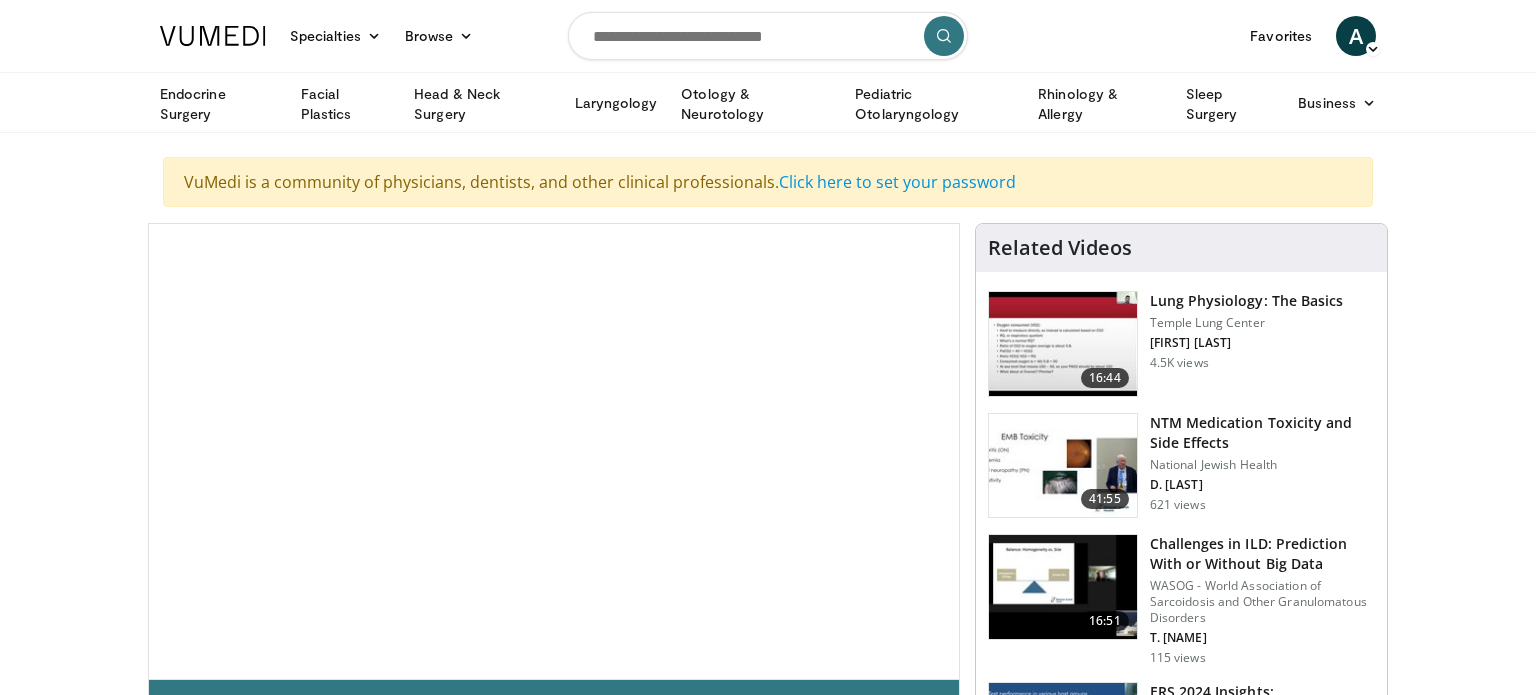 scroll, scrollTop: 0, scrollLeft: 0, axis: both 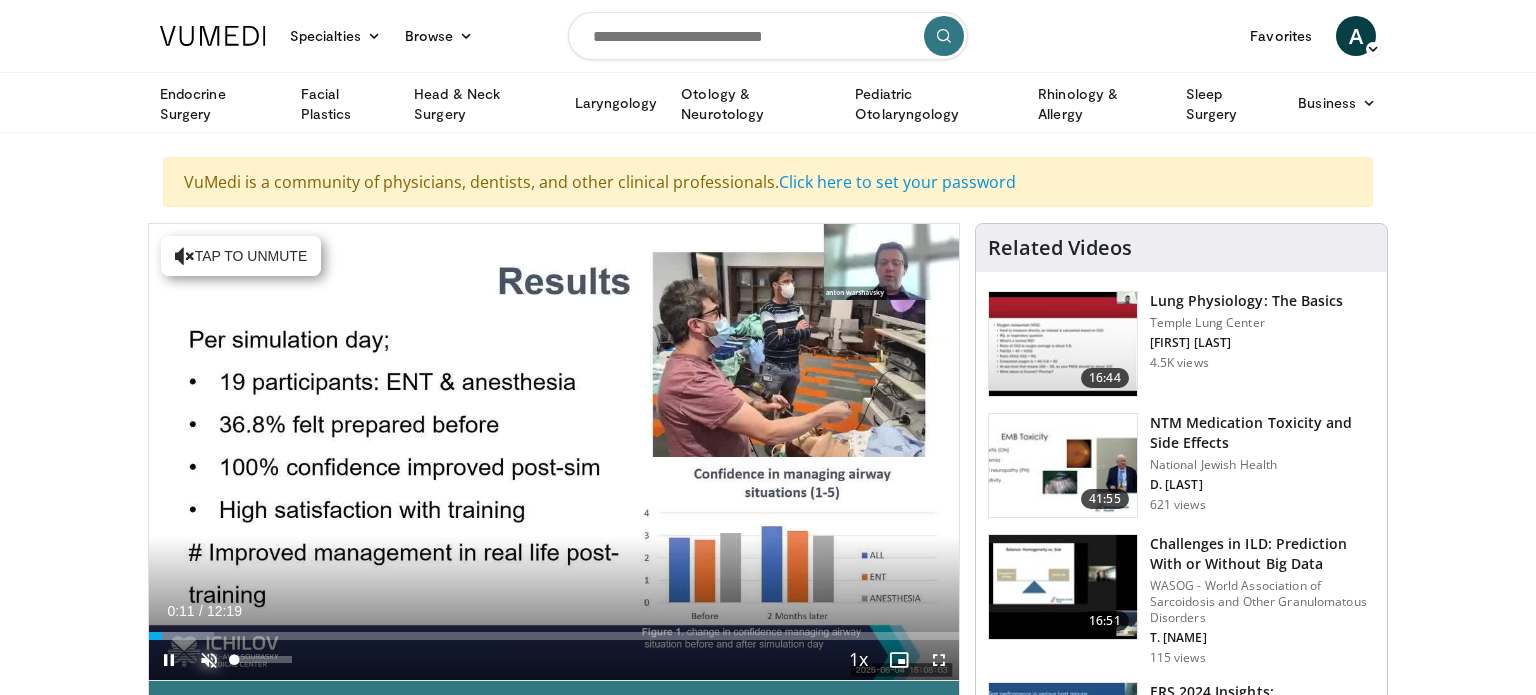 click at bounding box center (209, 660) 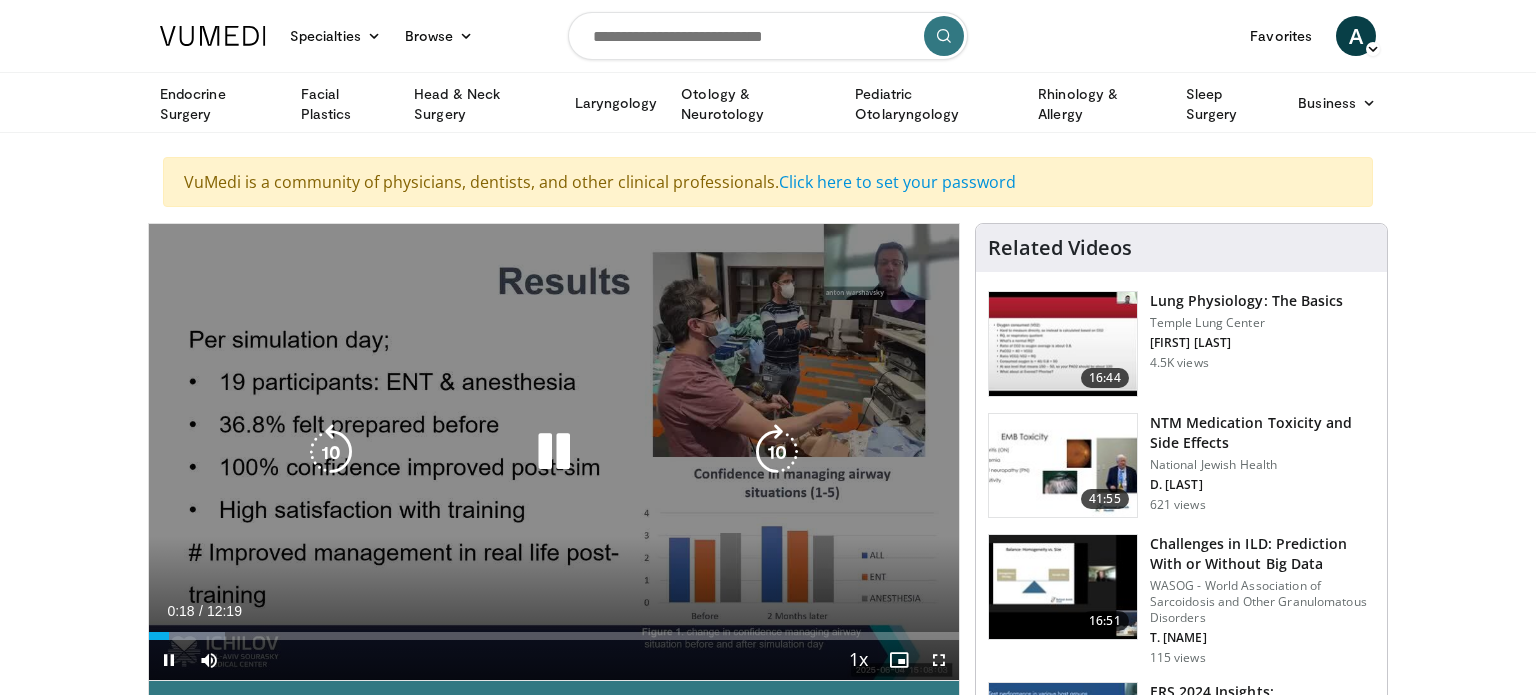 click at bounding box center [777, 452] 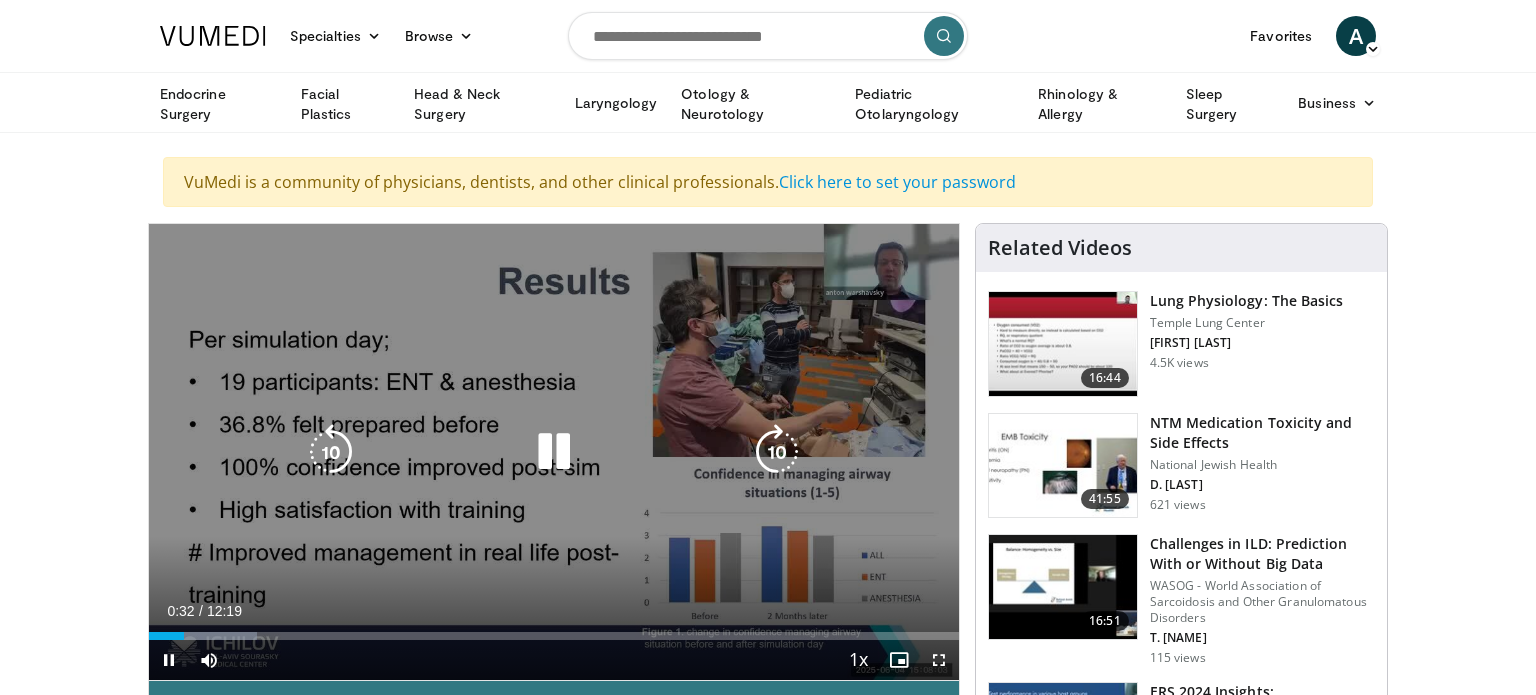 click at bounding box center (777, 452) 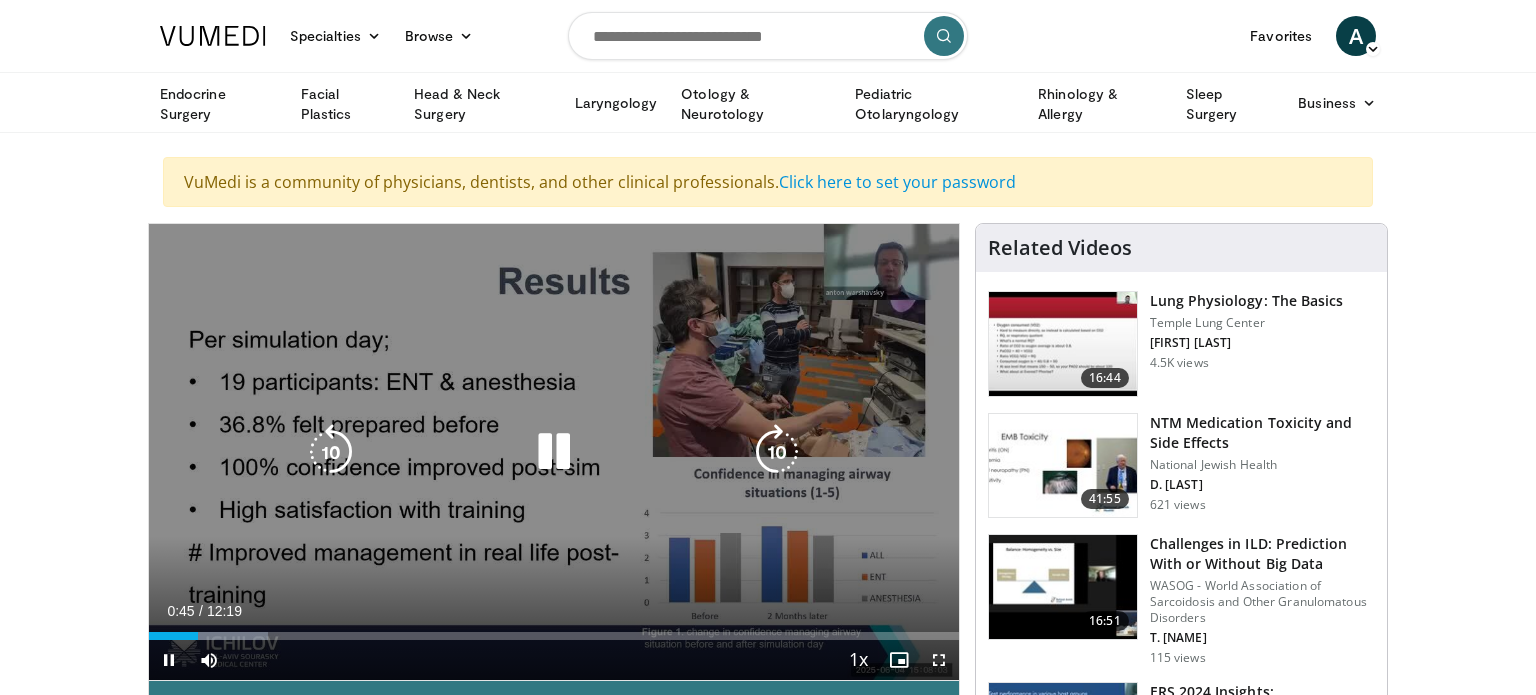 click at bounding box center [777, 452] 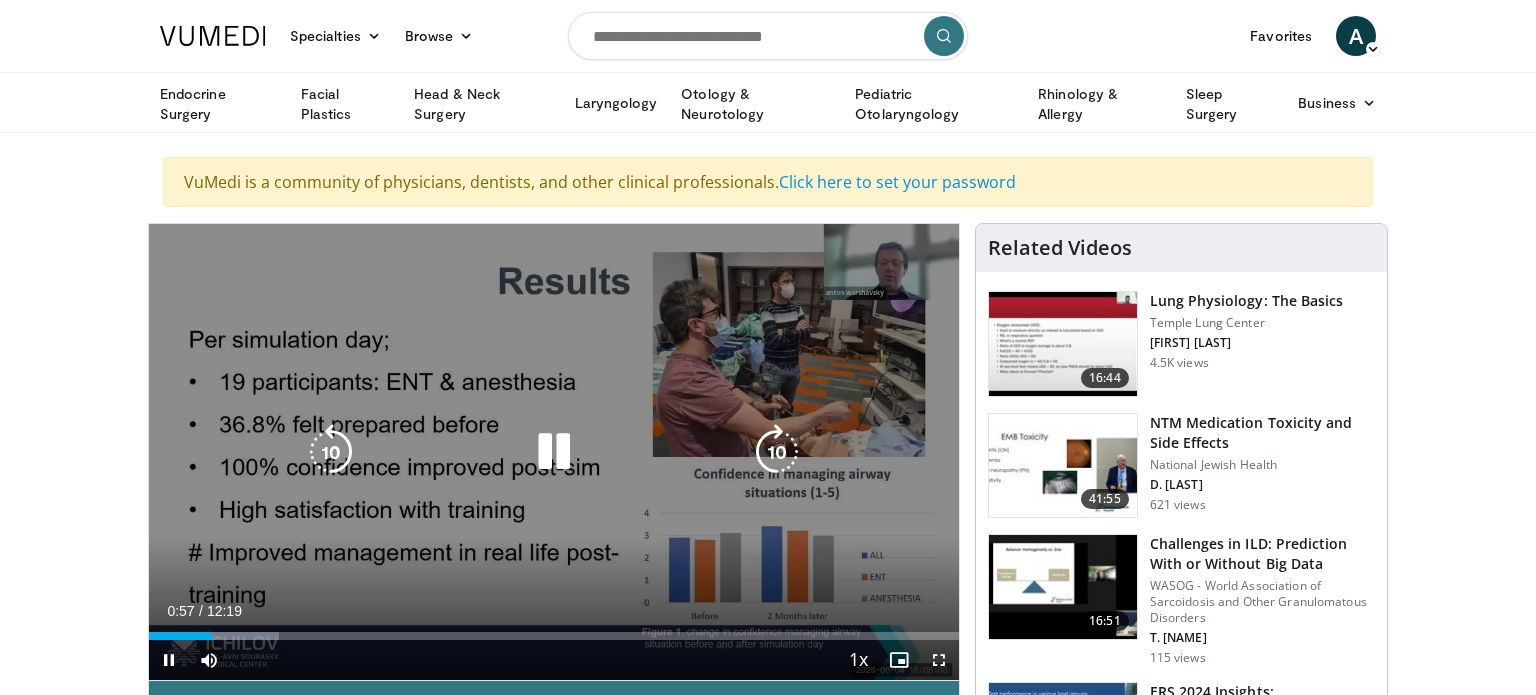 click at bounding box center [777, 452] 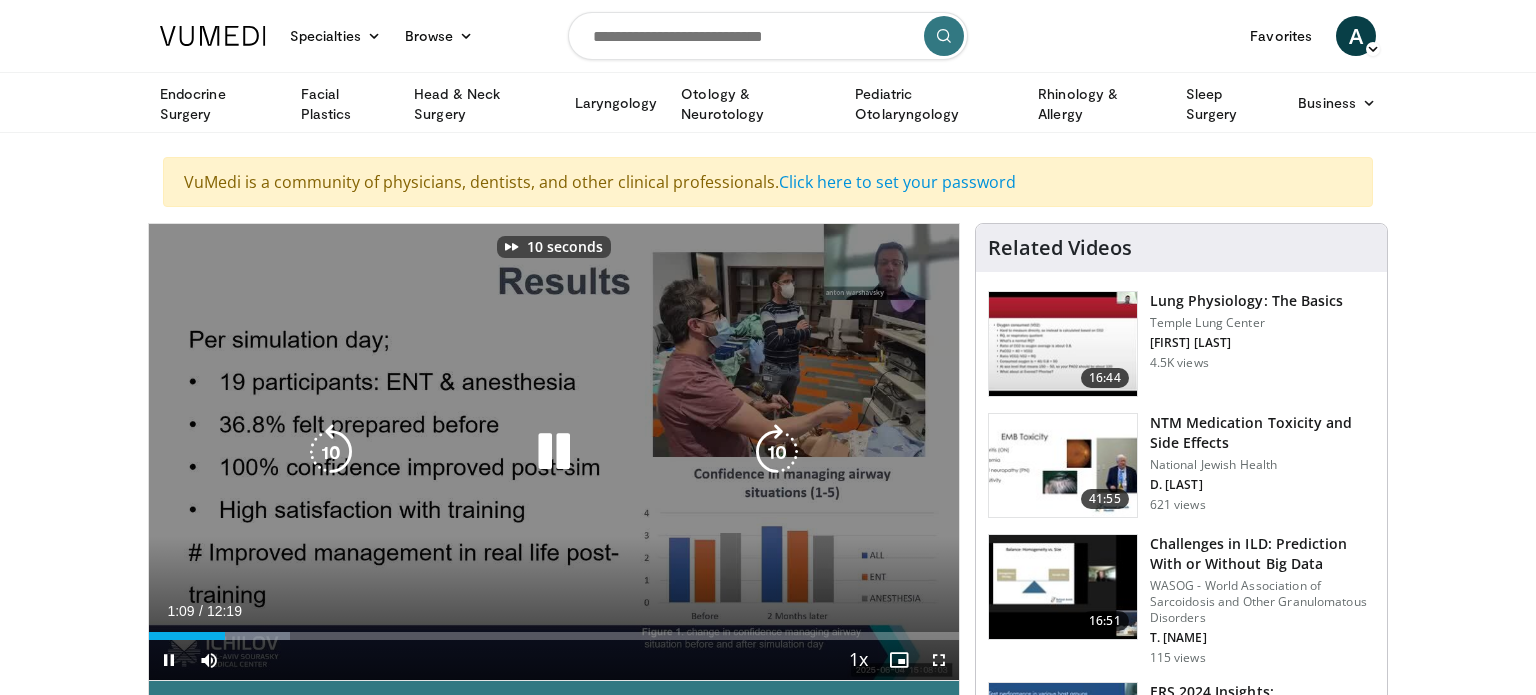 click at bounding box center [777, 452] 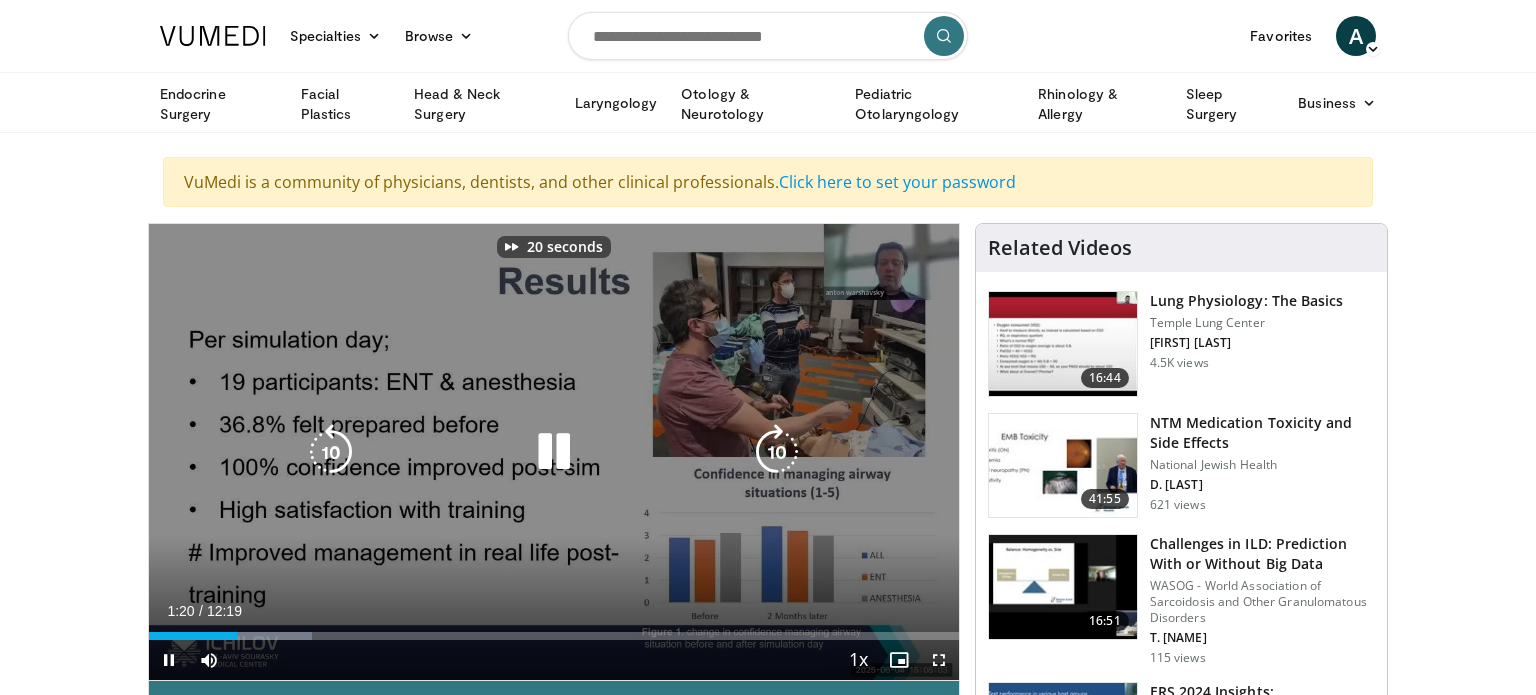 click at bounding box center (777, 452) 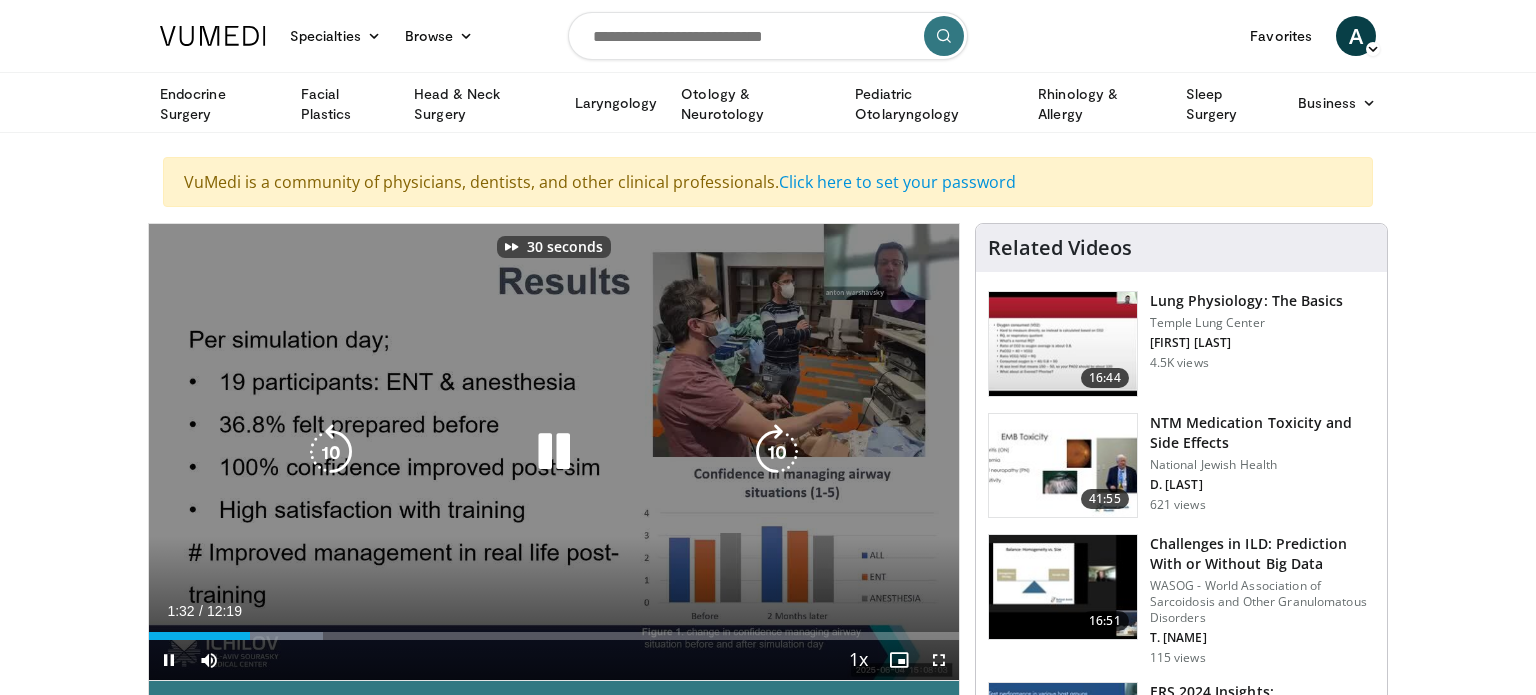 click at bounding box center (777, 452) 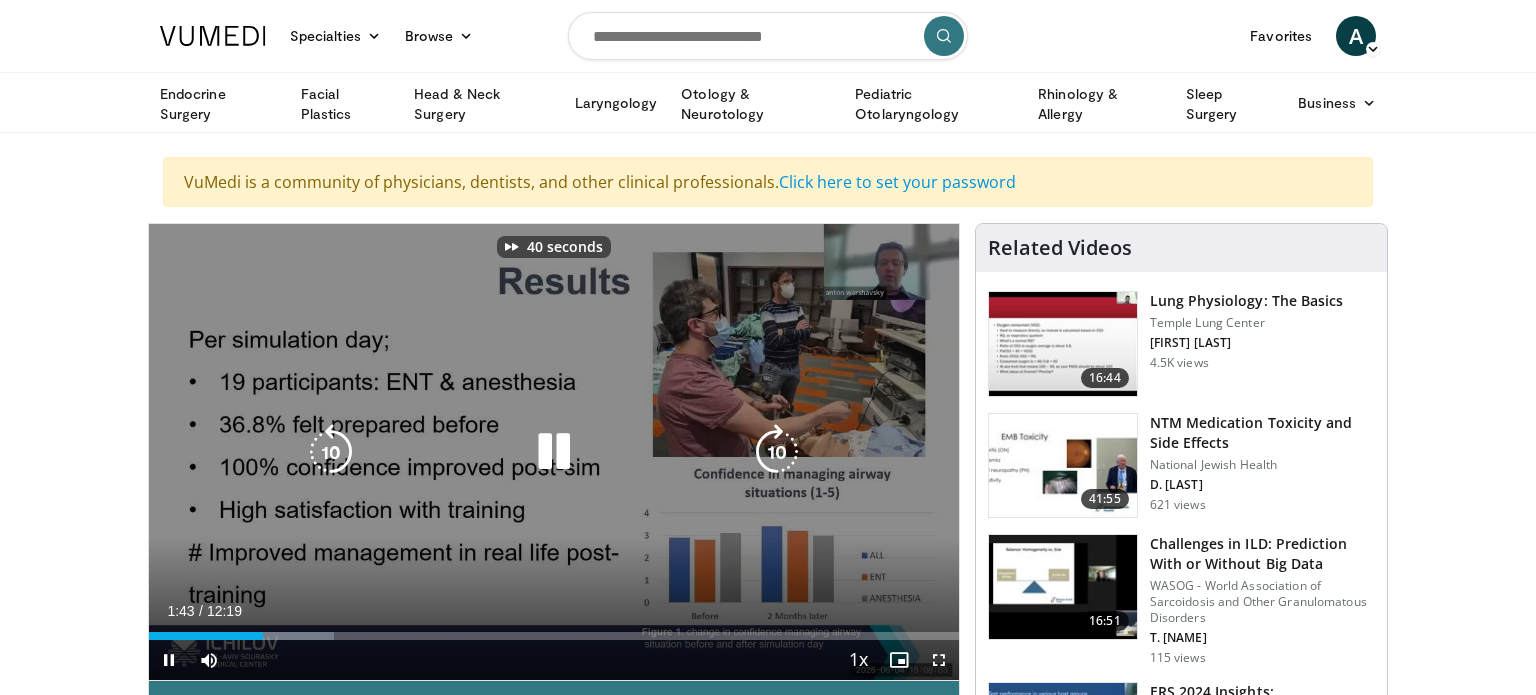click at bounding box center [777, 452] 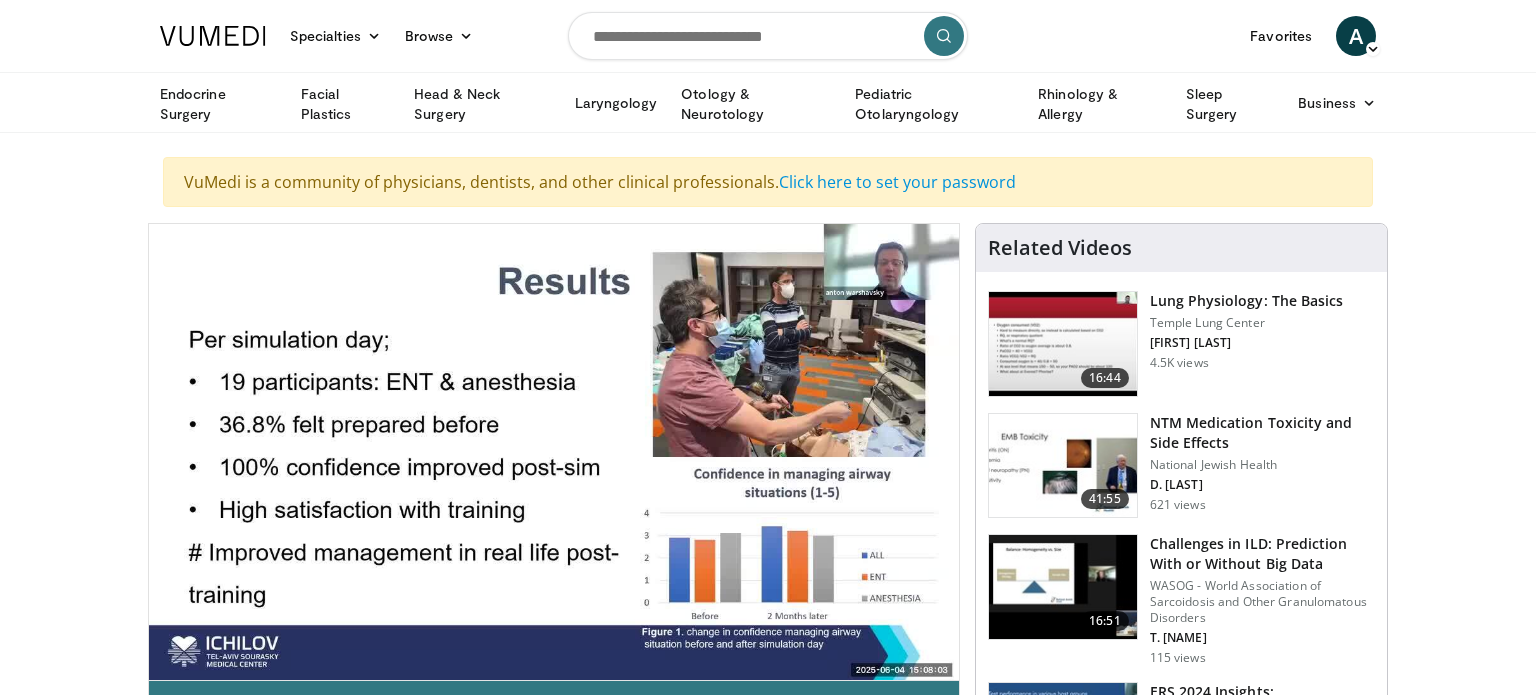 click on "50 seconds
Tap to unmute" at bounding box center (554, 452) 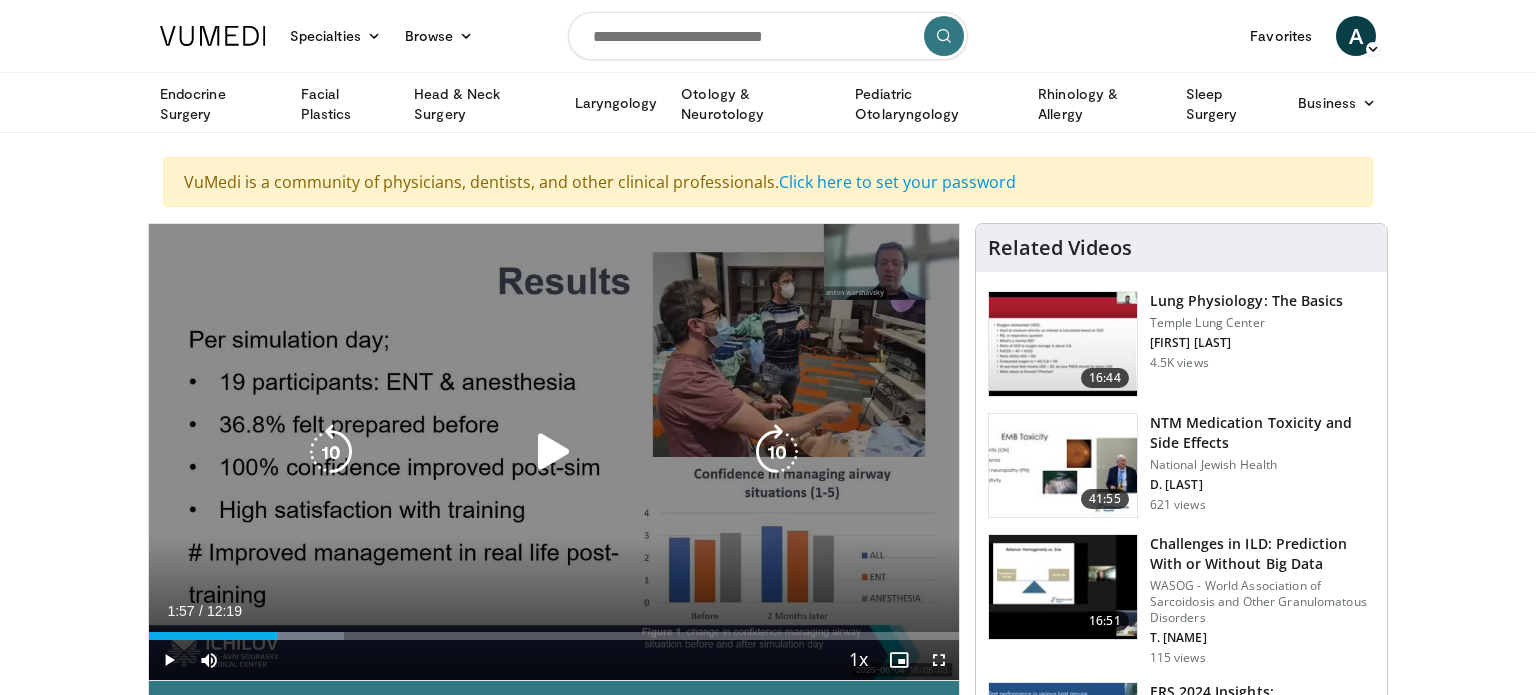click at bounding box center [777, 452] 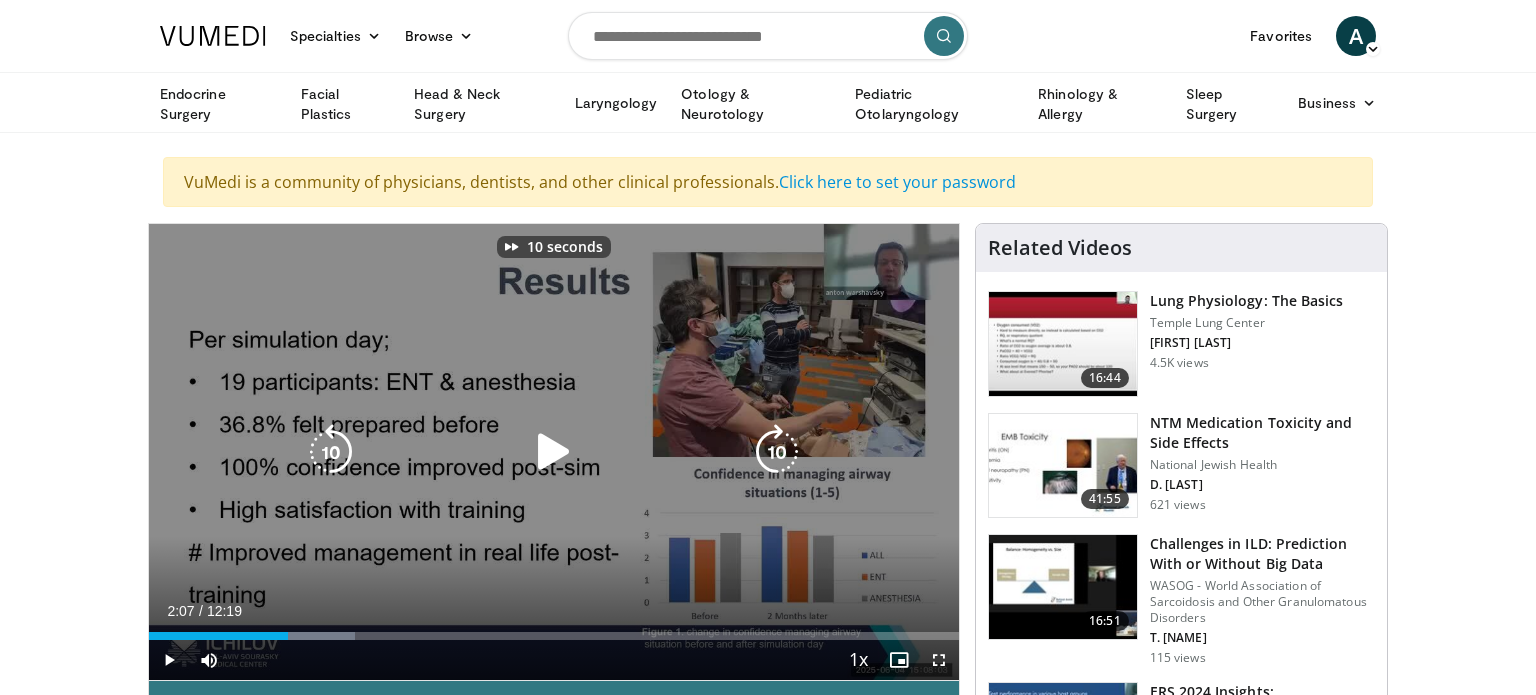 click at bounding box center [554, 452] 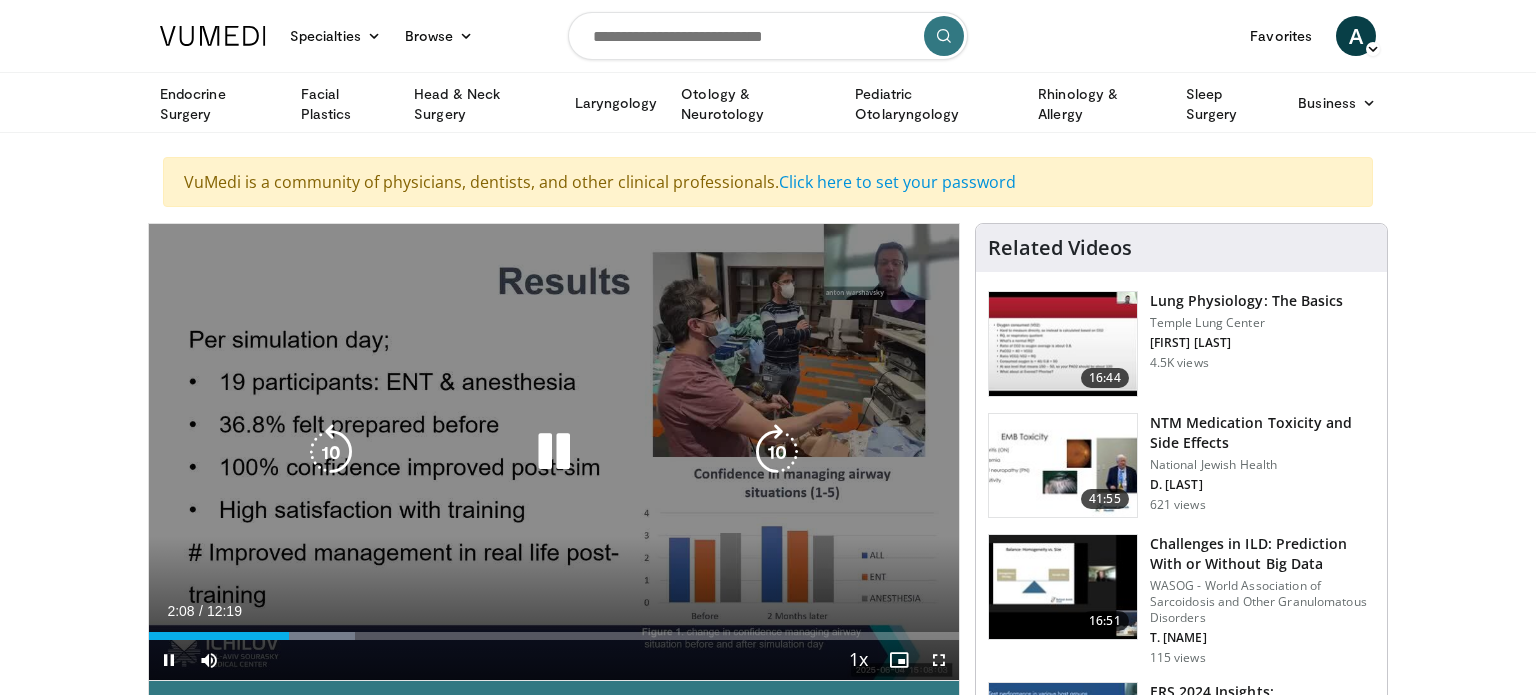 click at bounding box center (777, 452) 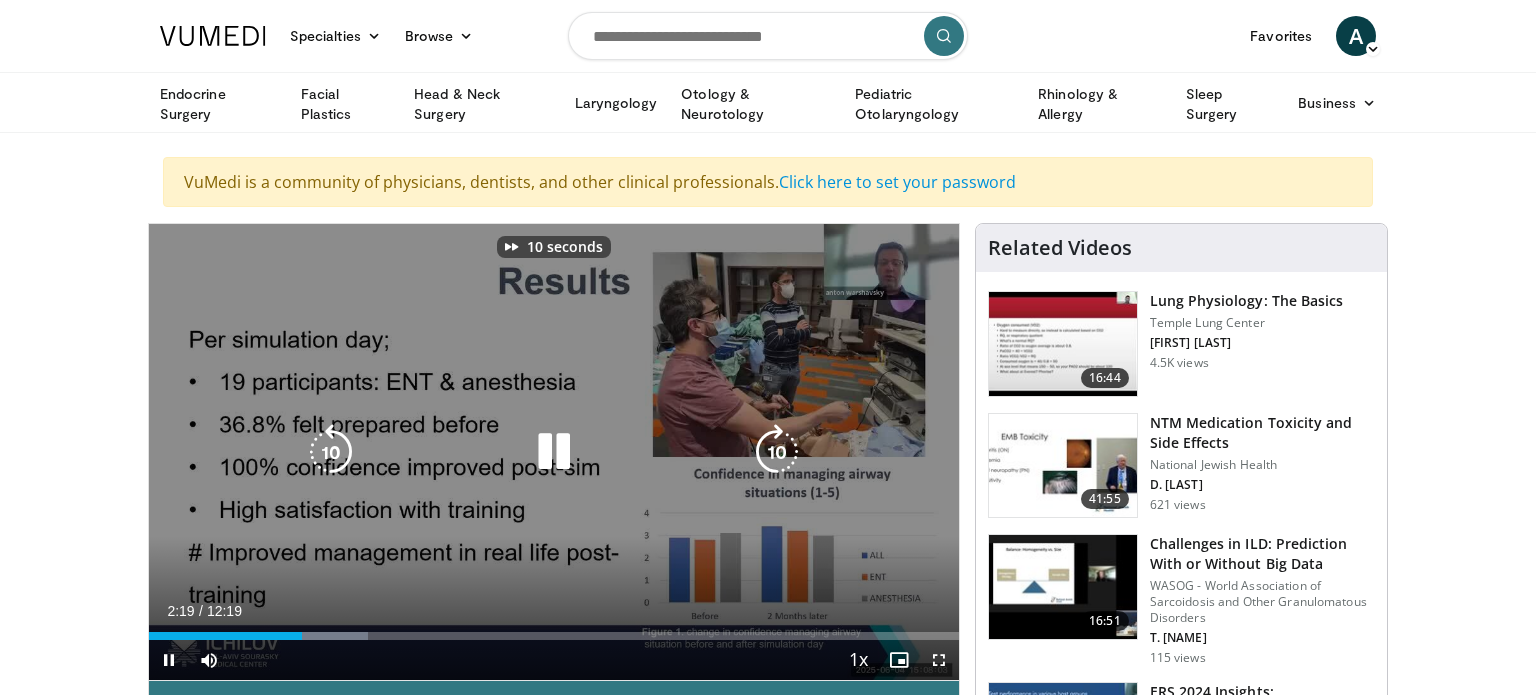 click at bounding box center [777, 452] 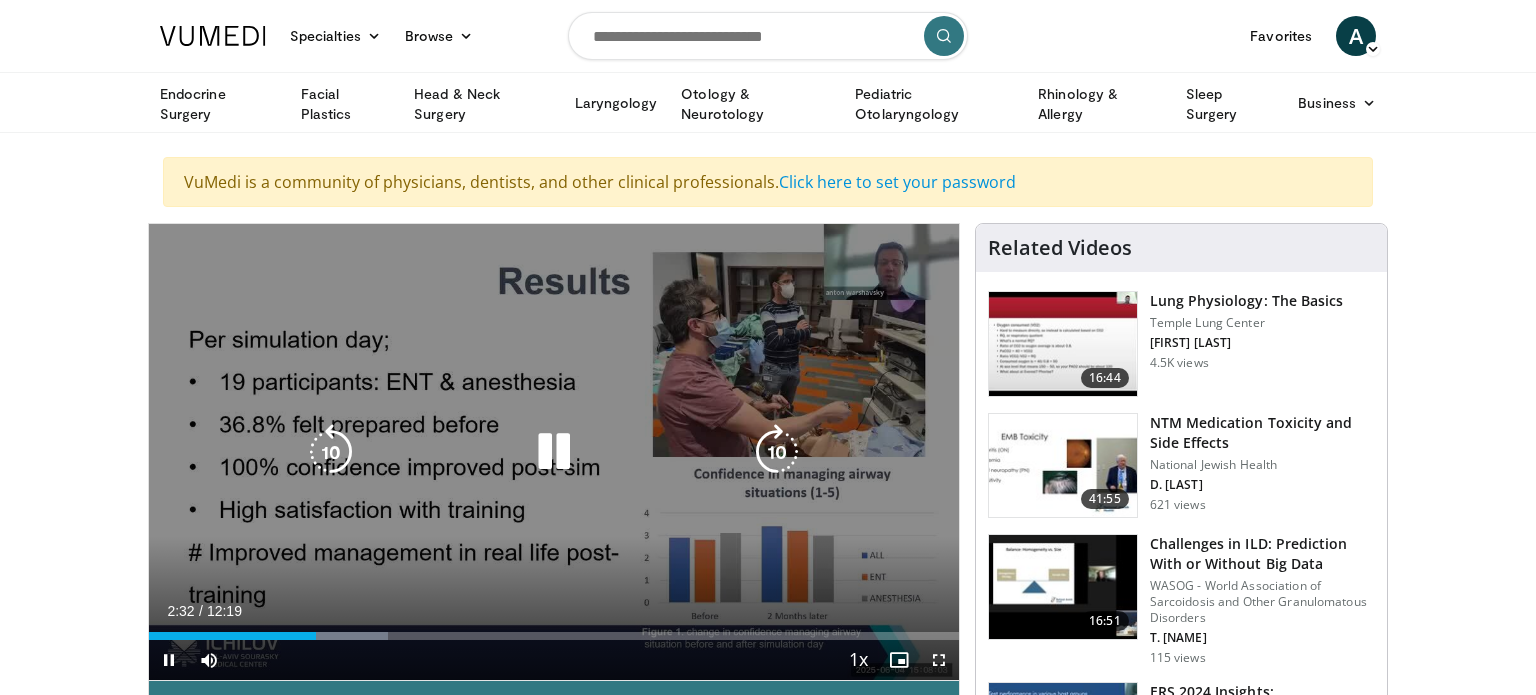 click at bounding box center (777, 452) 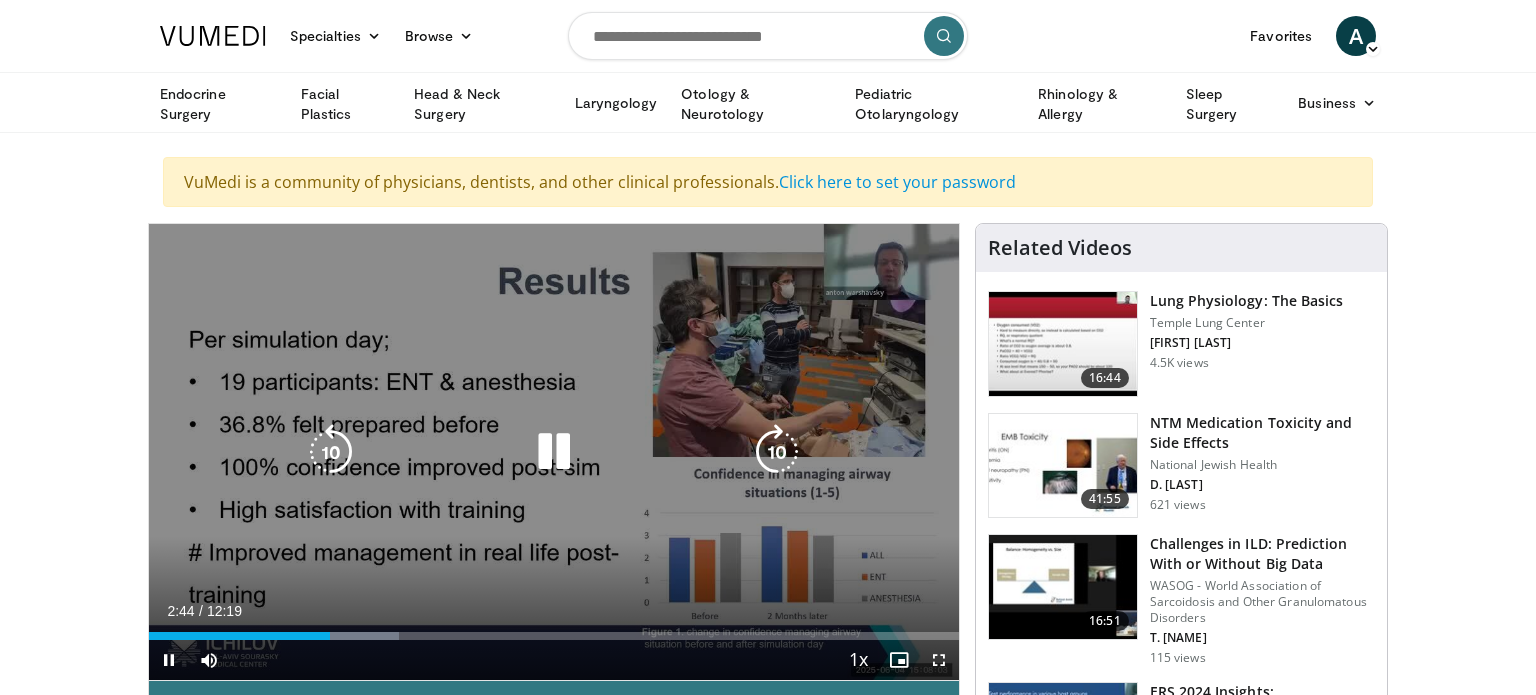 click at bounding box center [777, 452] 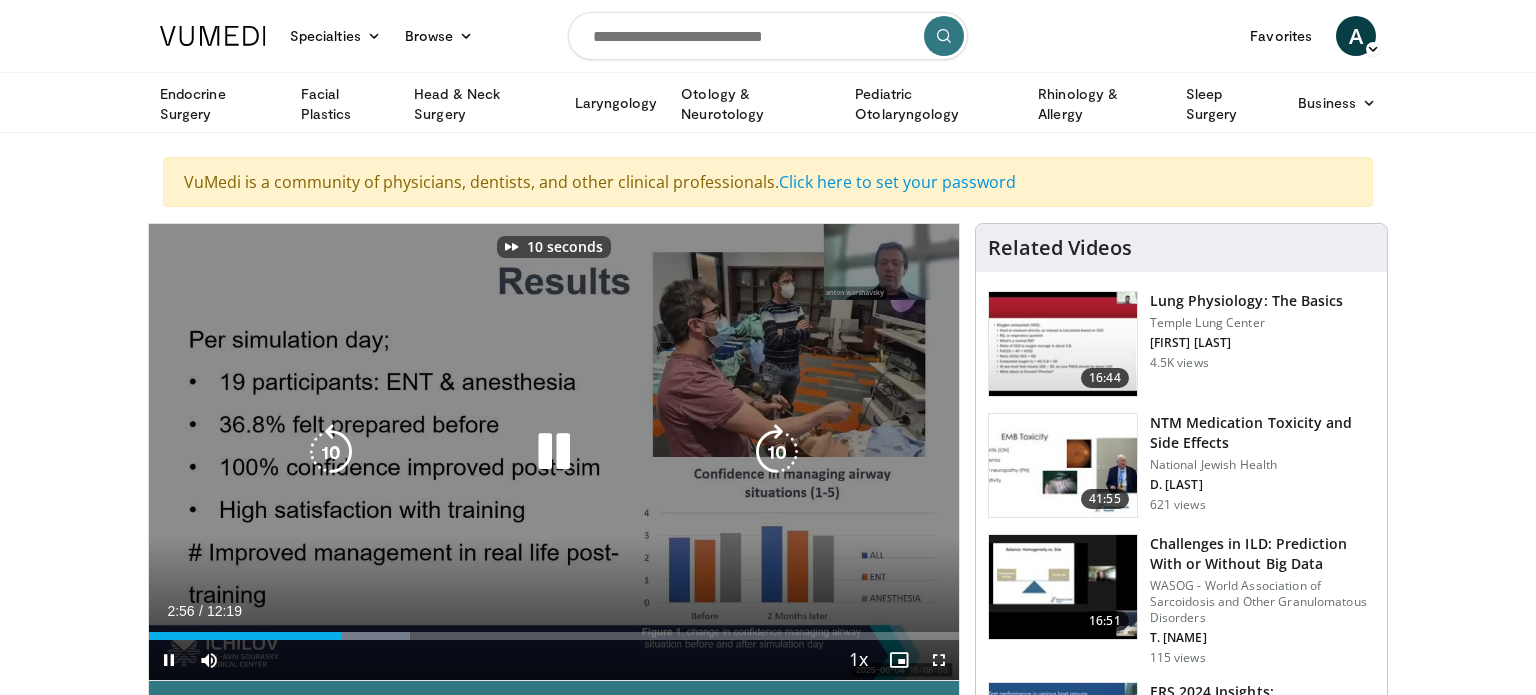 click at bounding box center [777, 452] 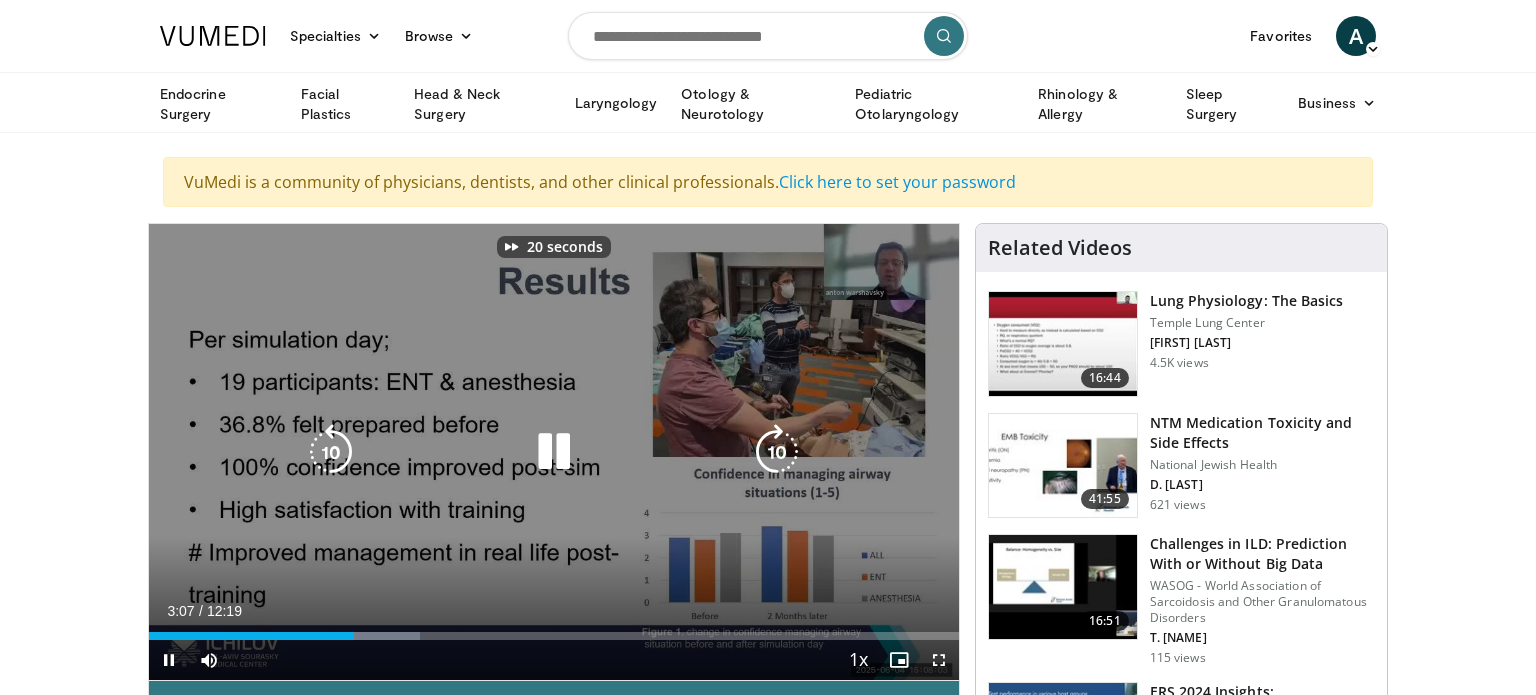 click at bounding box center [777, 452] 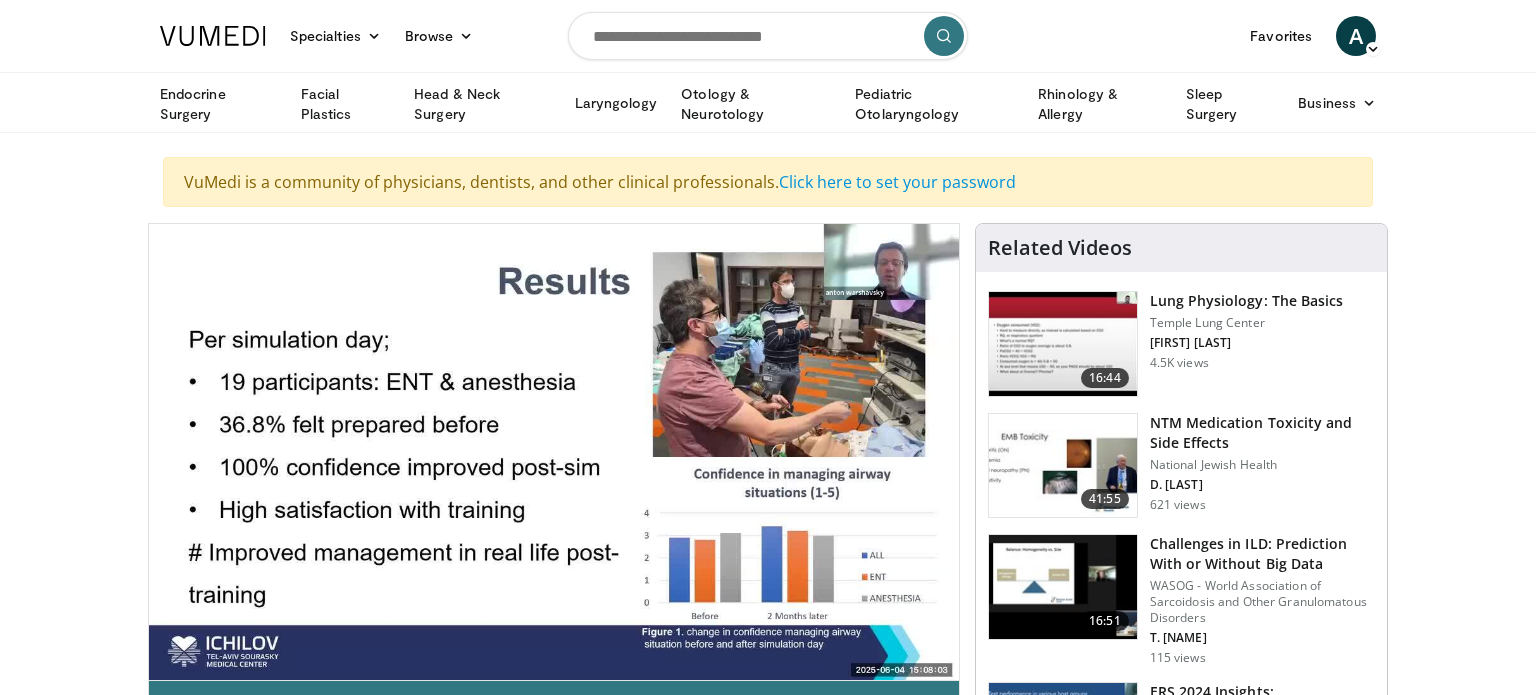click on "[TIME]
Tap to unmute" at bounding box center [554, 452] 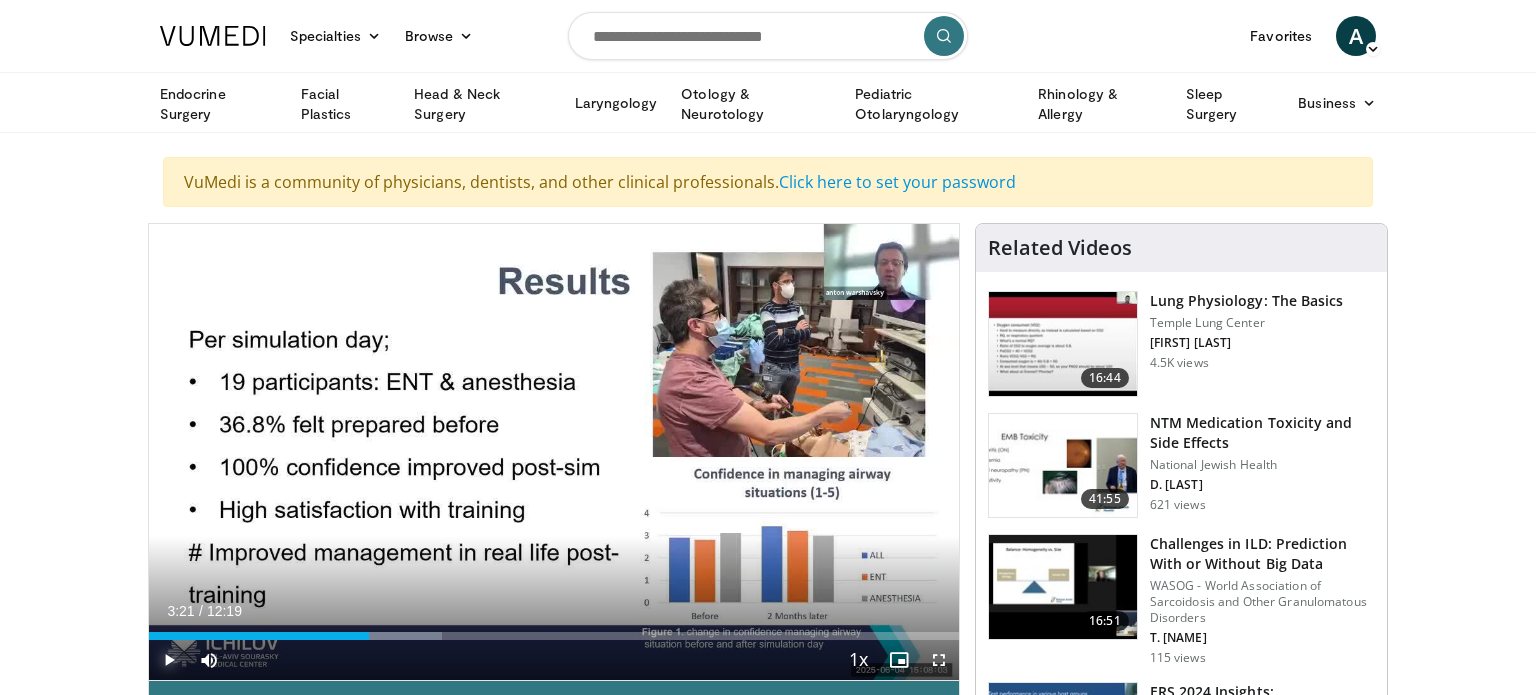 click at bounding box center (169, 660) 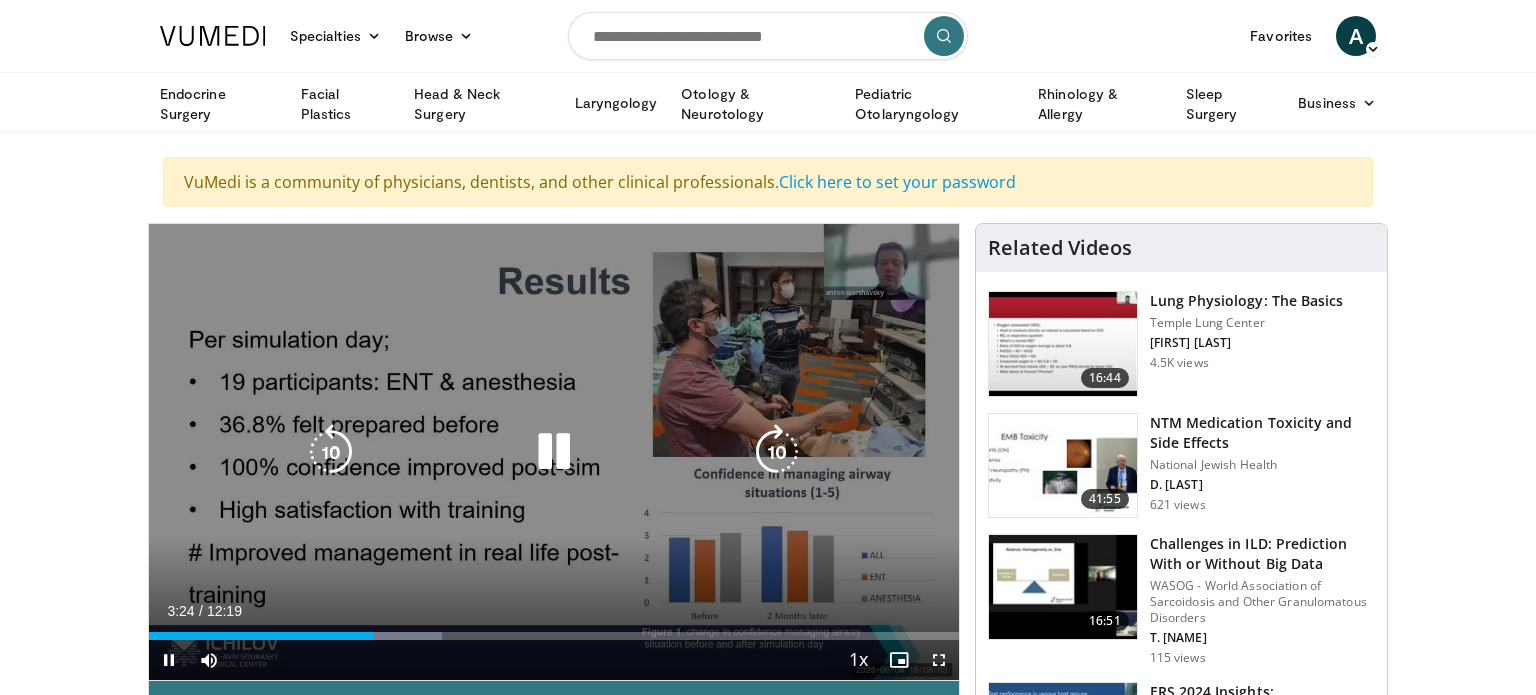 click at bounding box center (777, 452) 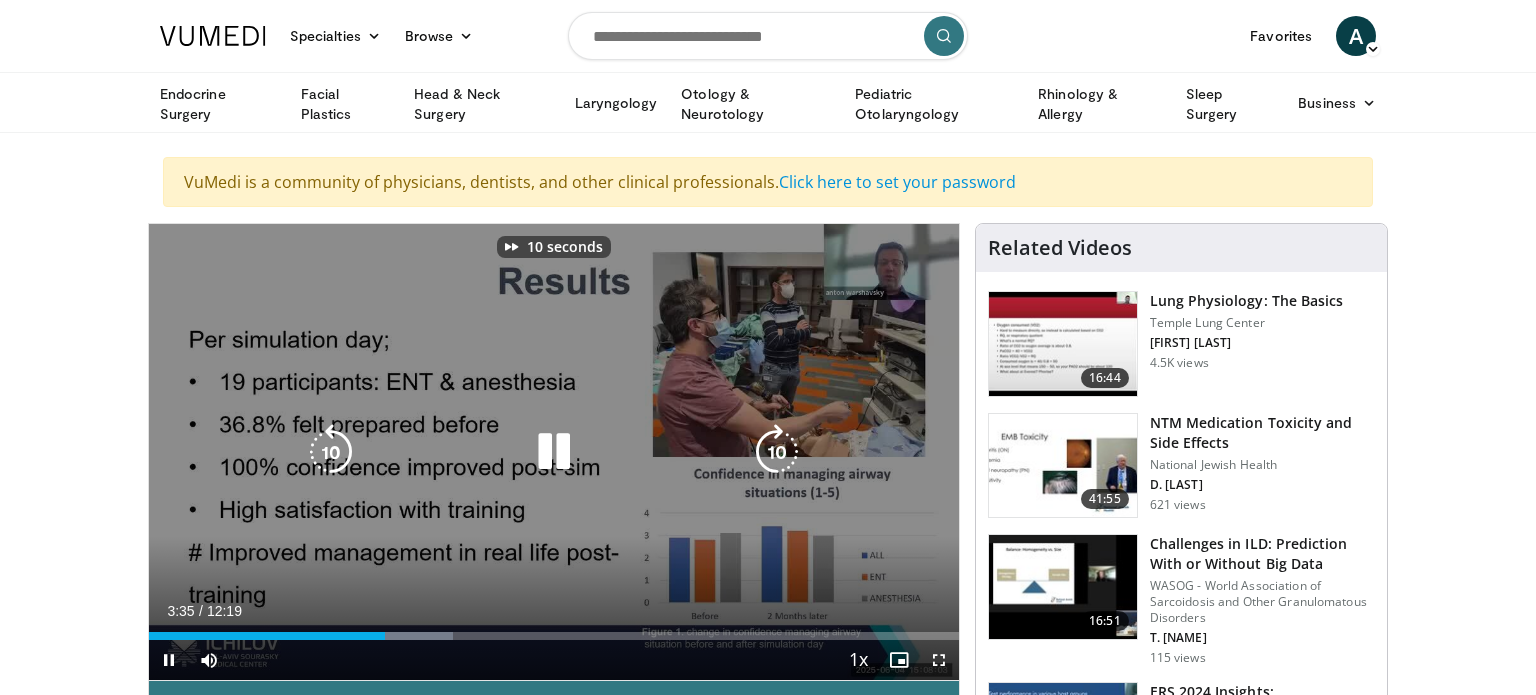 click at bounding box center (777, 452) 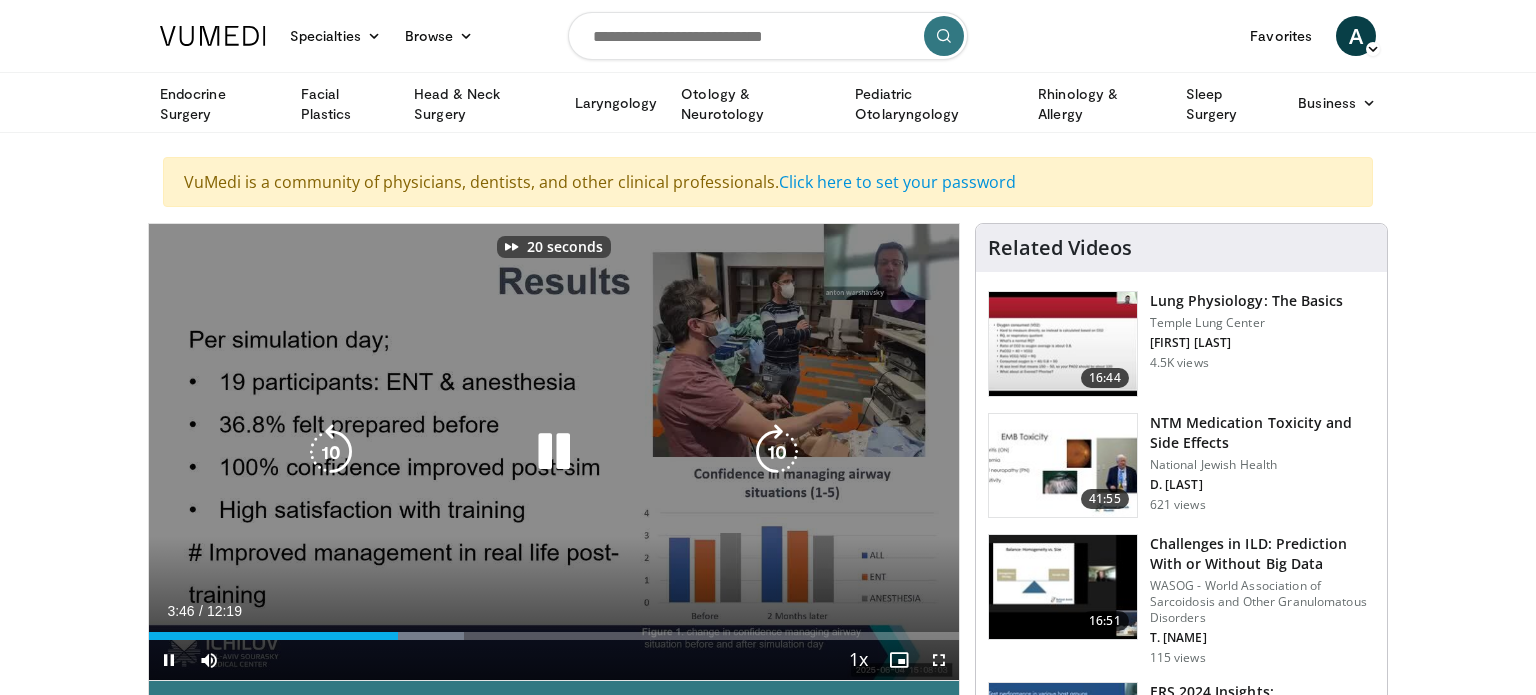 click at bounding box center [777, 452] 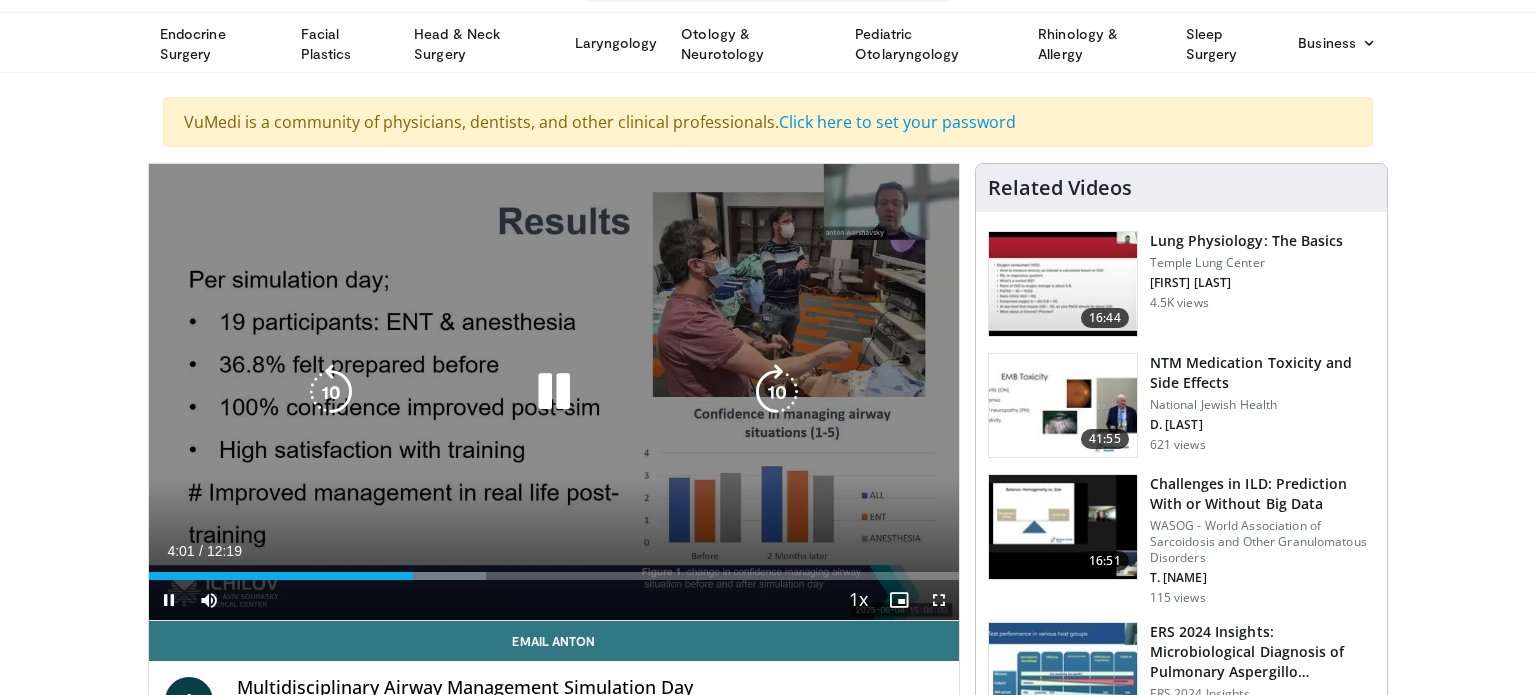 scroll, scrollTop: 59, scrollLeft: 0, axis: vertical 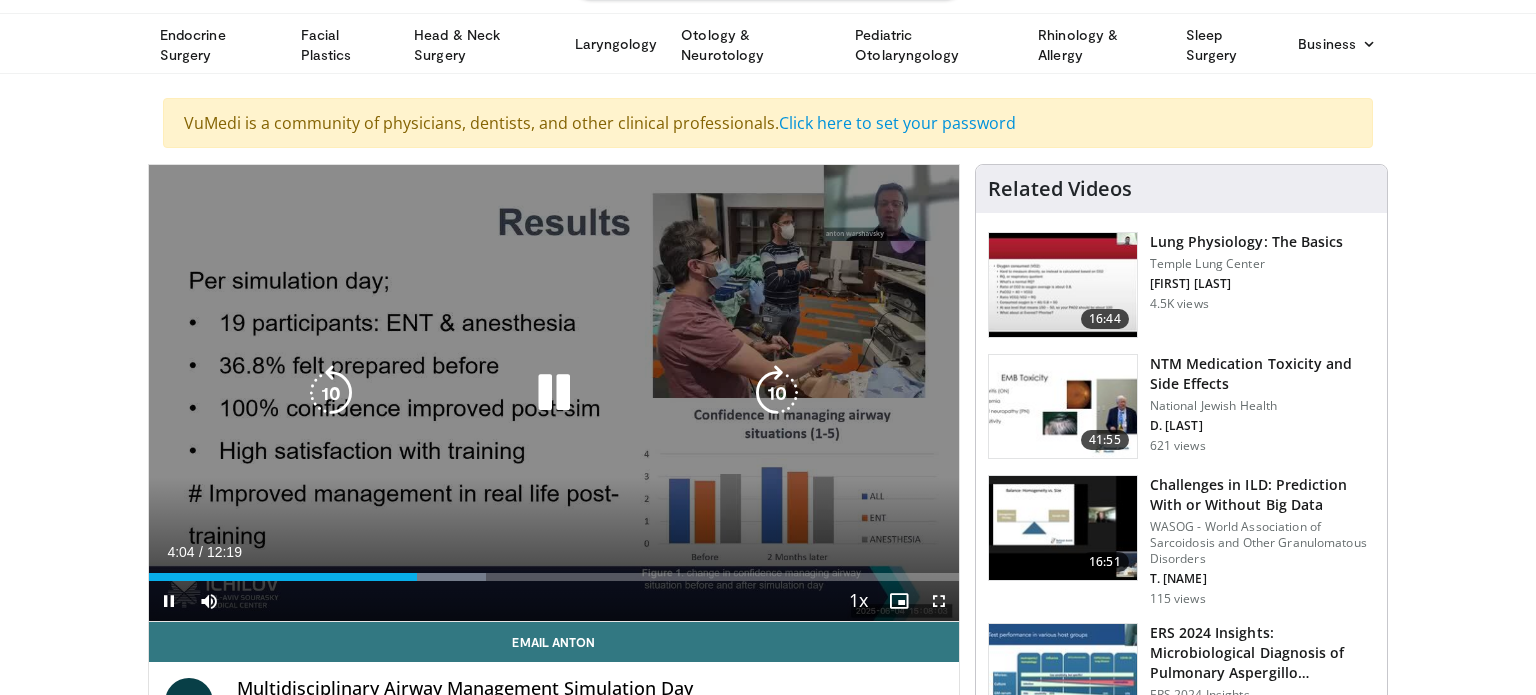 click at bounding box center [777, 393] 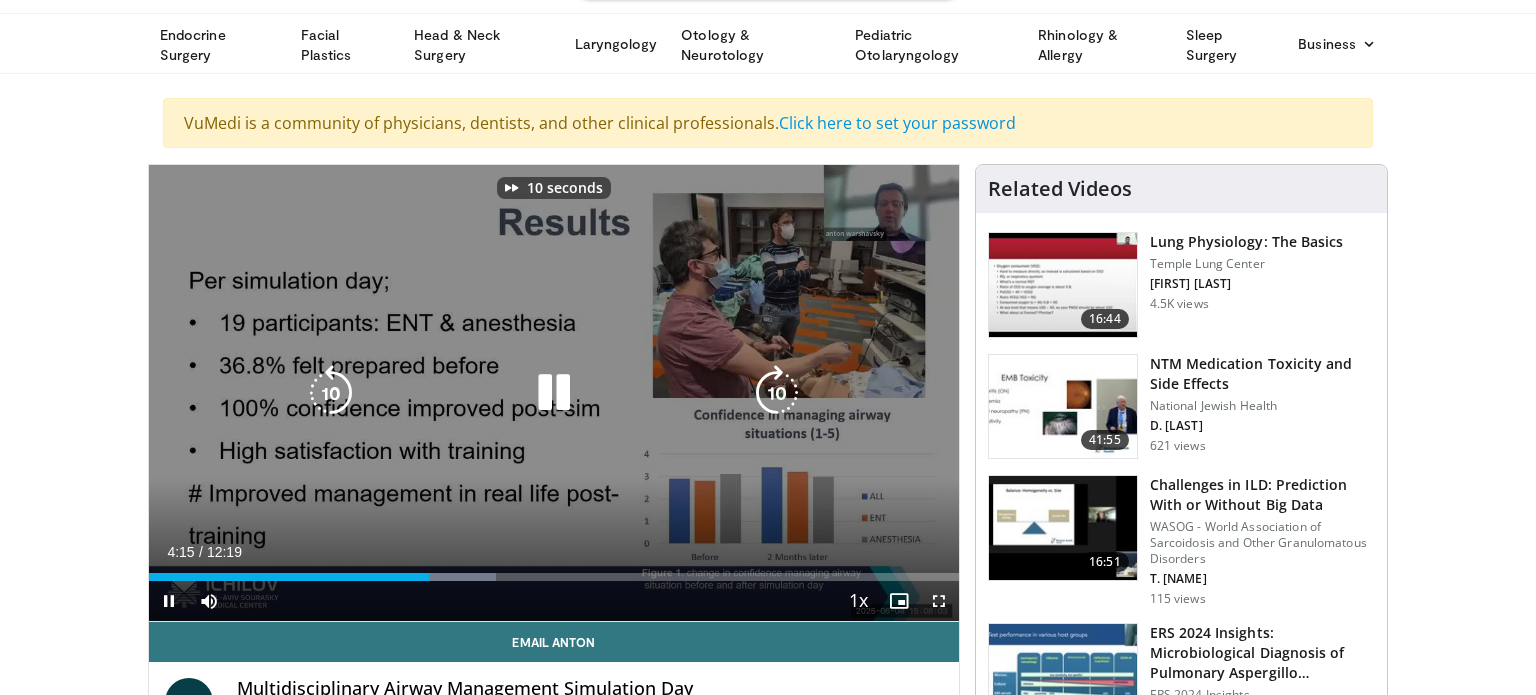 click at bounding box center (777, 393) 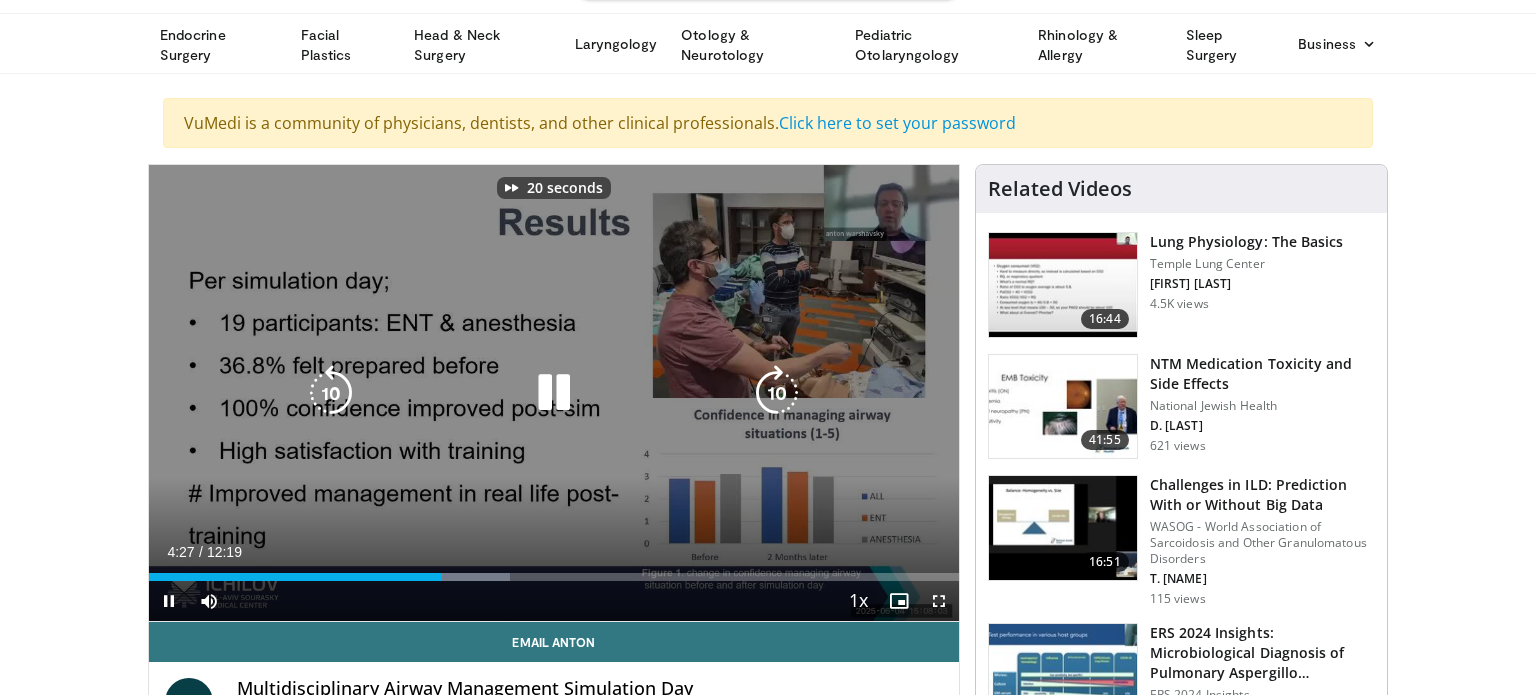 click at bounding box center (777, 393) 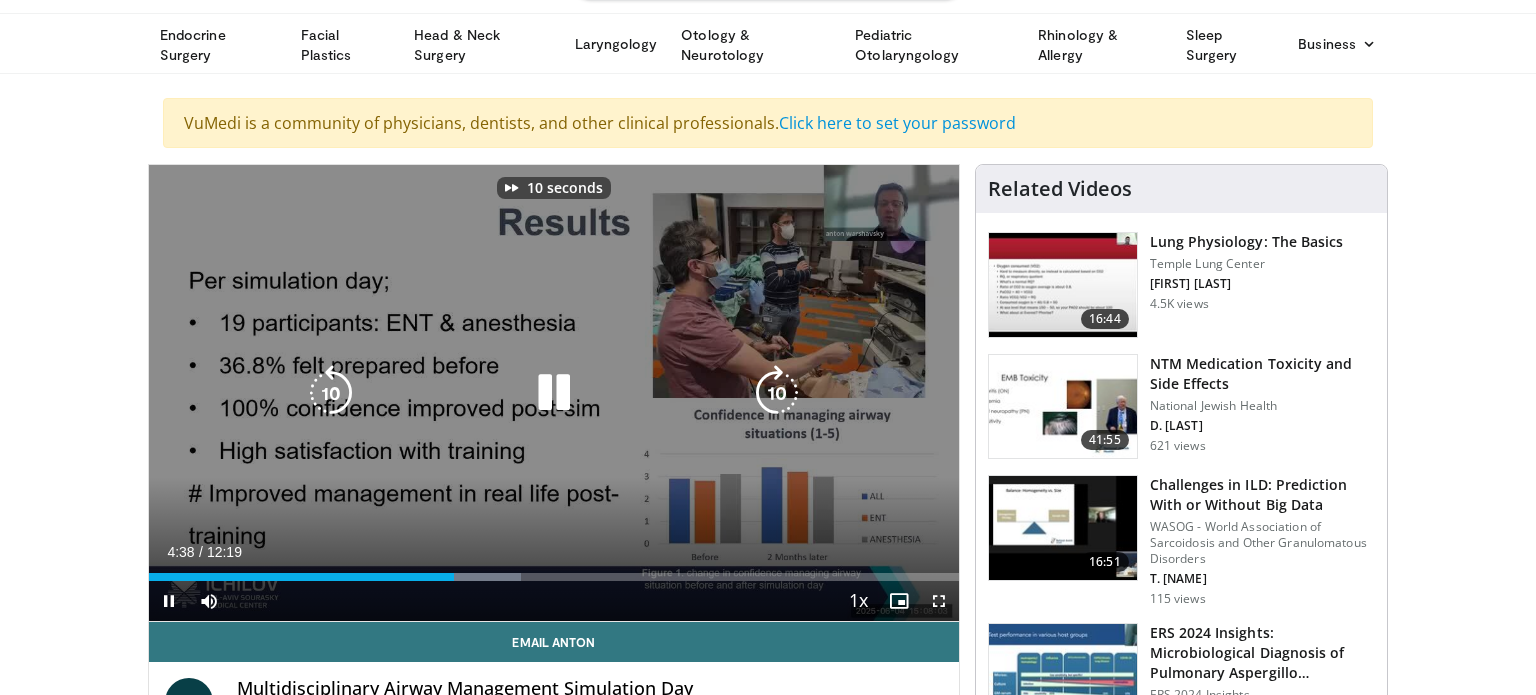 click at bounding box center [777, 393] 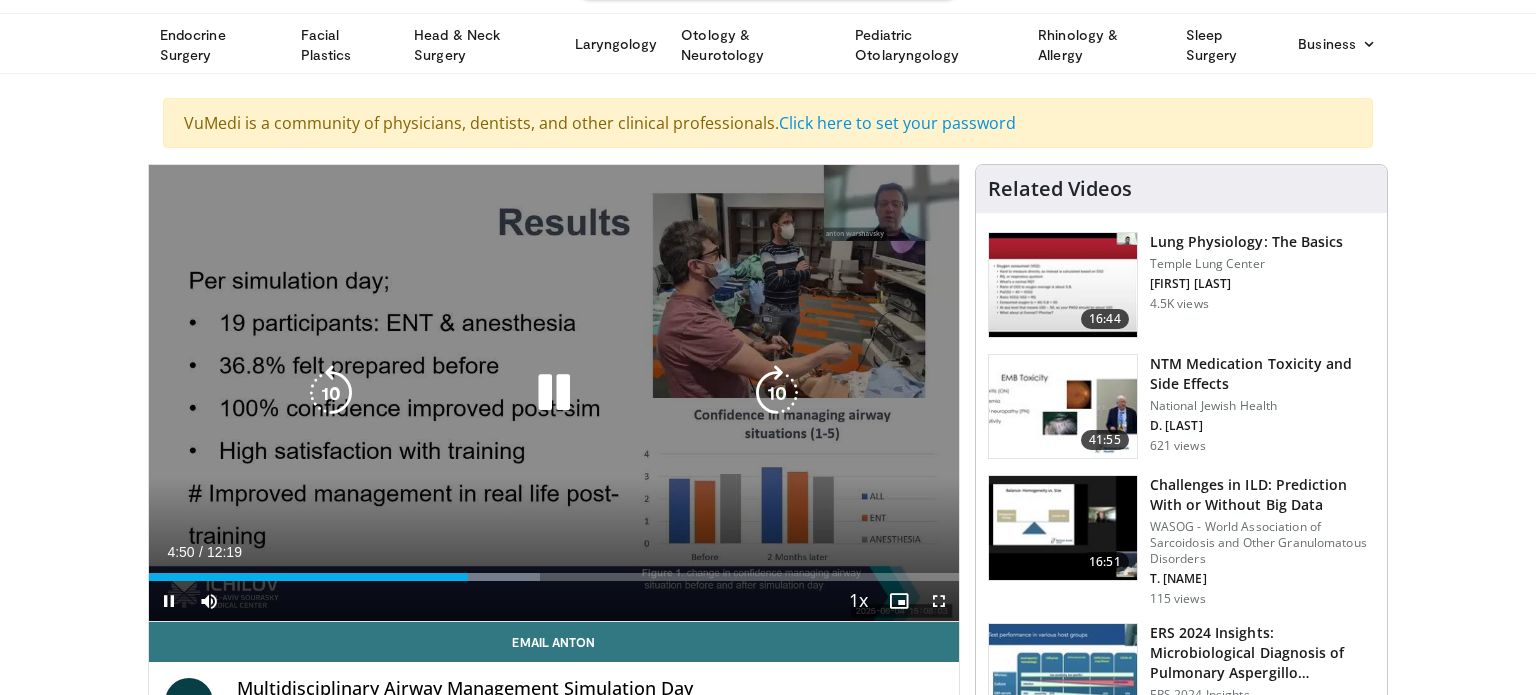 click at bounding box center (777, 393) 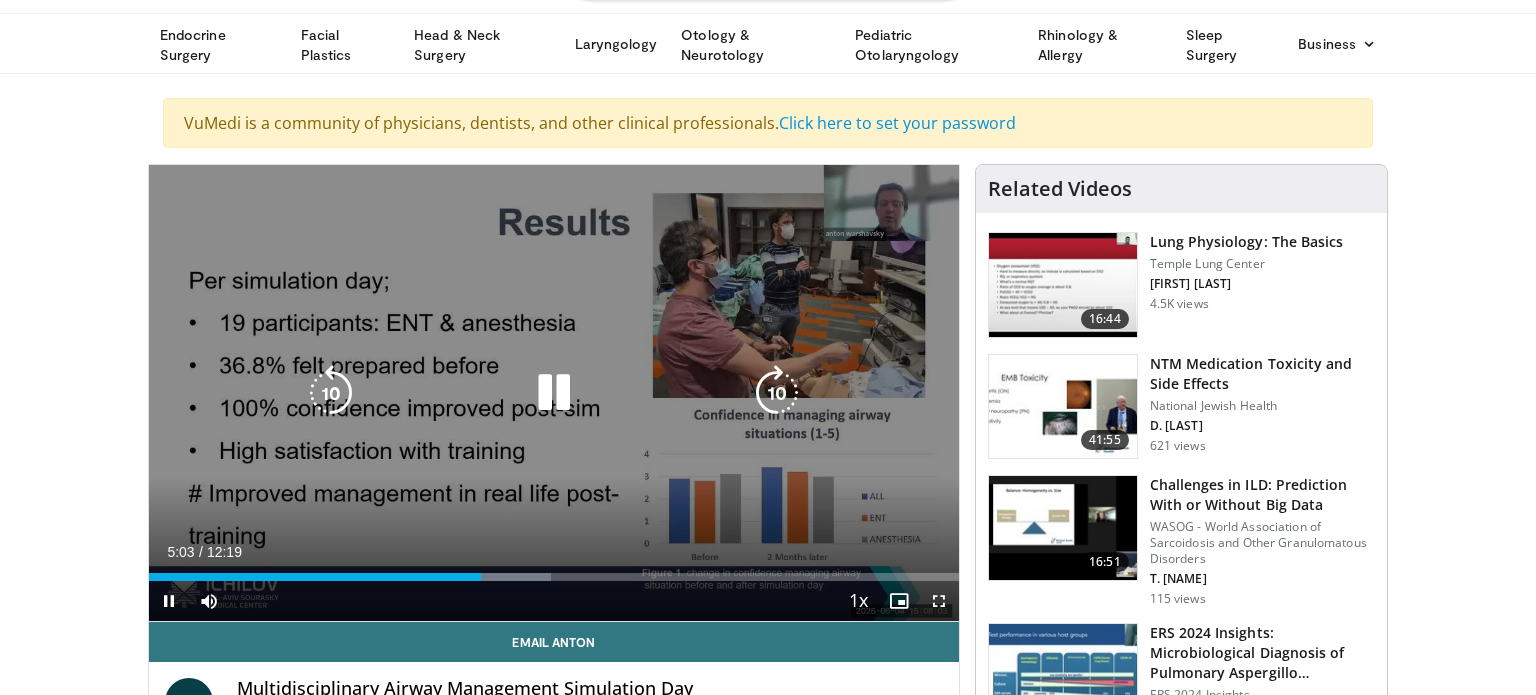 click at bounding box center (777, 393) 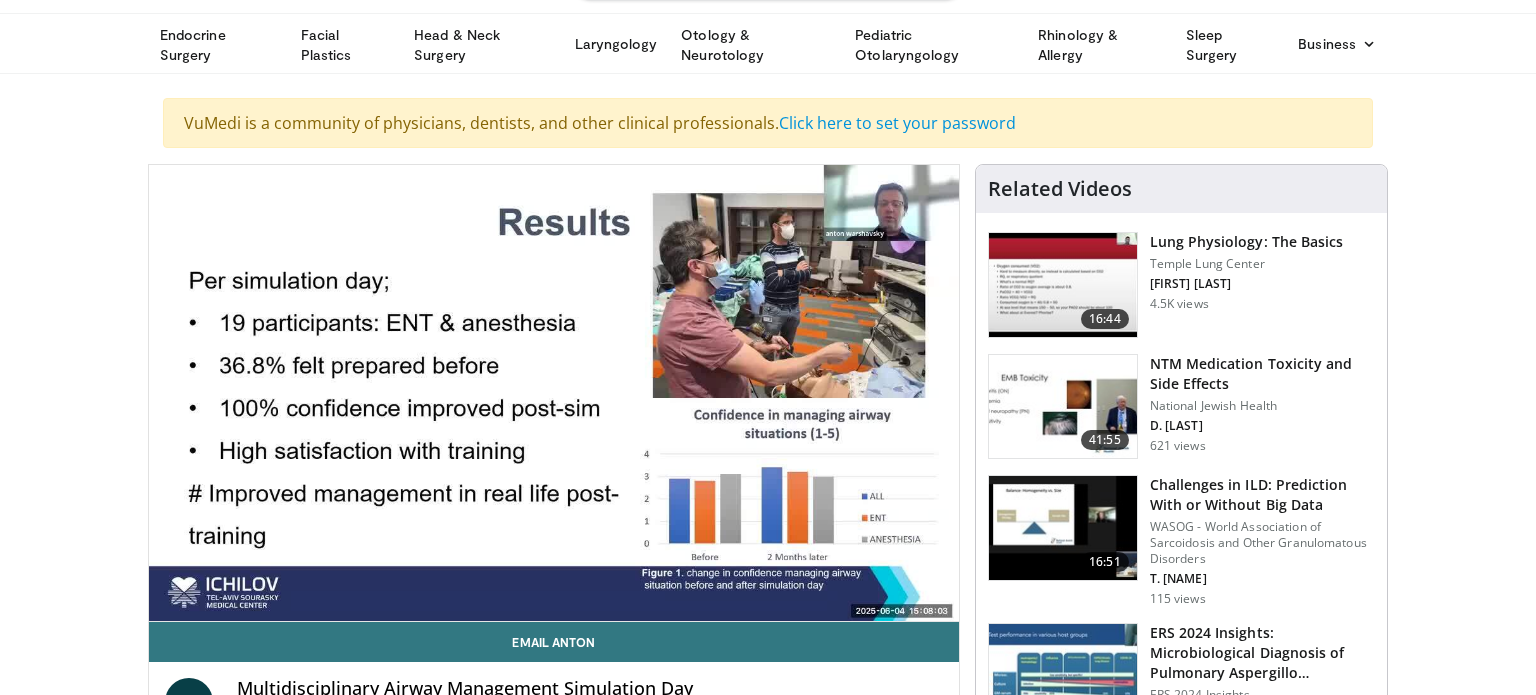 click on "10 seconds
Tap to unmute" at bounding box center (554, 393) 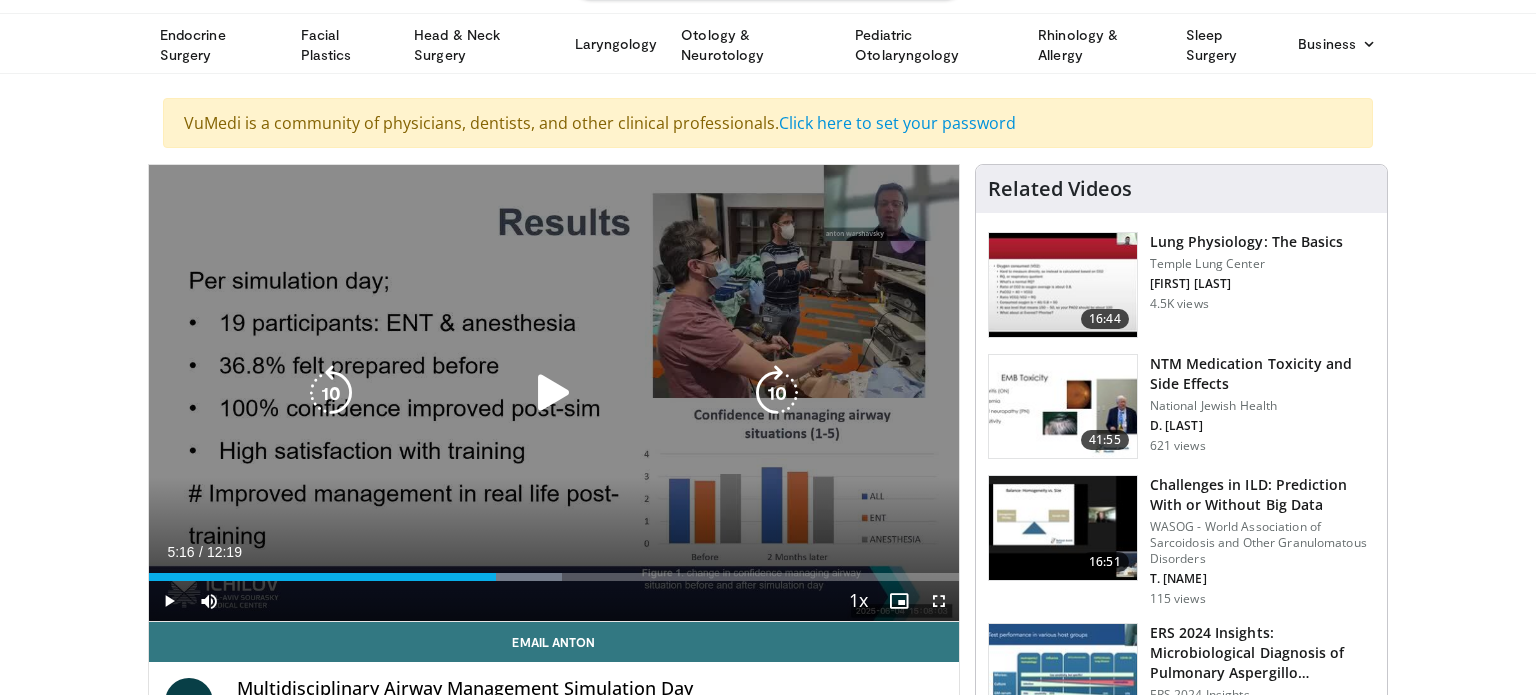 click at bounding box center (554, 393) 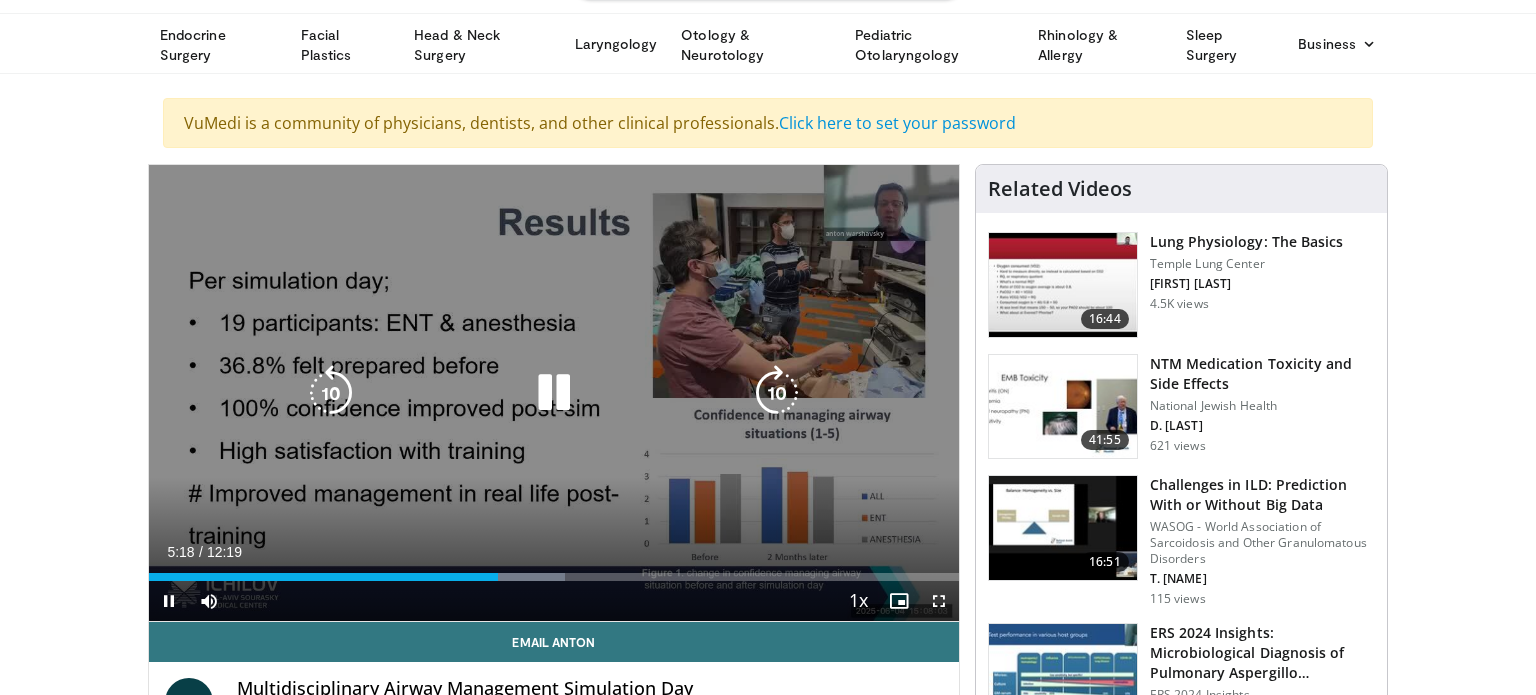 click at bounding box center (777, 393) 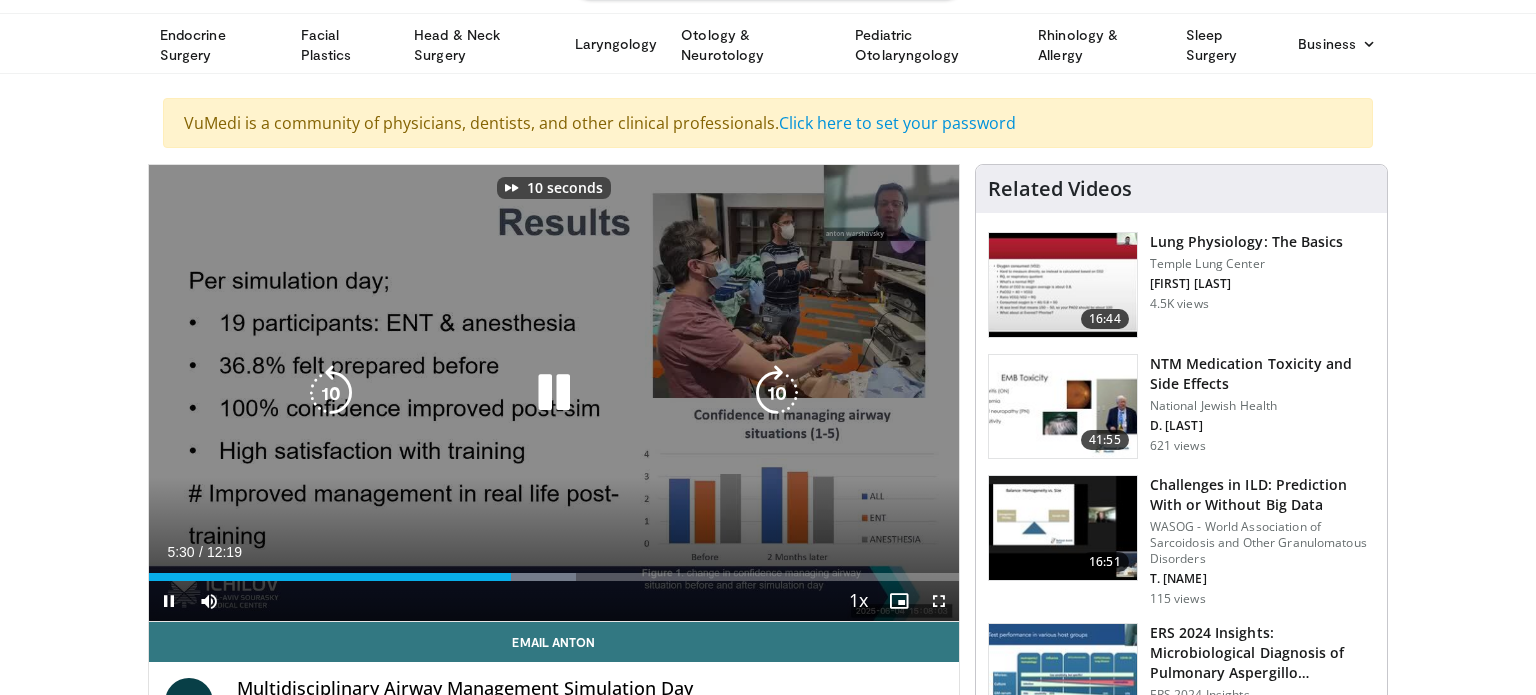 click at bounding box center [777, 393] 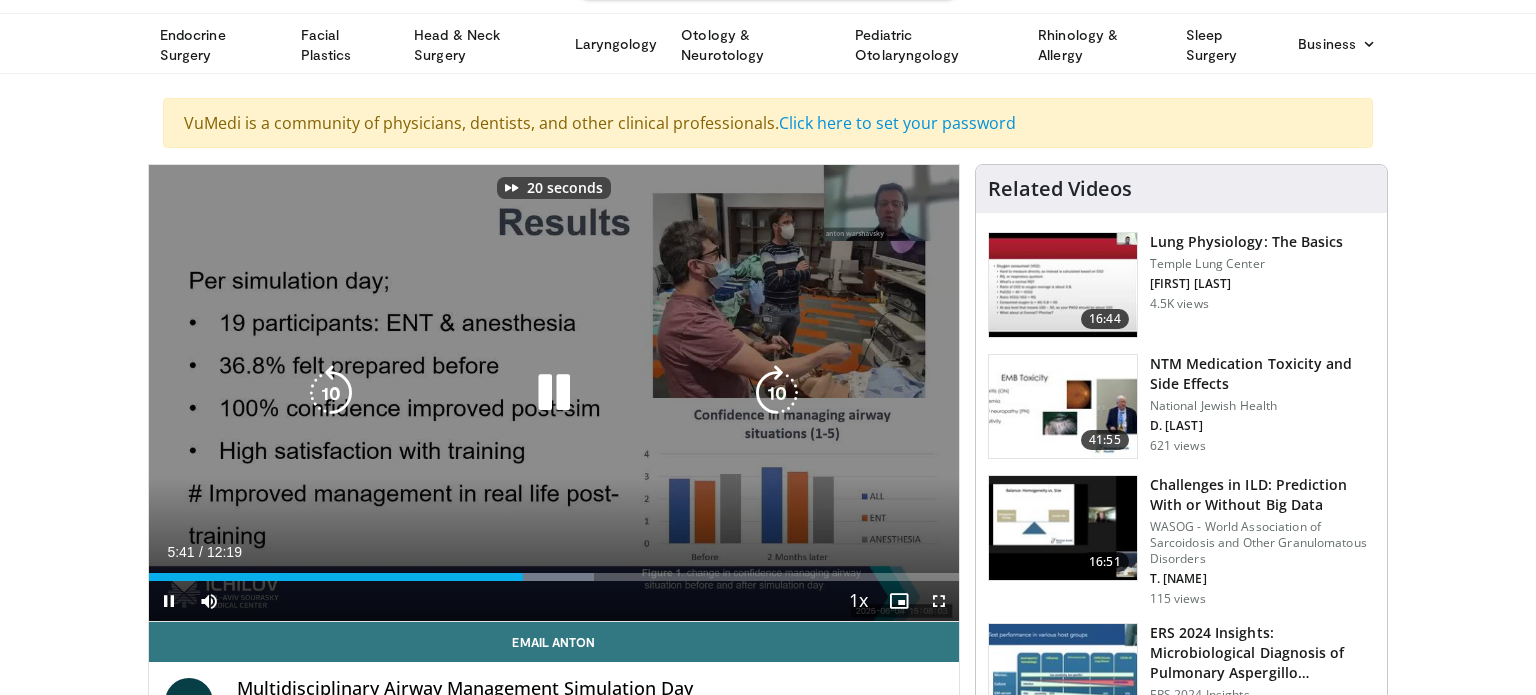 click at bounding box center [777, 393] 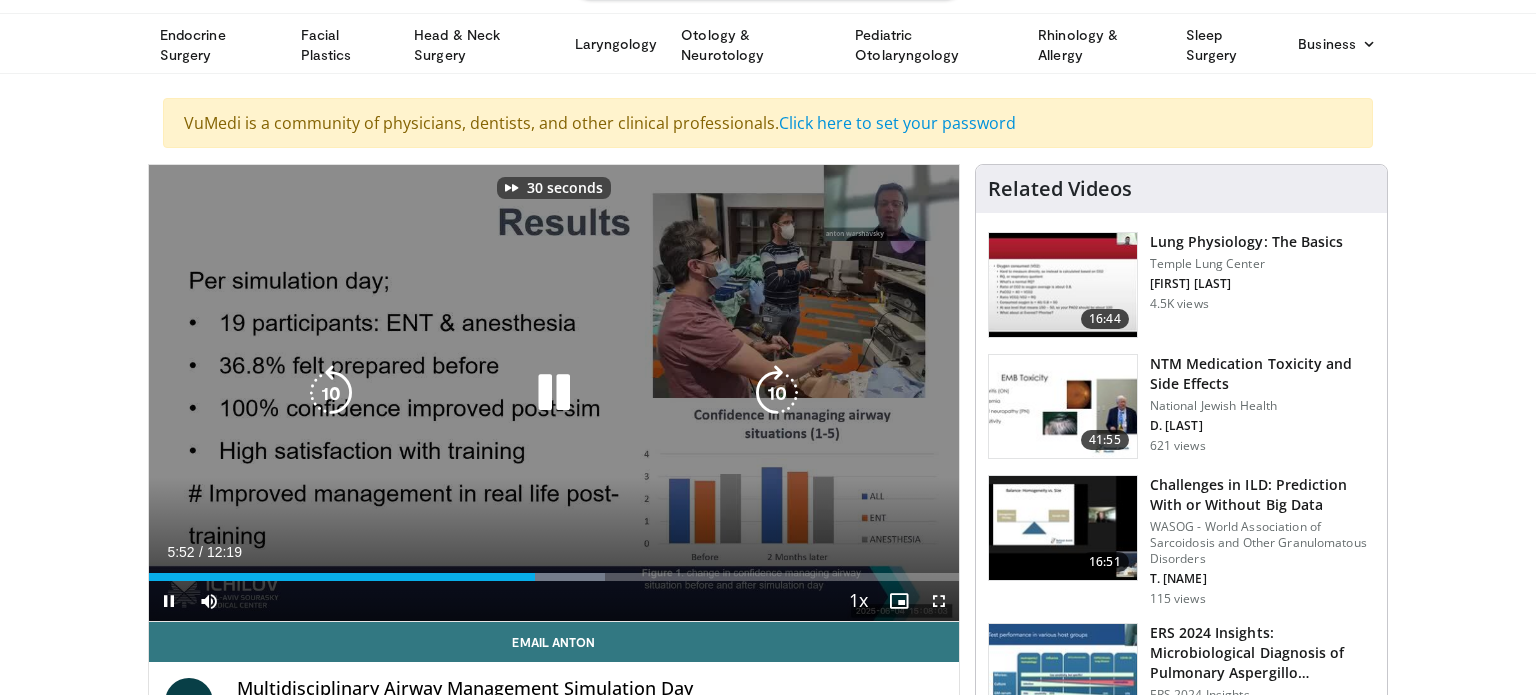 click at bounding box center [777, 393] 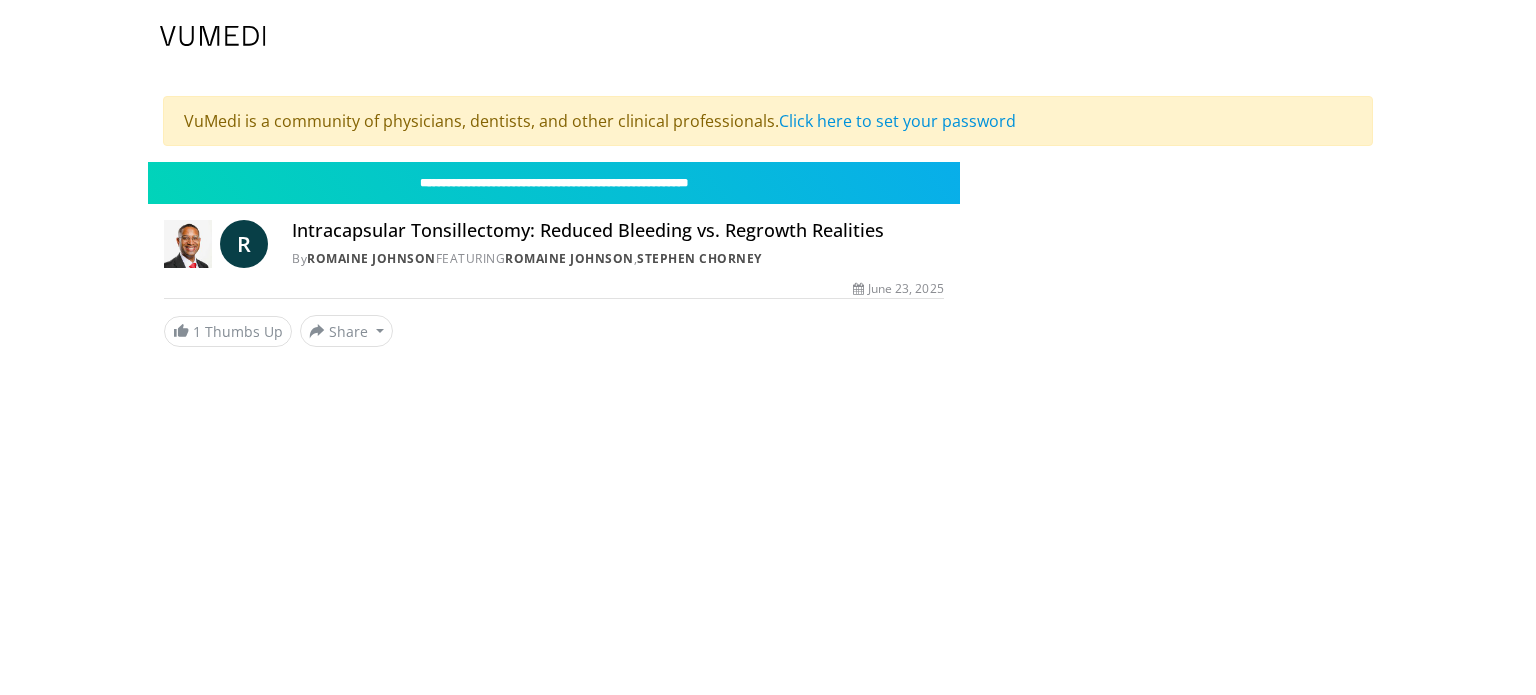 scroll, scrollTop: 0, scrollLeft: 0, axis: both 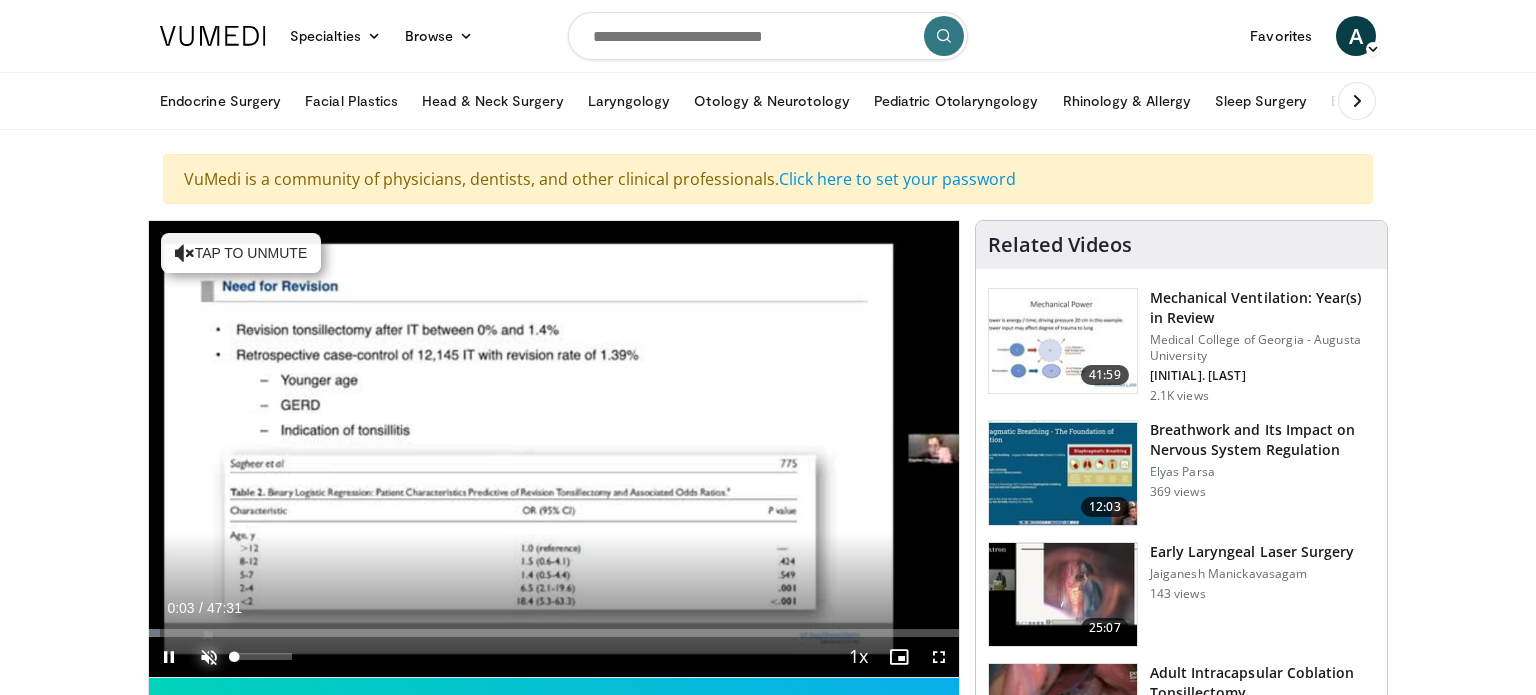 click at bounding box center (209, 657) 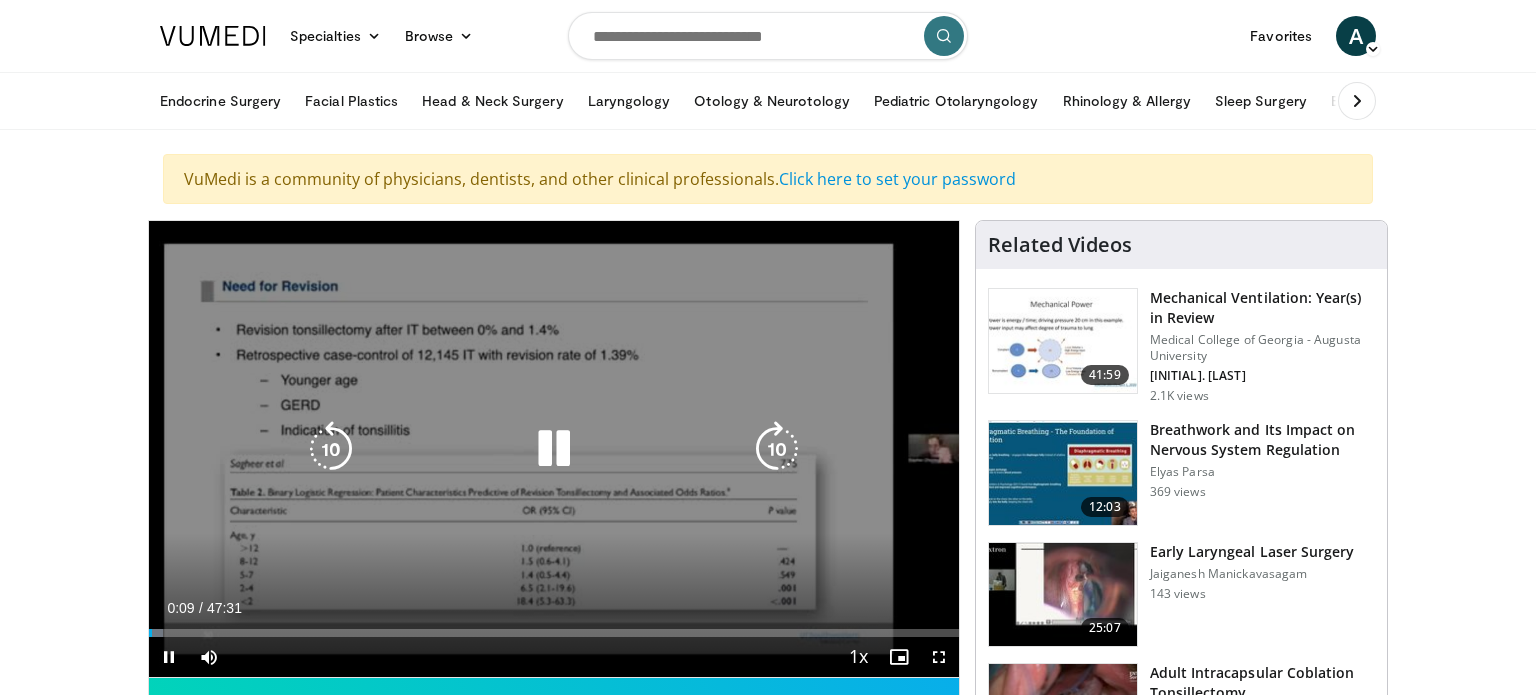 click at bounding box center [777, 449] 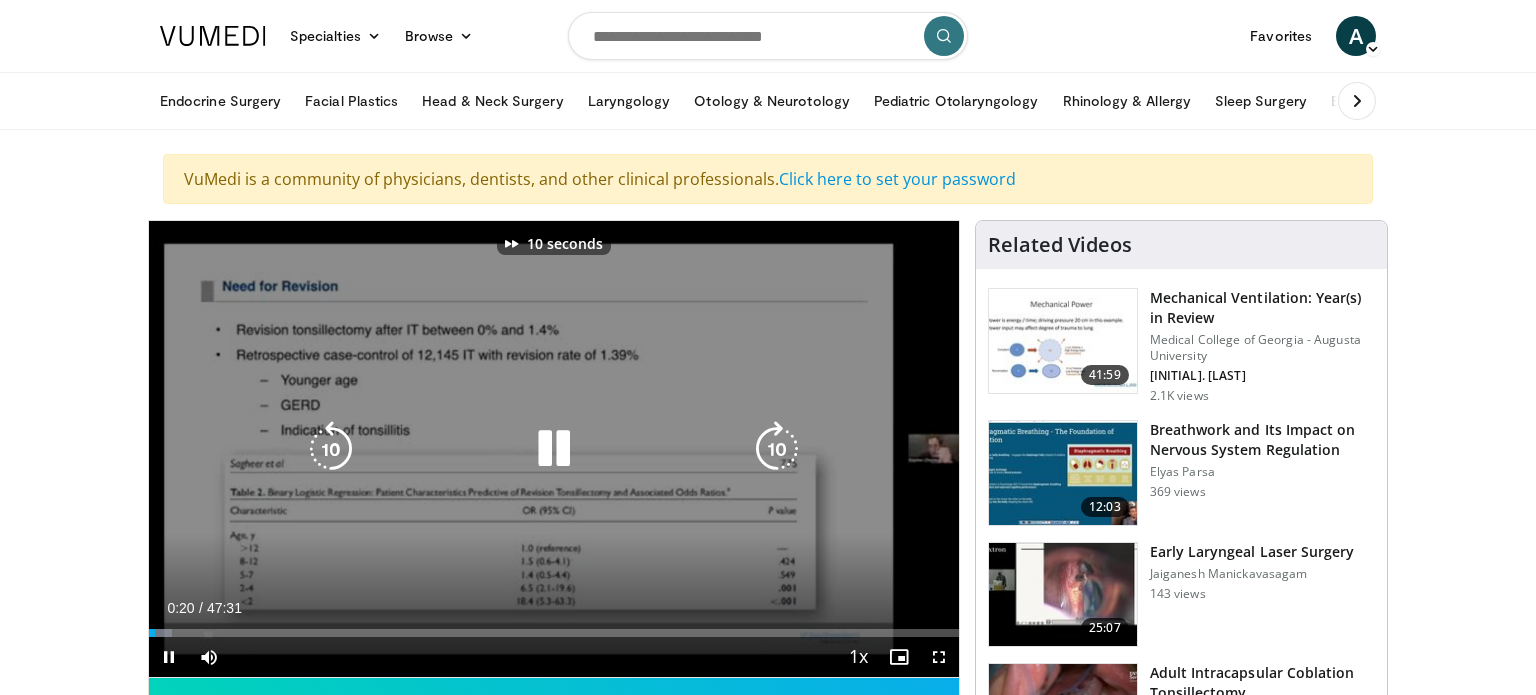 click at bounding box center (777, 449) 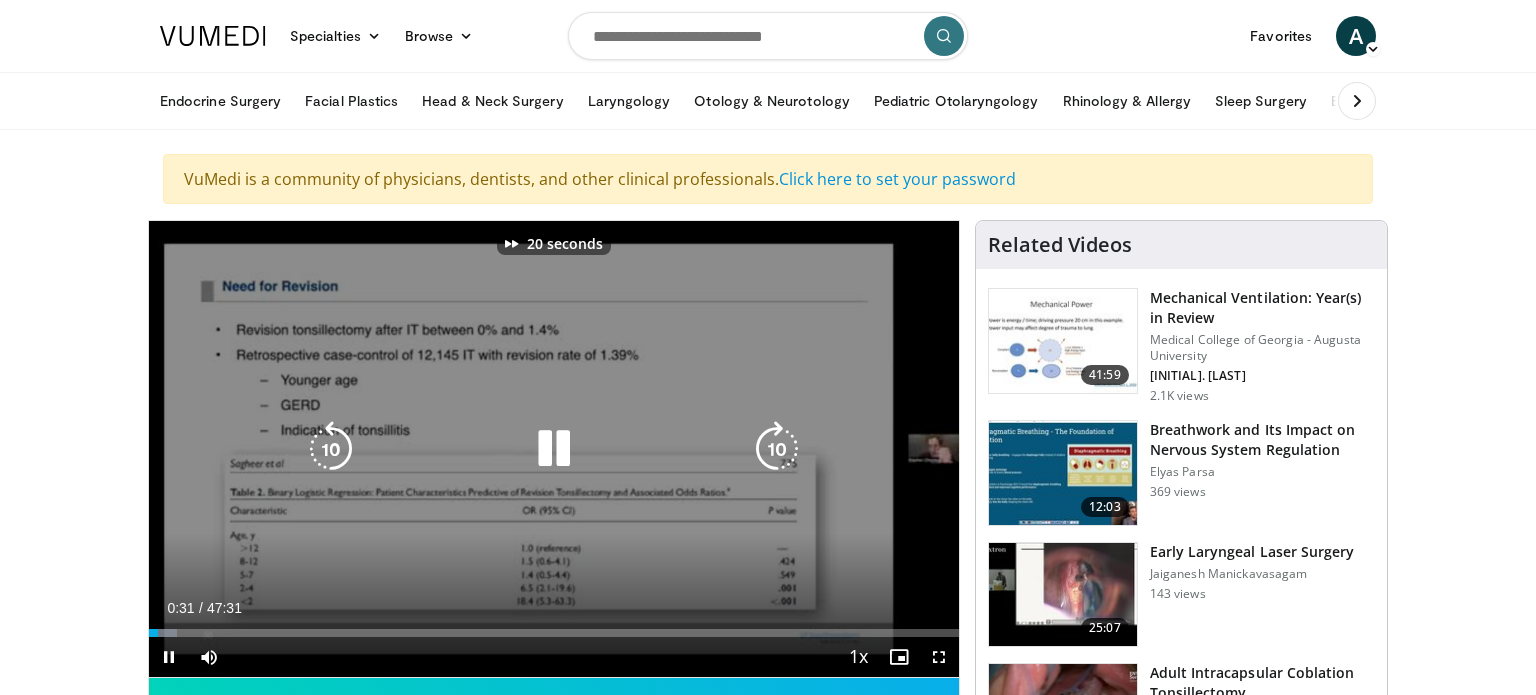 click at bounding box center (777, 449) 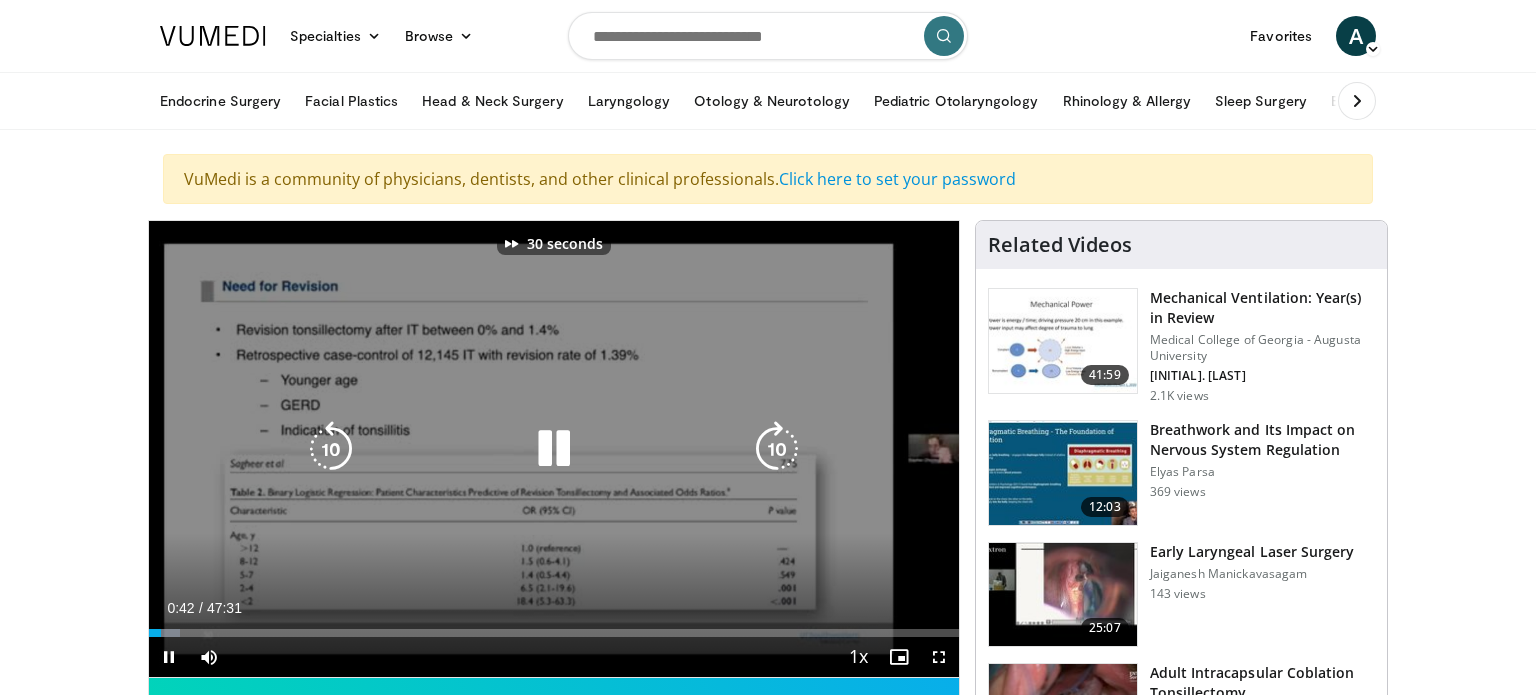 click at bounding box center (777, 449) 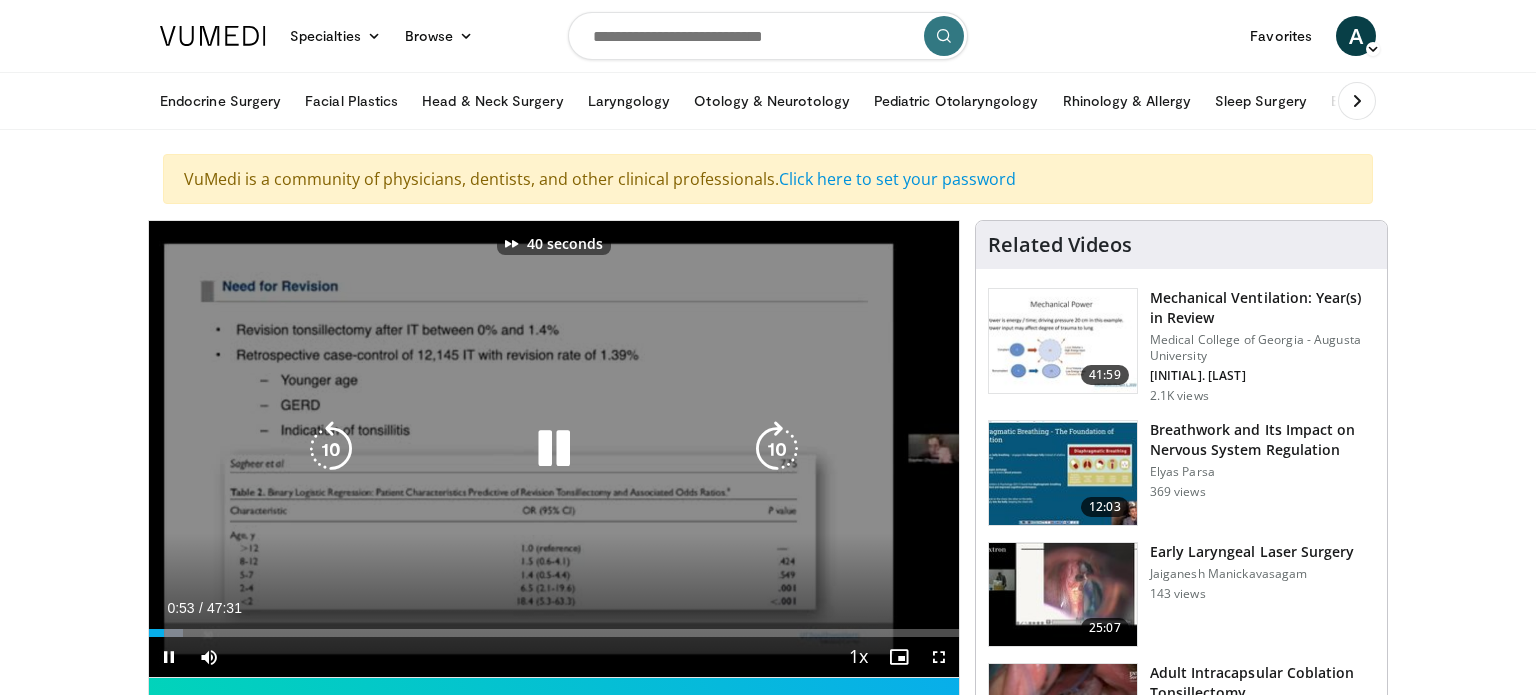 click at bounding box center (777, 449) 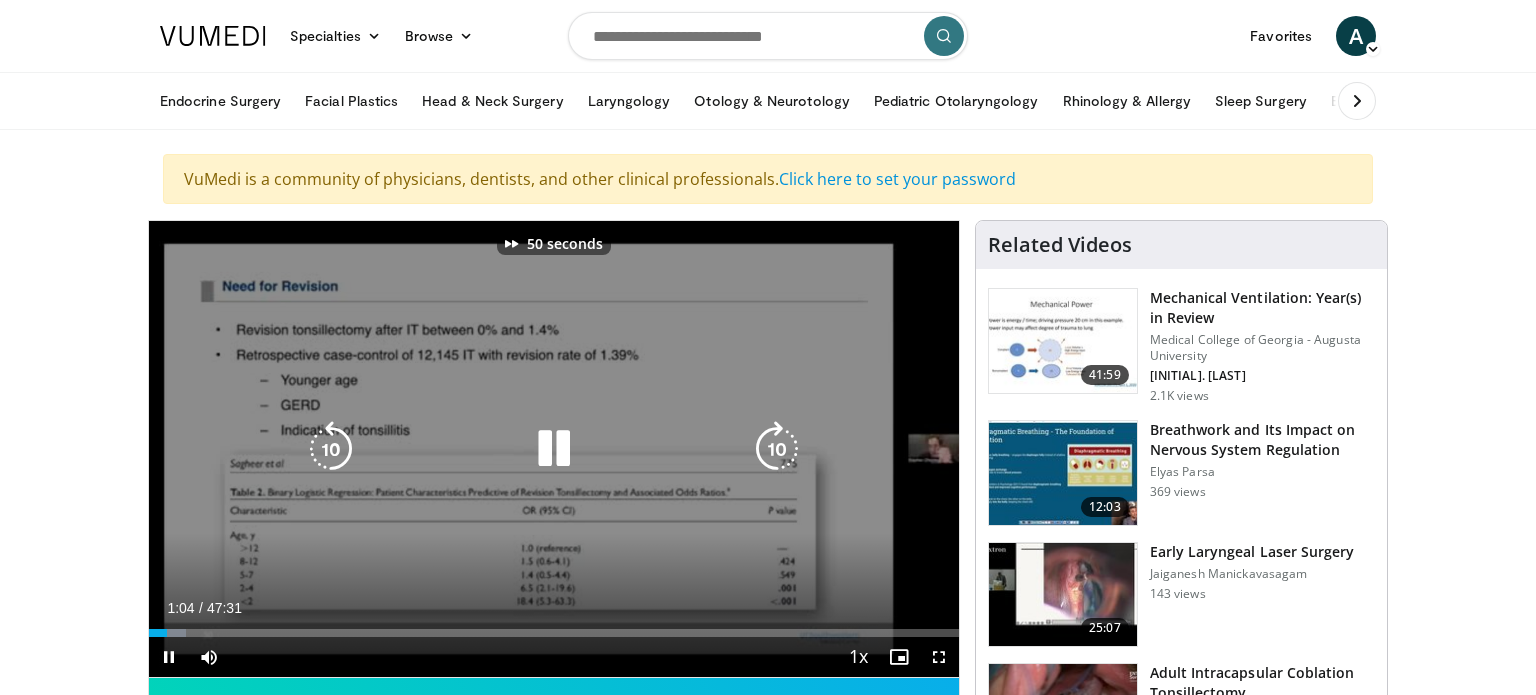 click at bounding box center (777, 449) 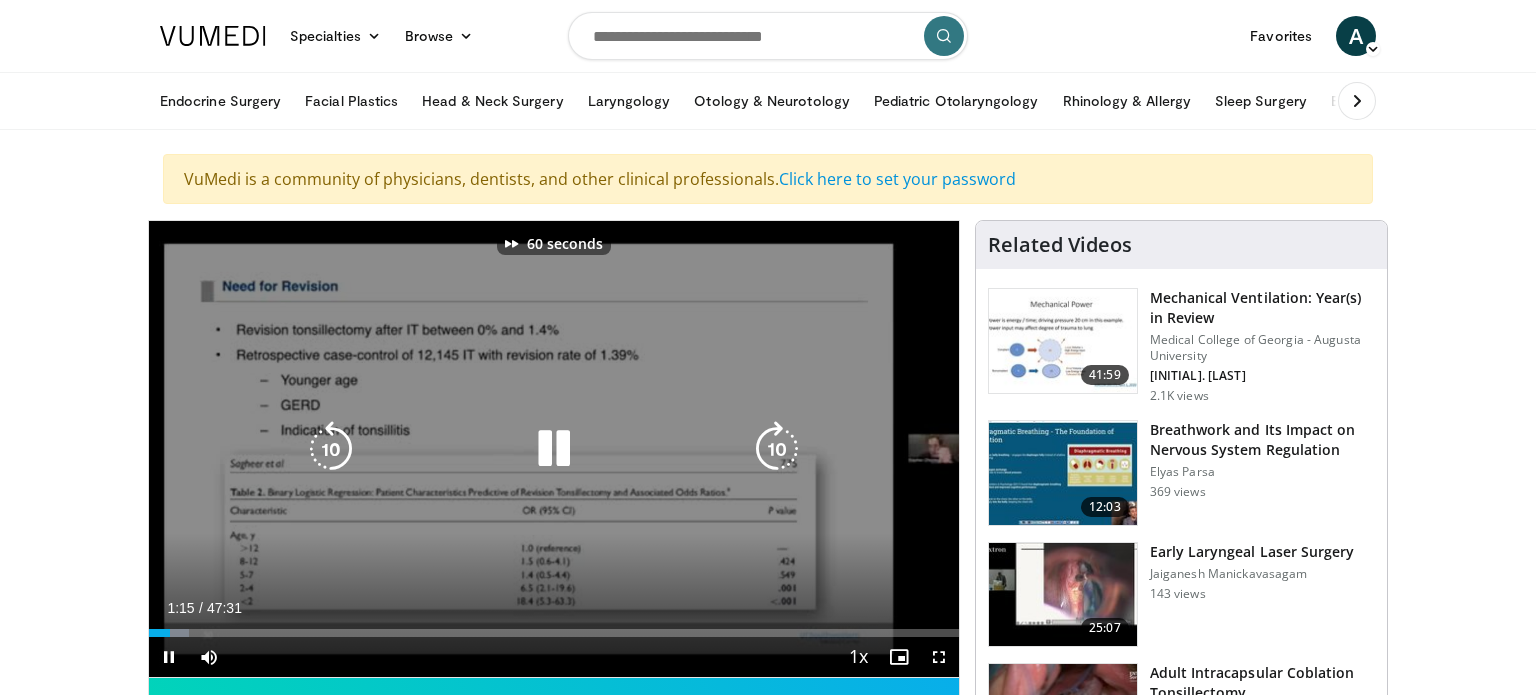 click at bounding box center [777, 449] 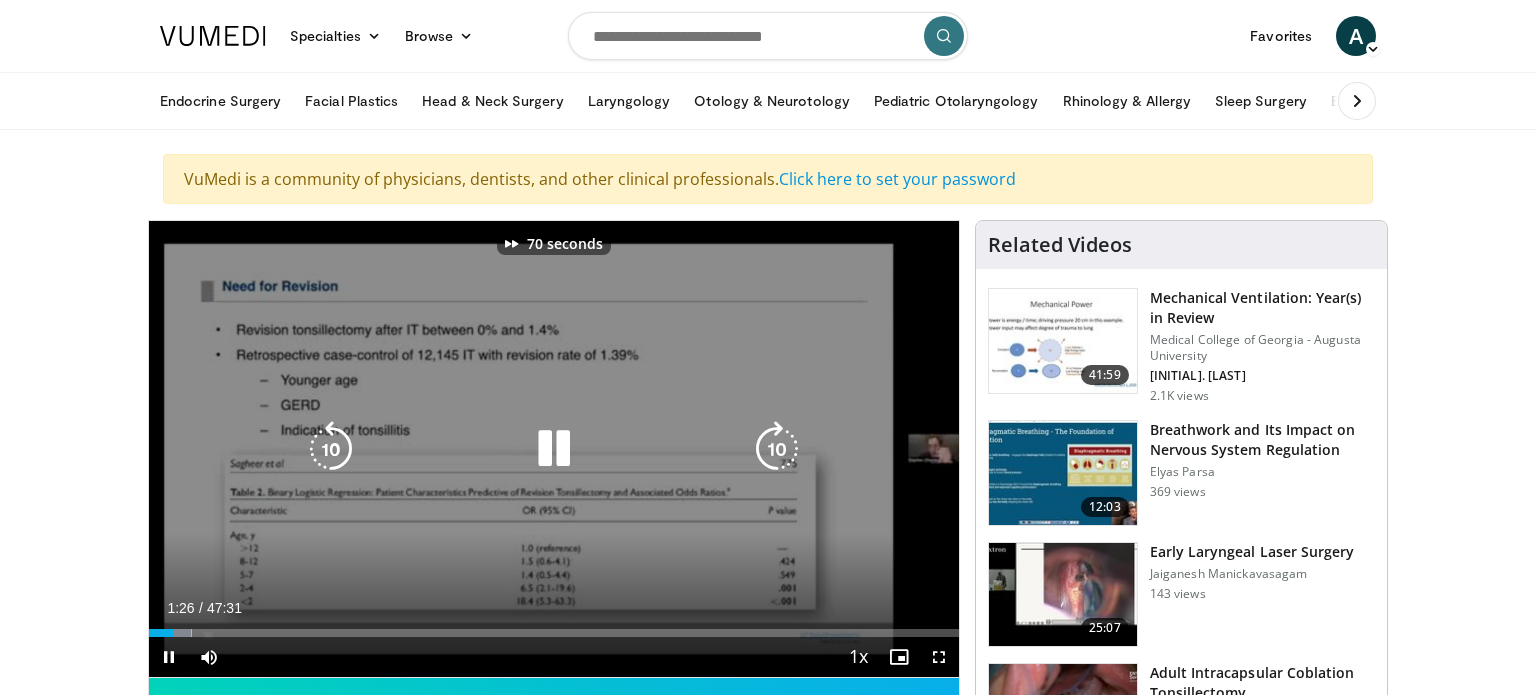 click at bounding box center [777, 449] 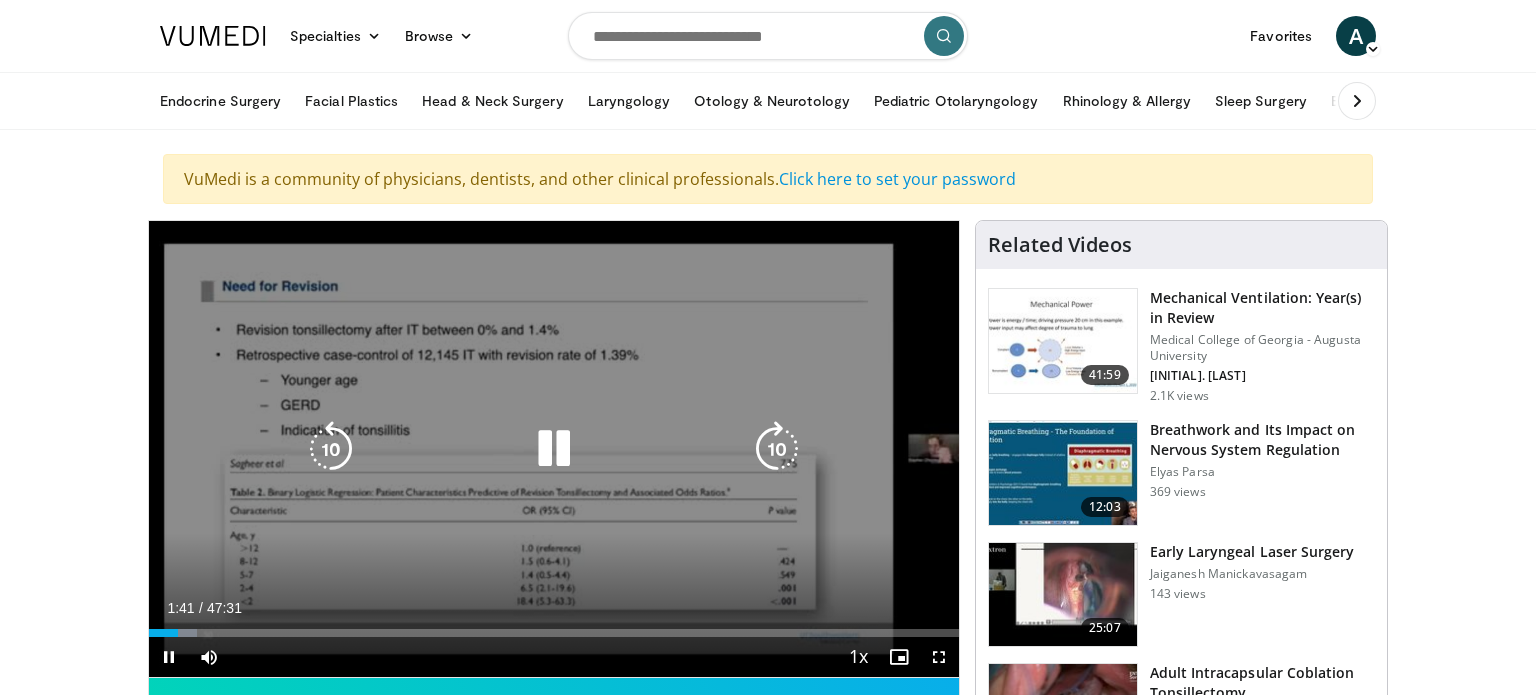 click at bounding box center [777, 449] 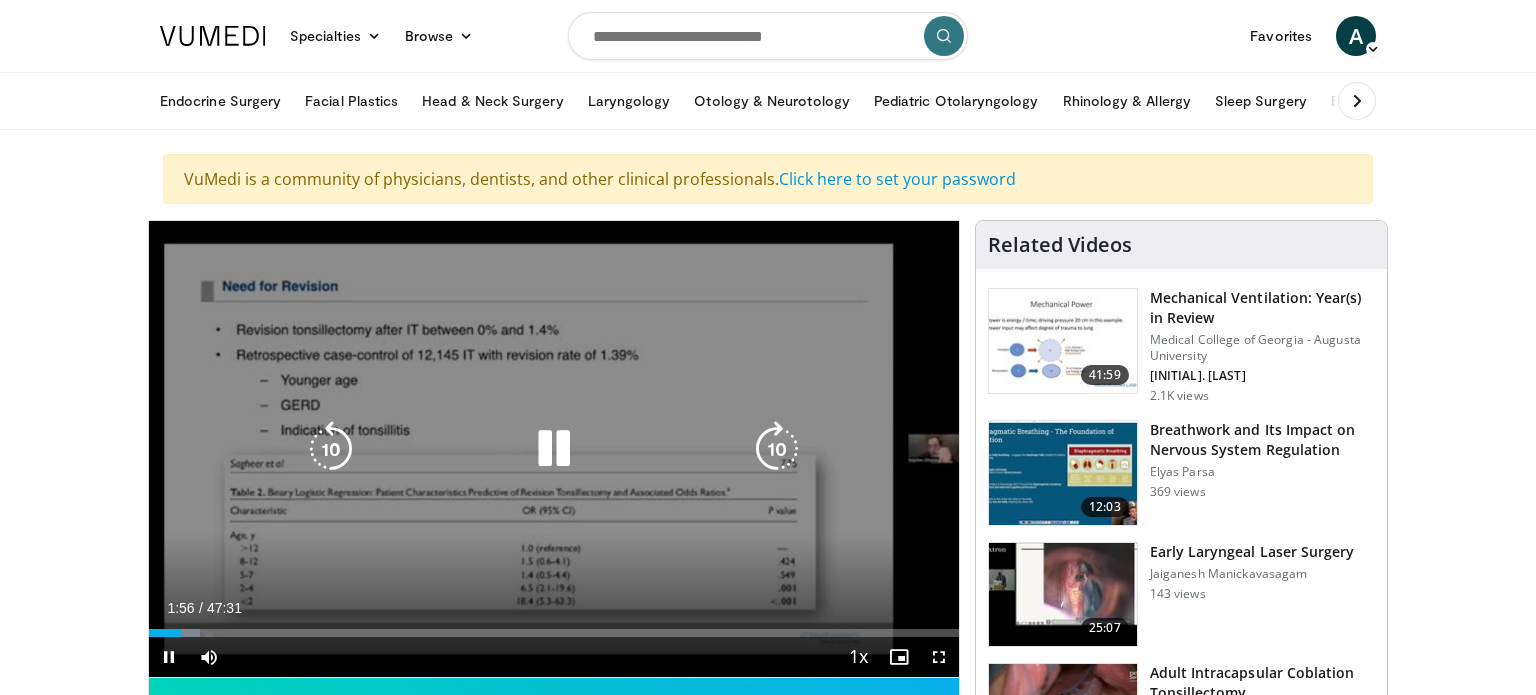 click at bounding box center (777, 449) 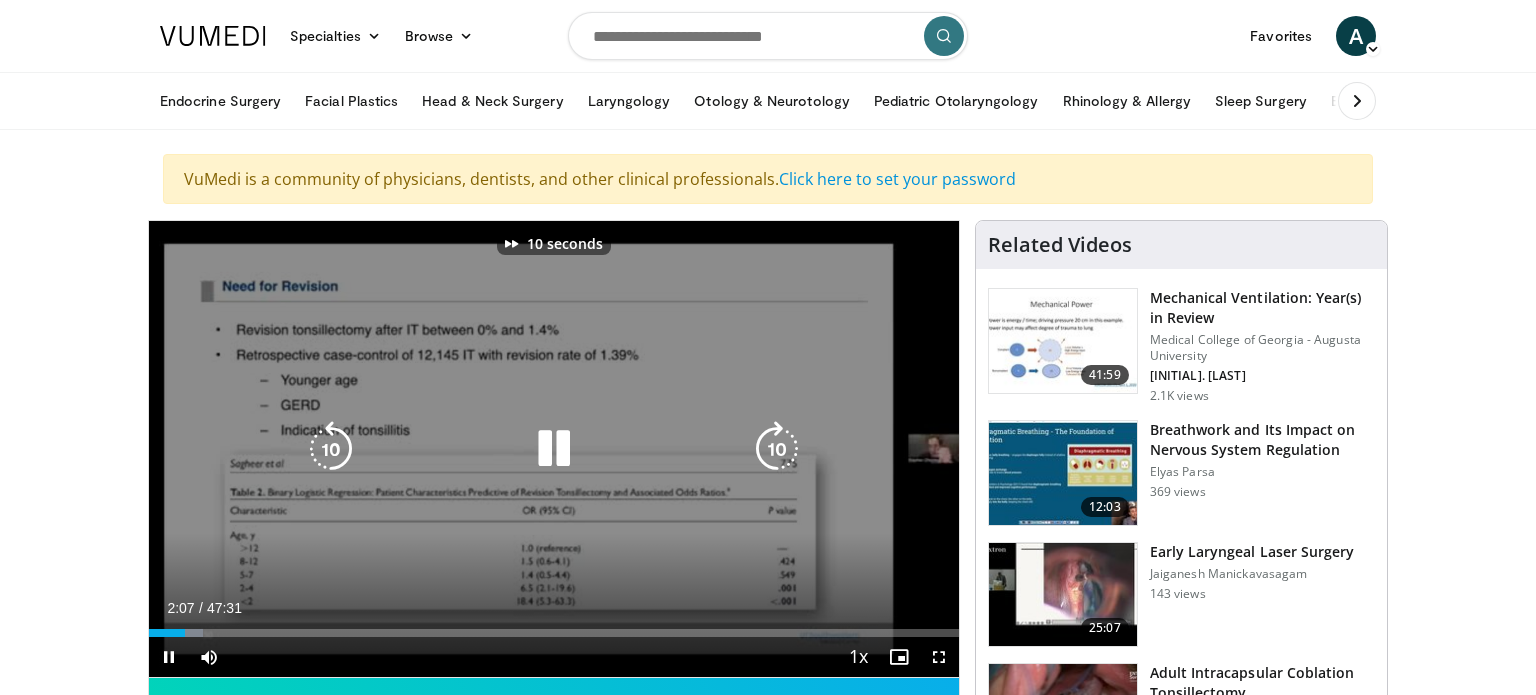 click at bounding box center [777, 449] 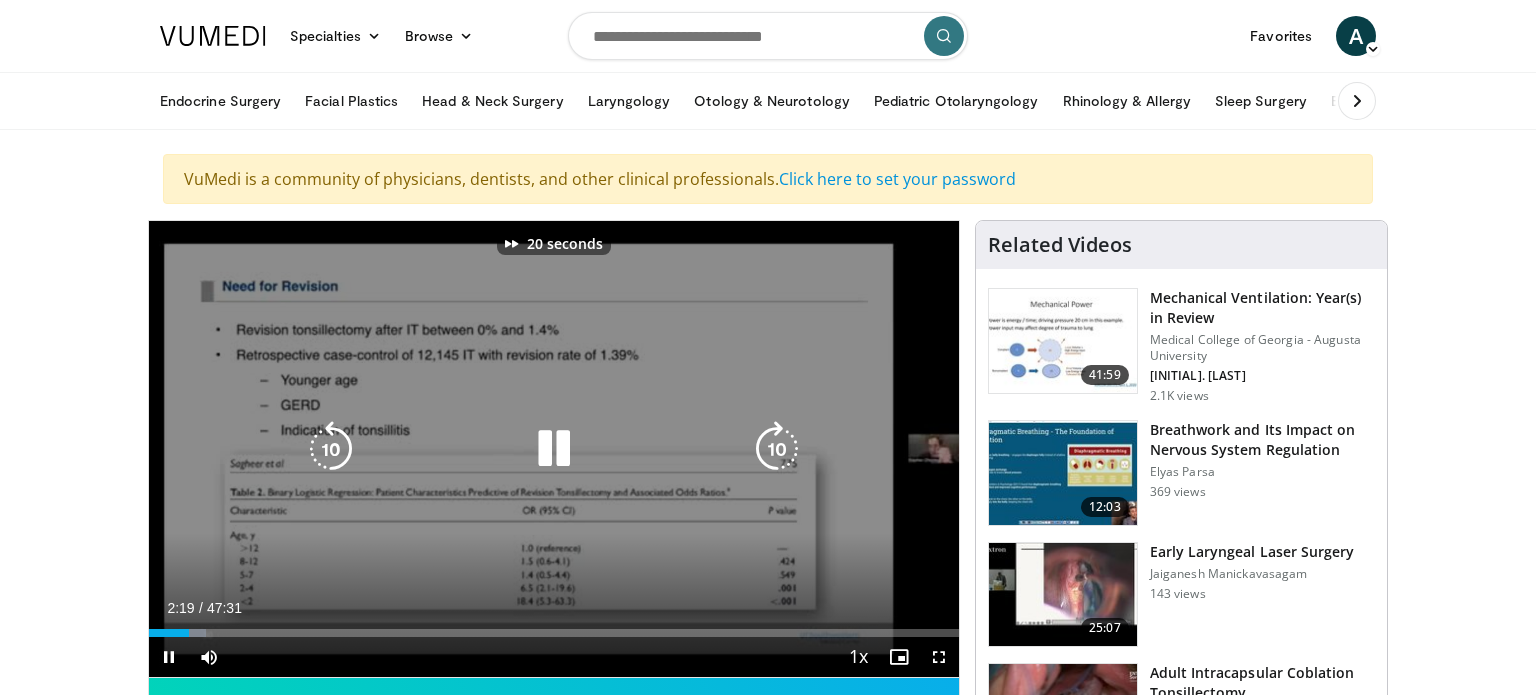 click at bounding box center [777, 449] 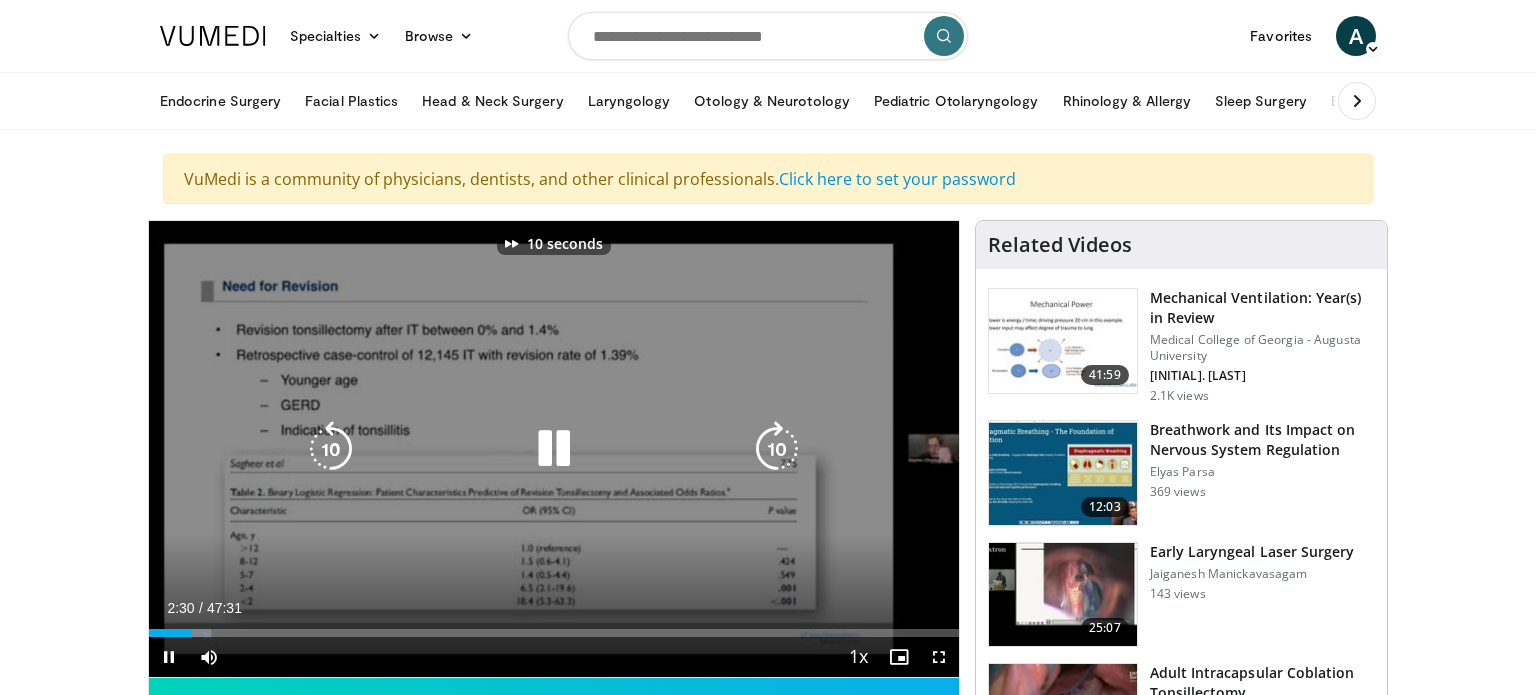 click at bounding box center (777, 449) 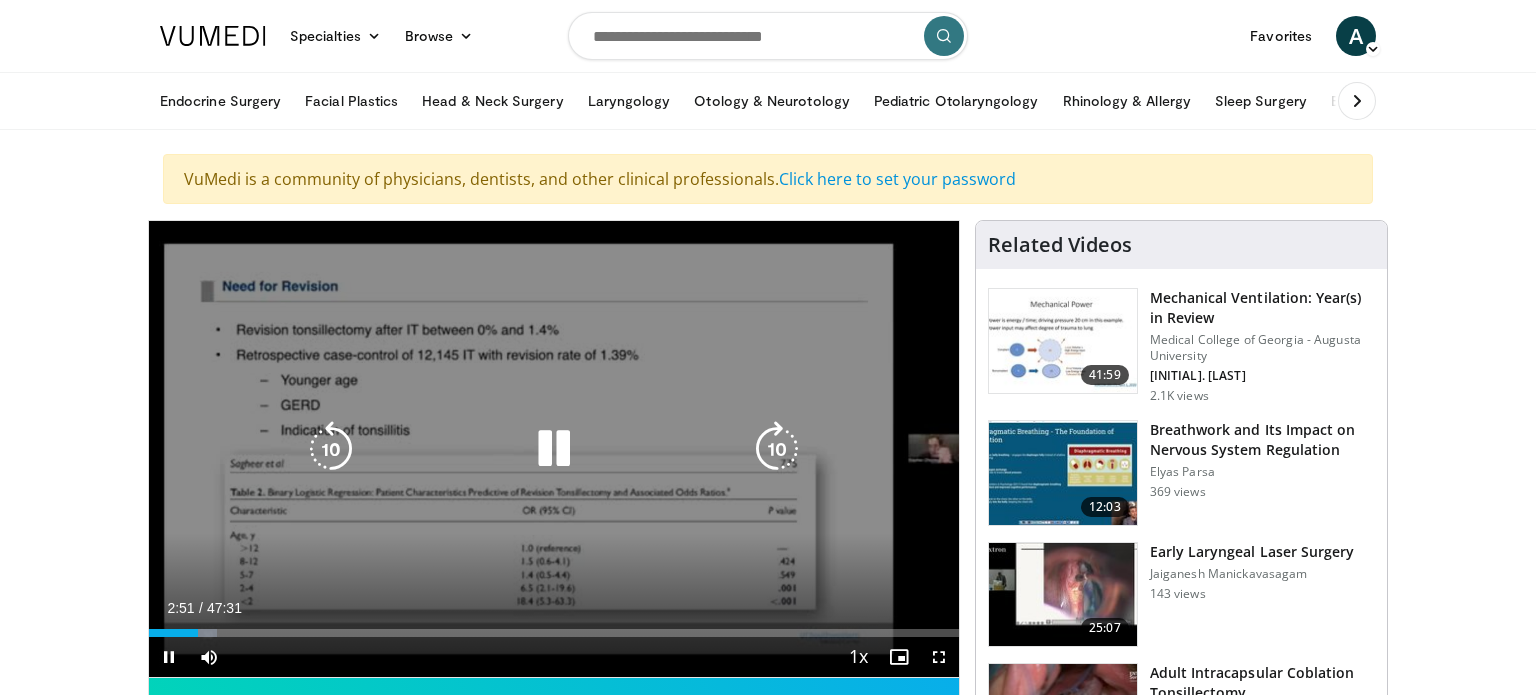 click at bounding box center (777, 449) 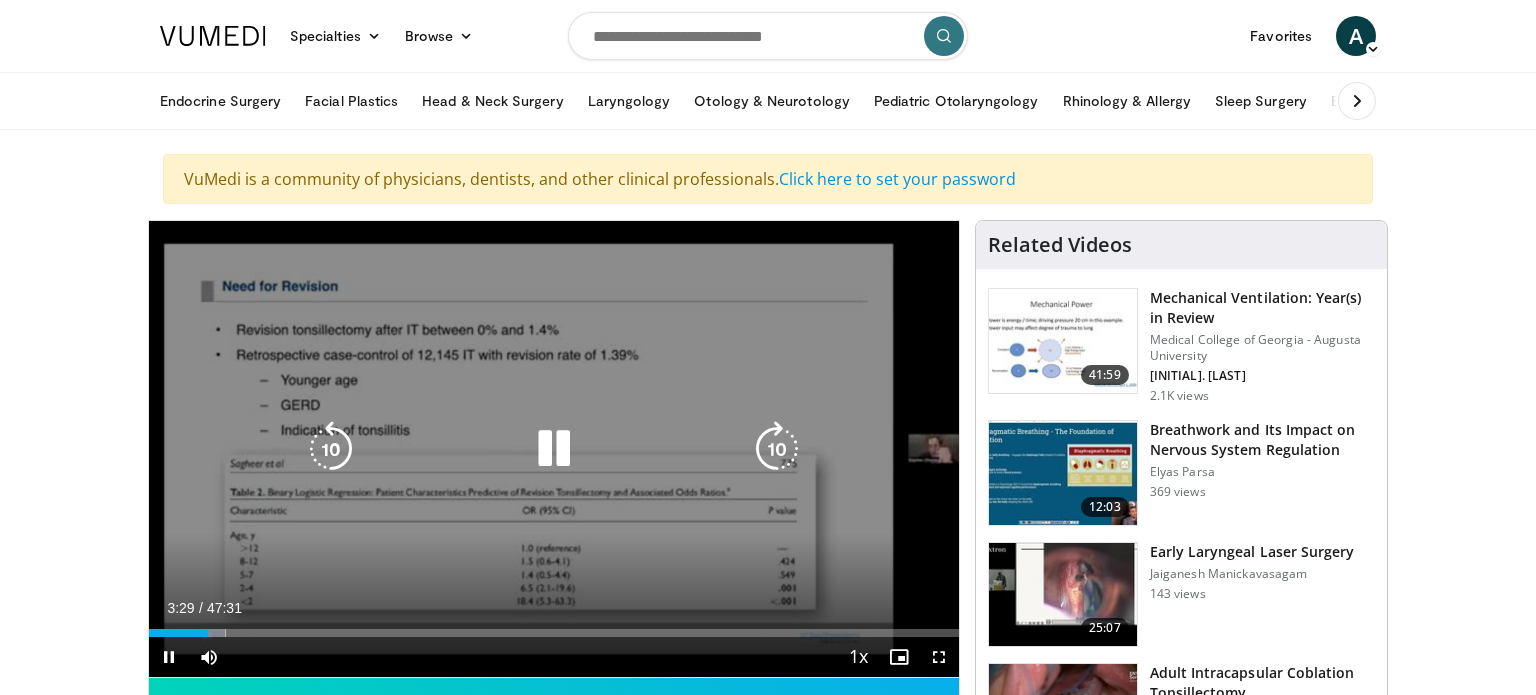 click at bounding box center [777, 449] 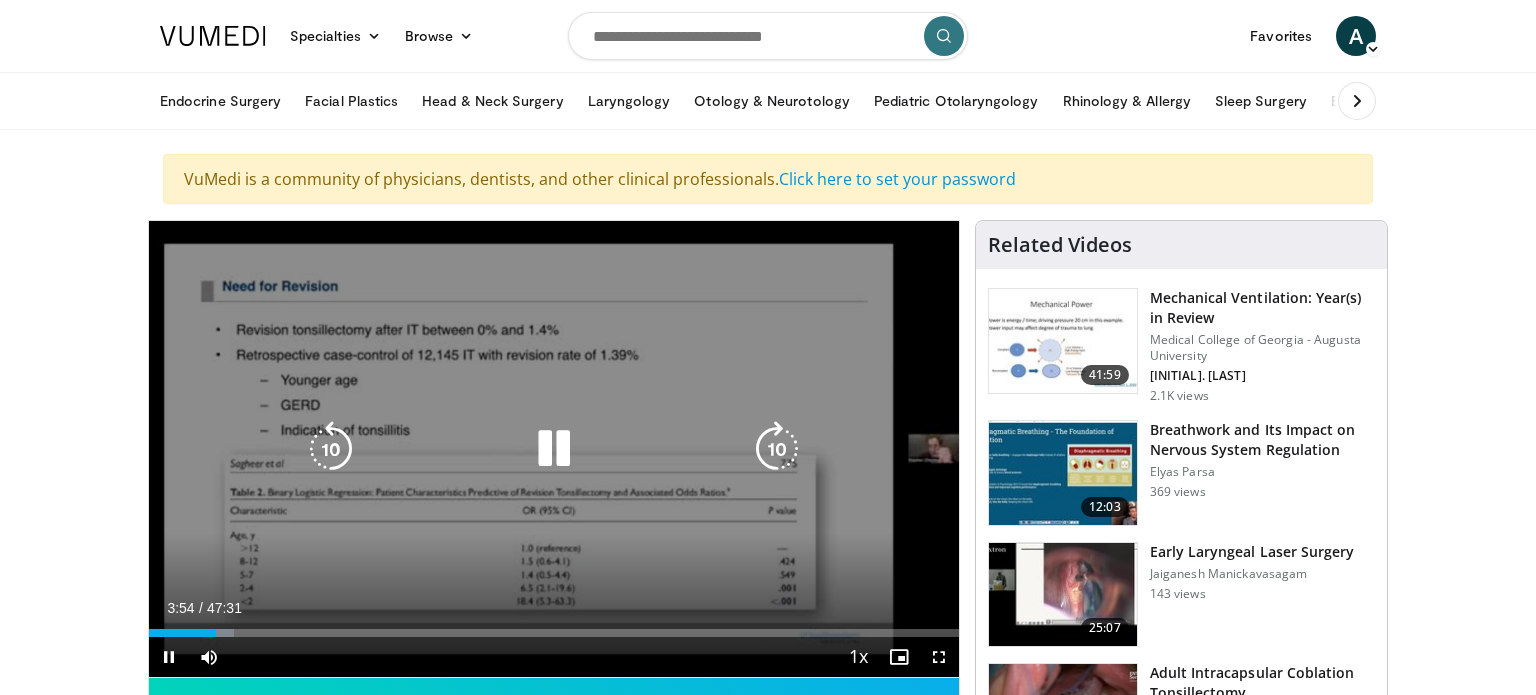 click at bounding box center (777, 449) 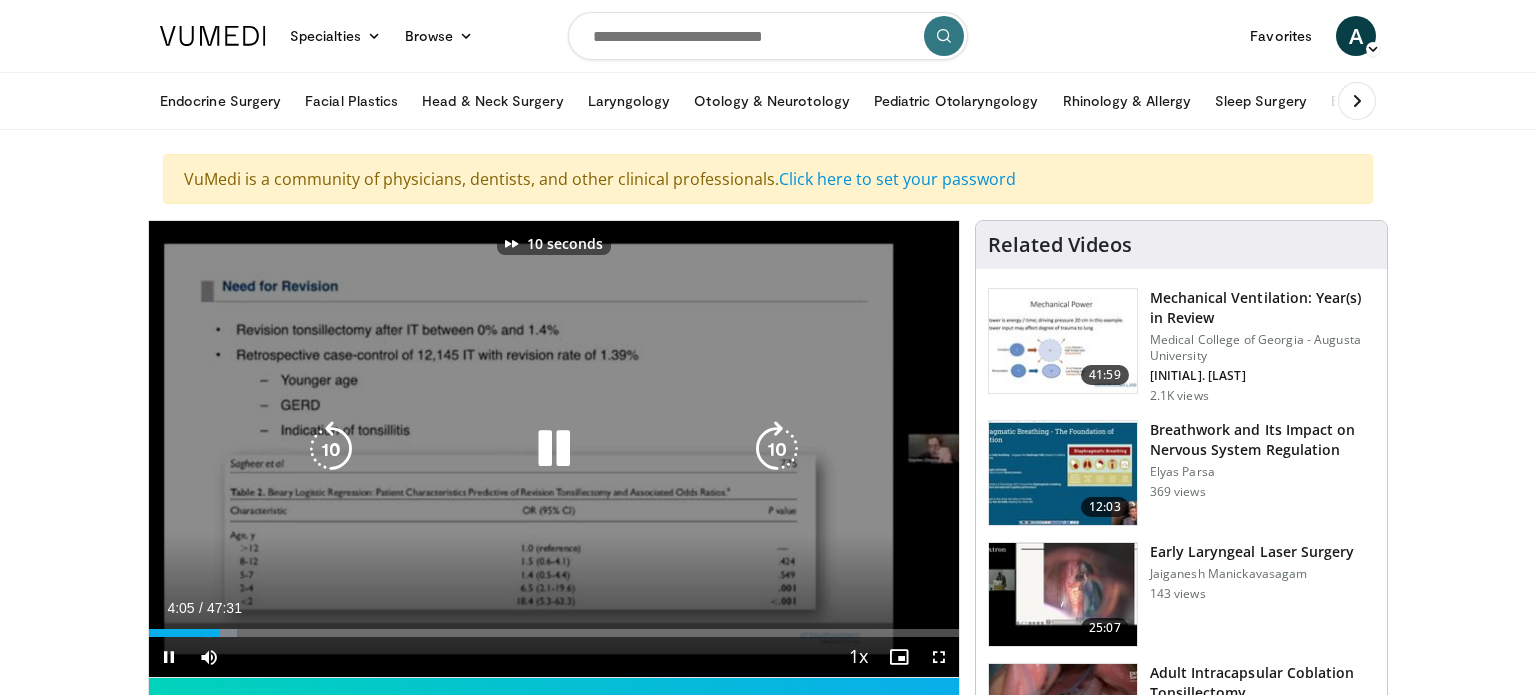 click at bounding box center (777, 449) 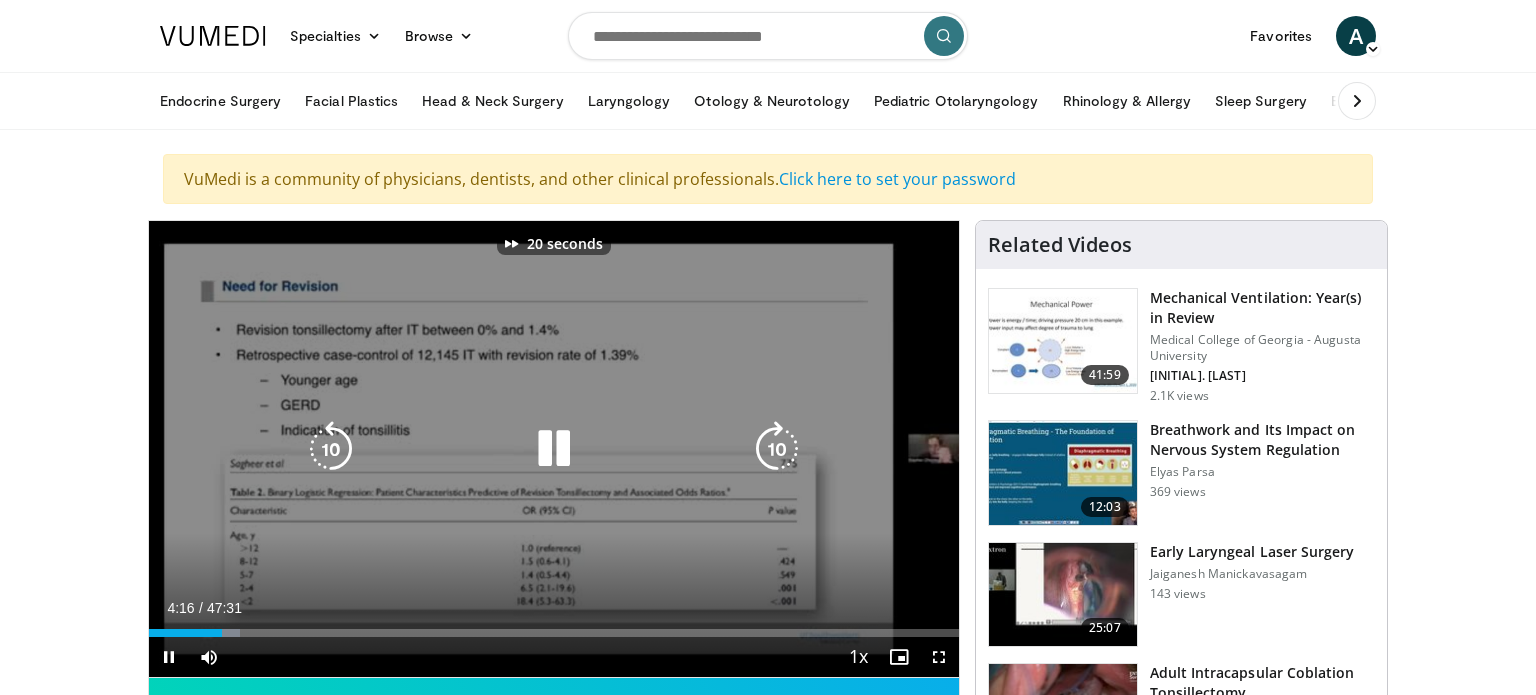 click at bounding box center [777, 449] 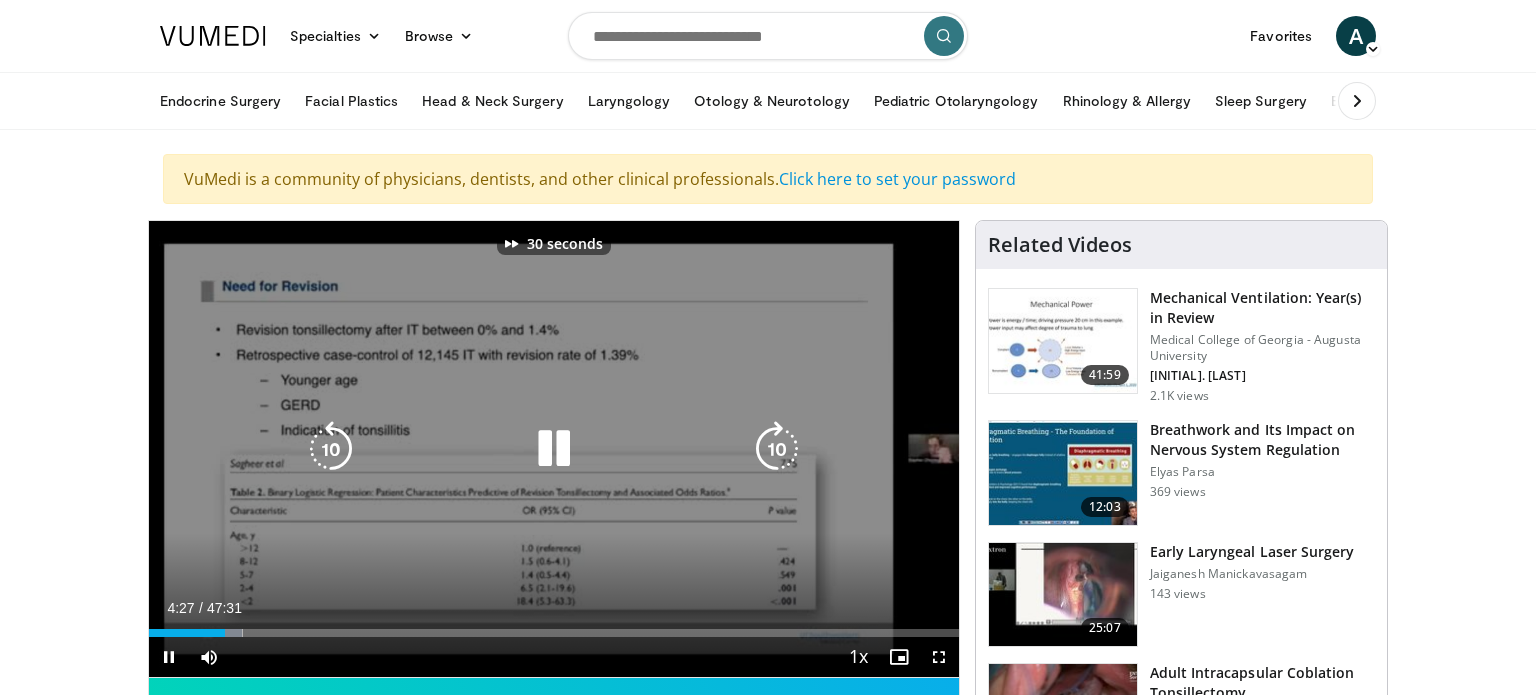 click at bounding box center (777, 449) 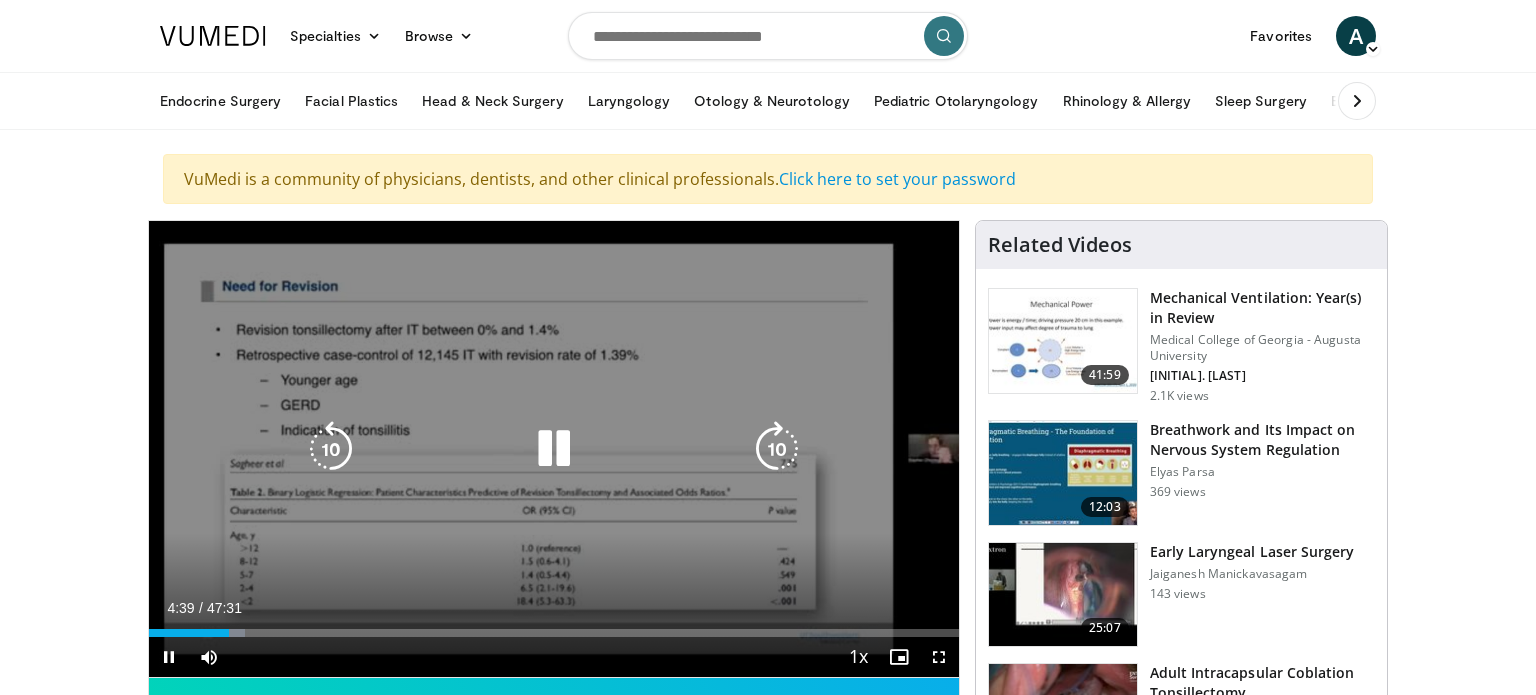 click at bounding box center (777, 449) 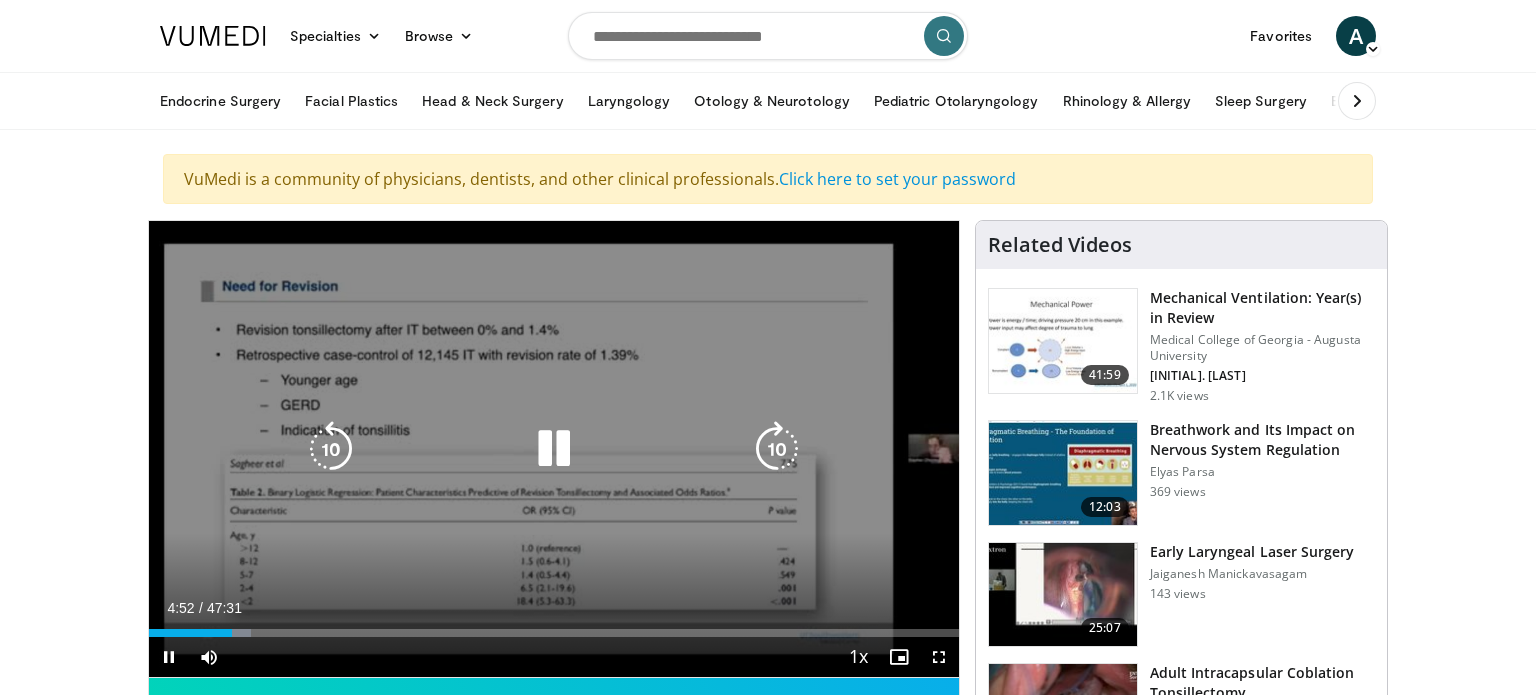 click at bounding box center (777, 449) 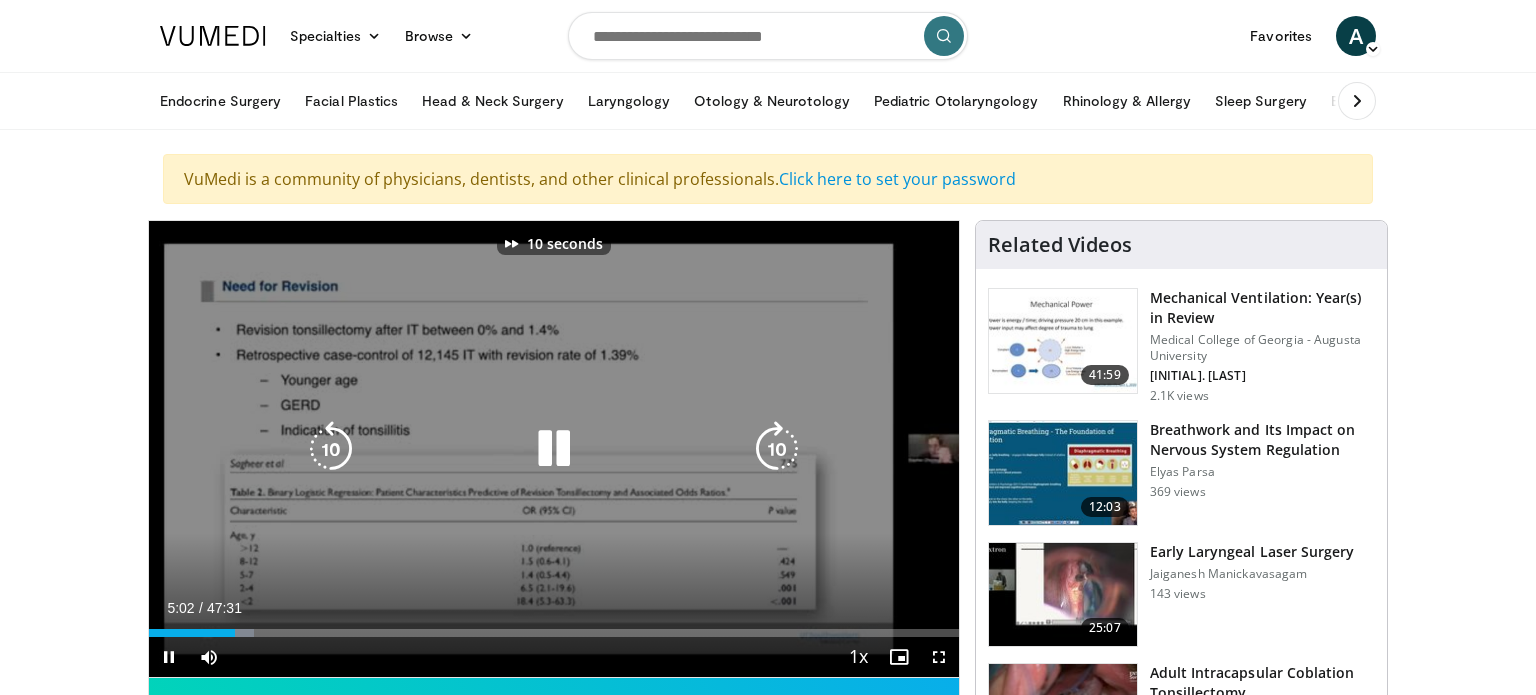 click at bounding box center (777, 449) 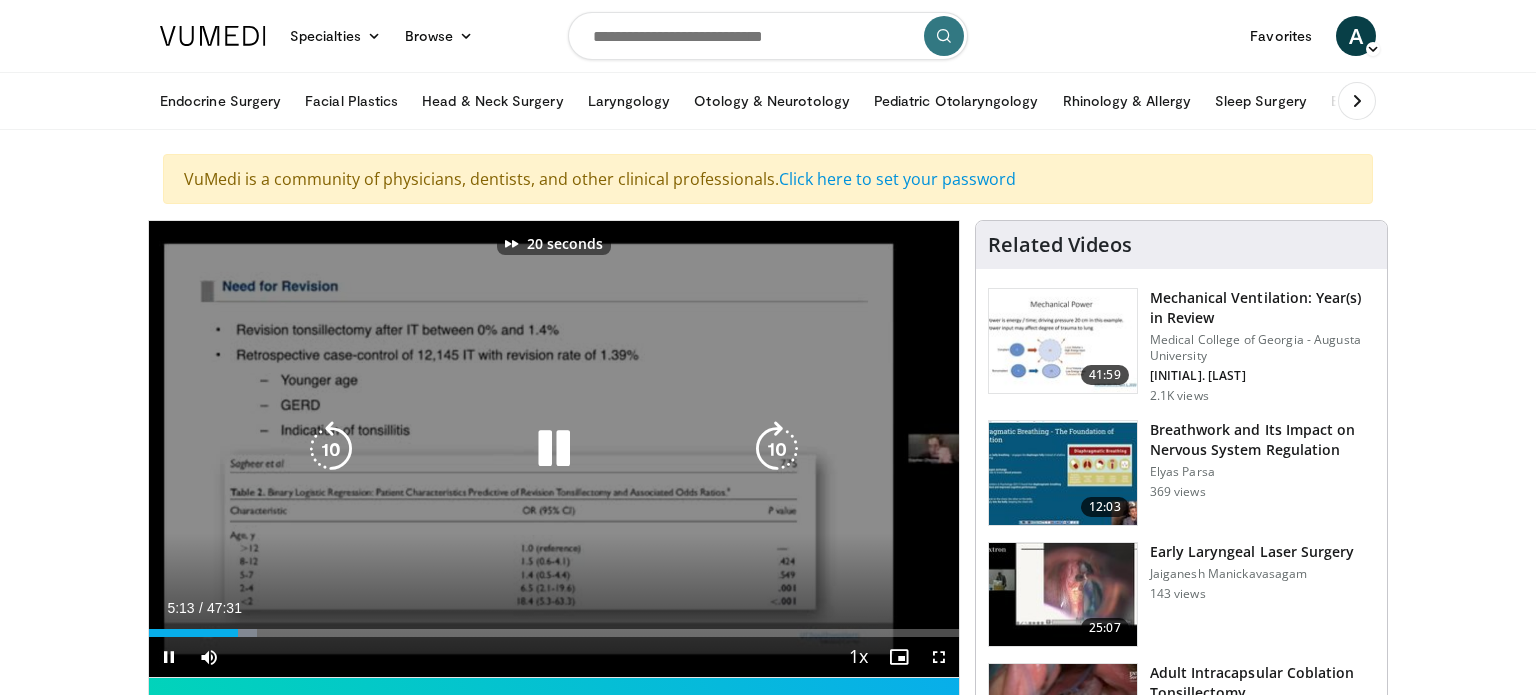 click at bounding box center [777, 449] 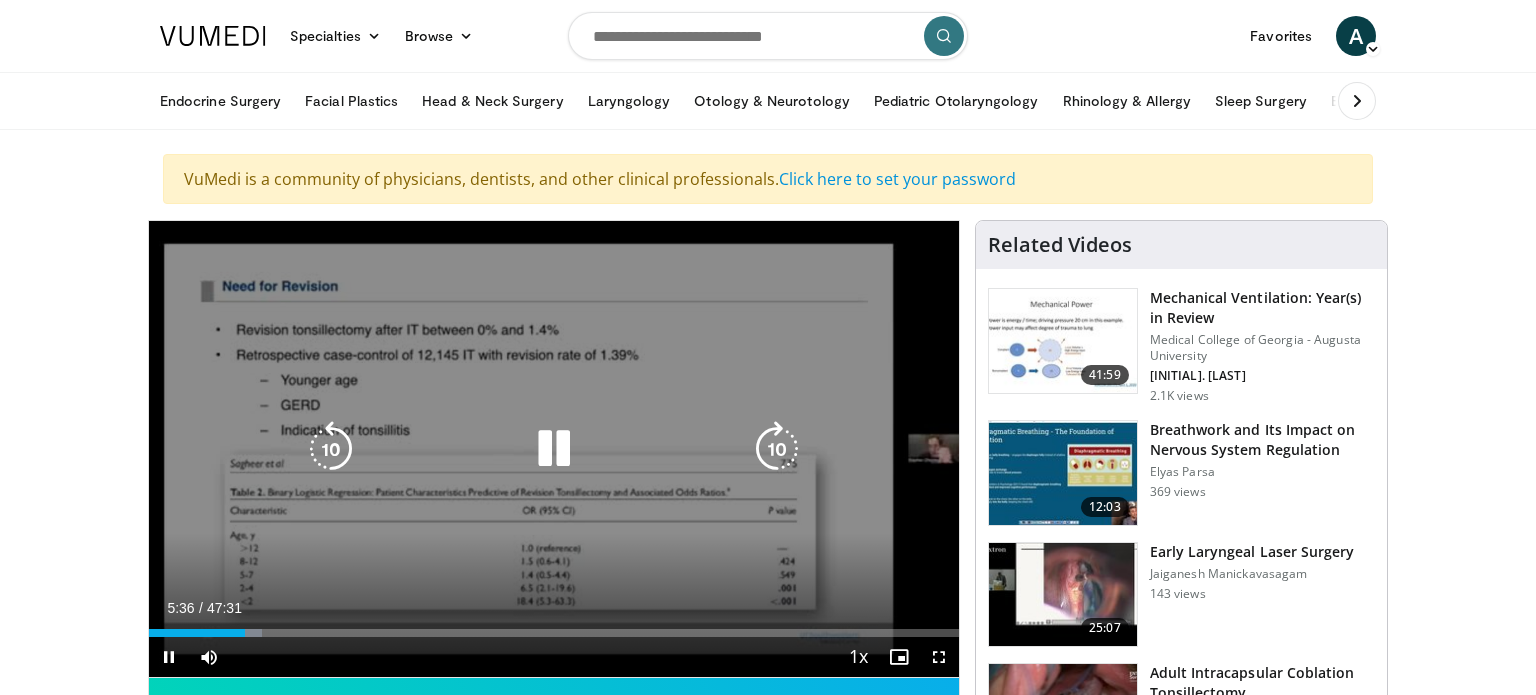 click at bounding box center (777, 449) 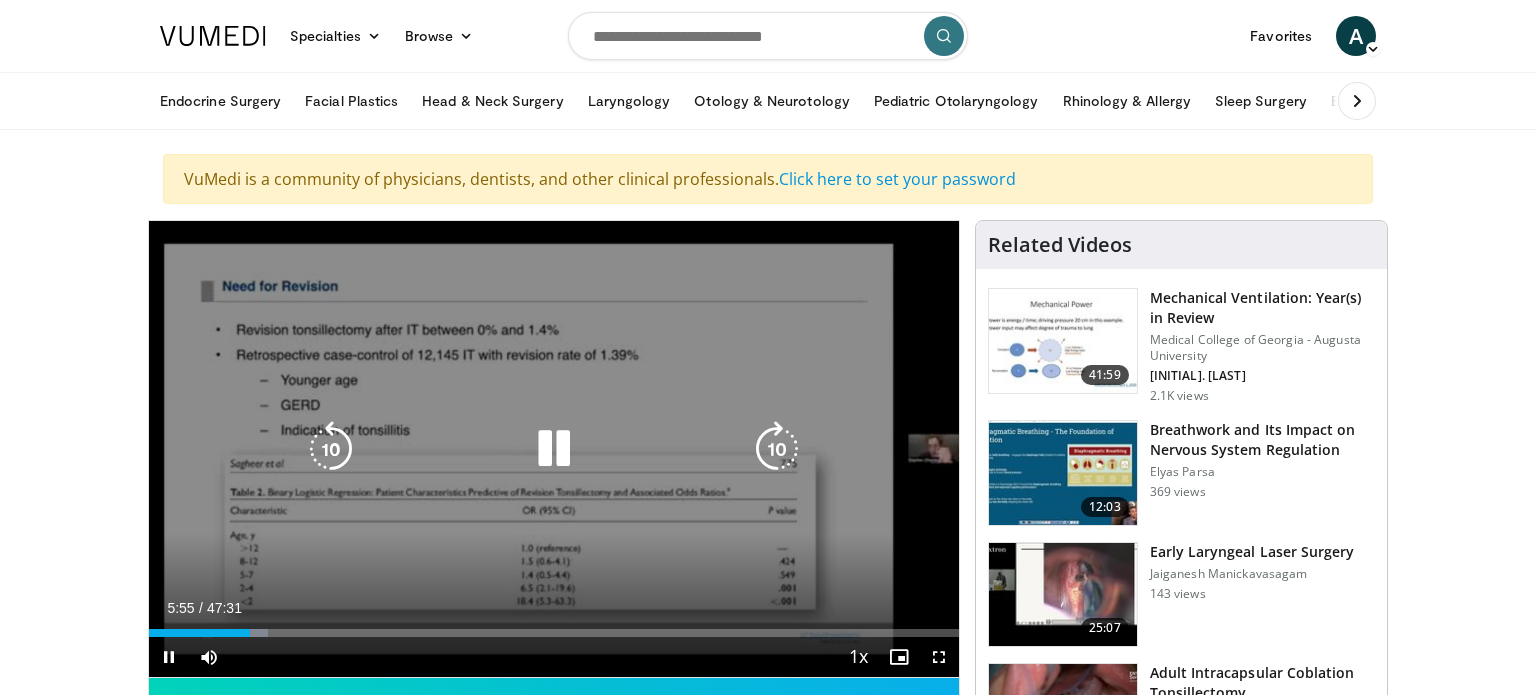 click at bounding box center [777, 449] 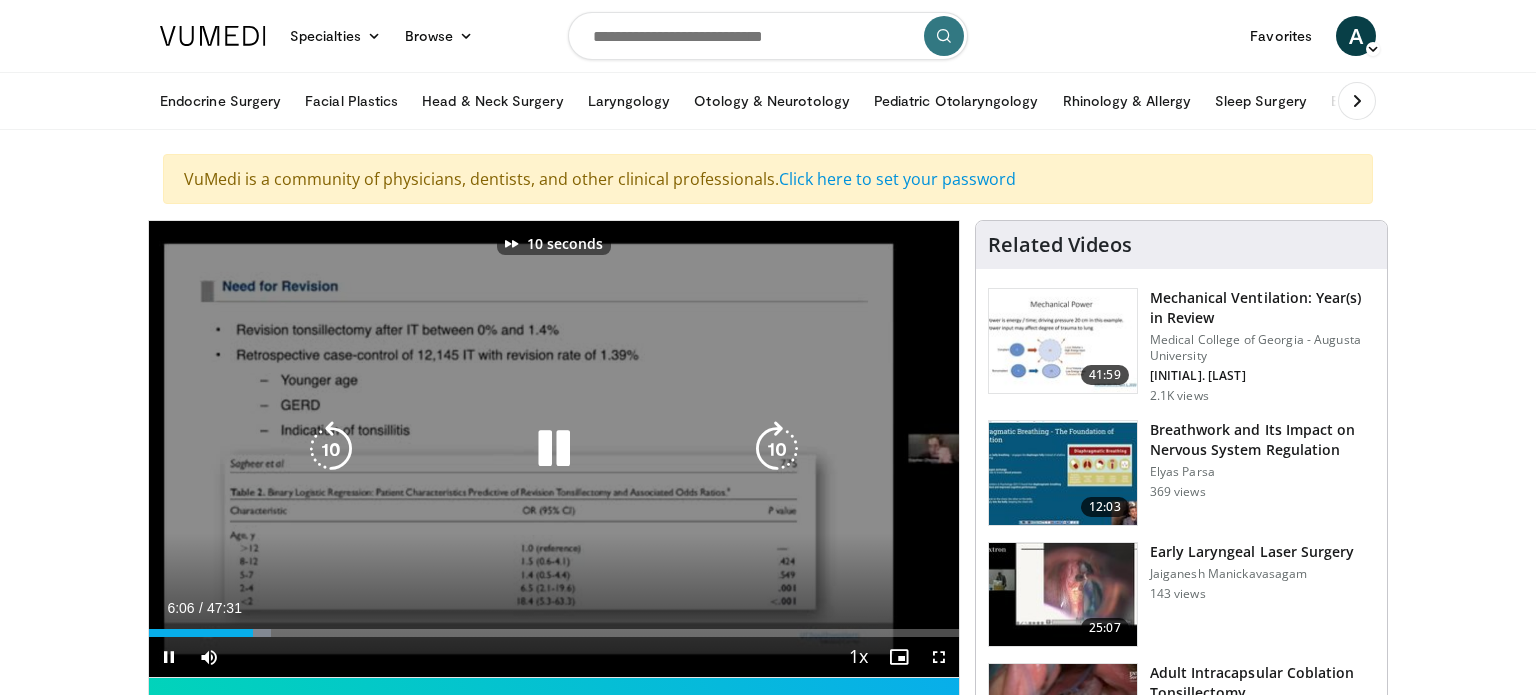 click at bounding box center [777, 449] 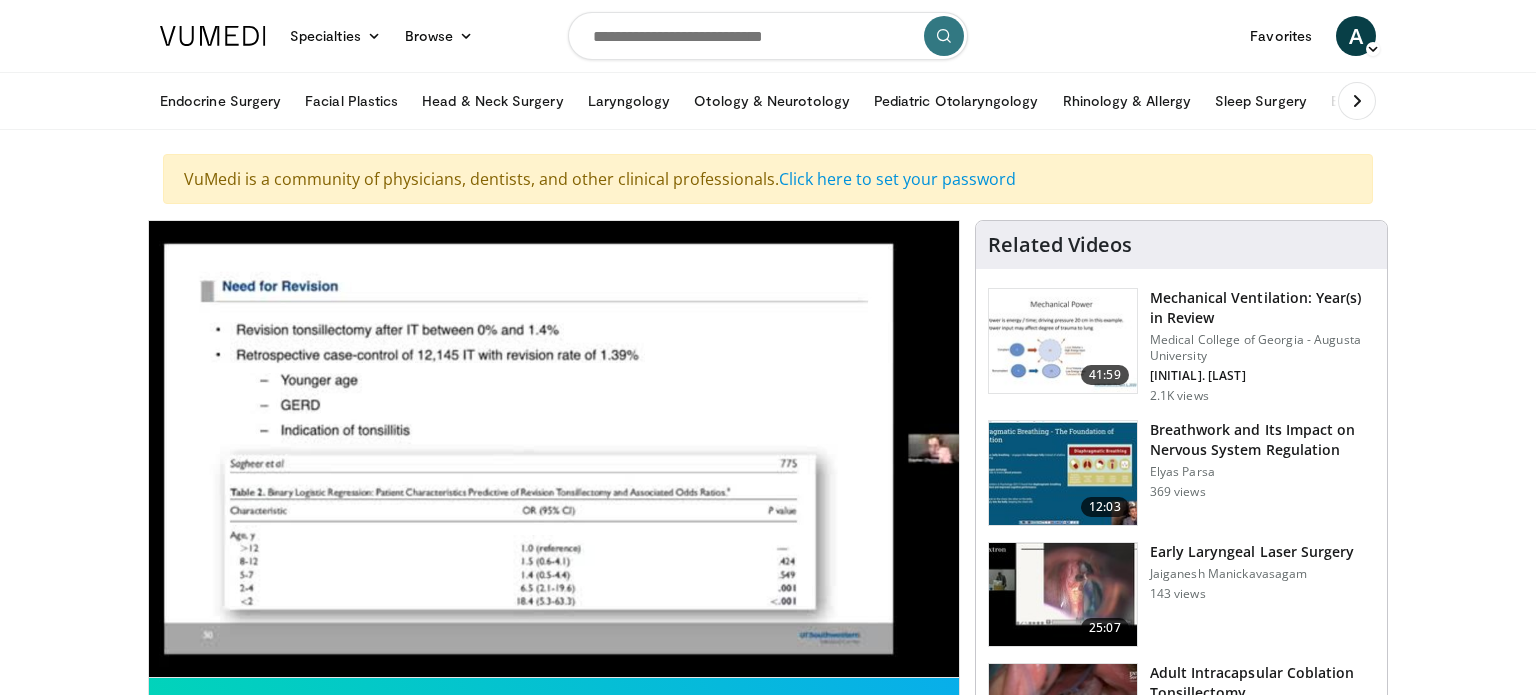 click on "20 seconds
Tap to unmute" at bounding box center [554, 449] 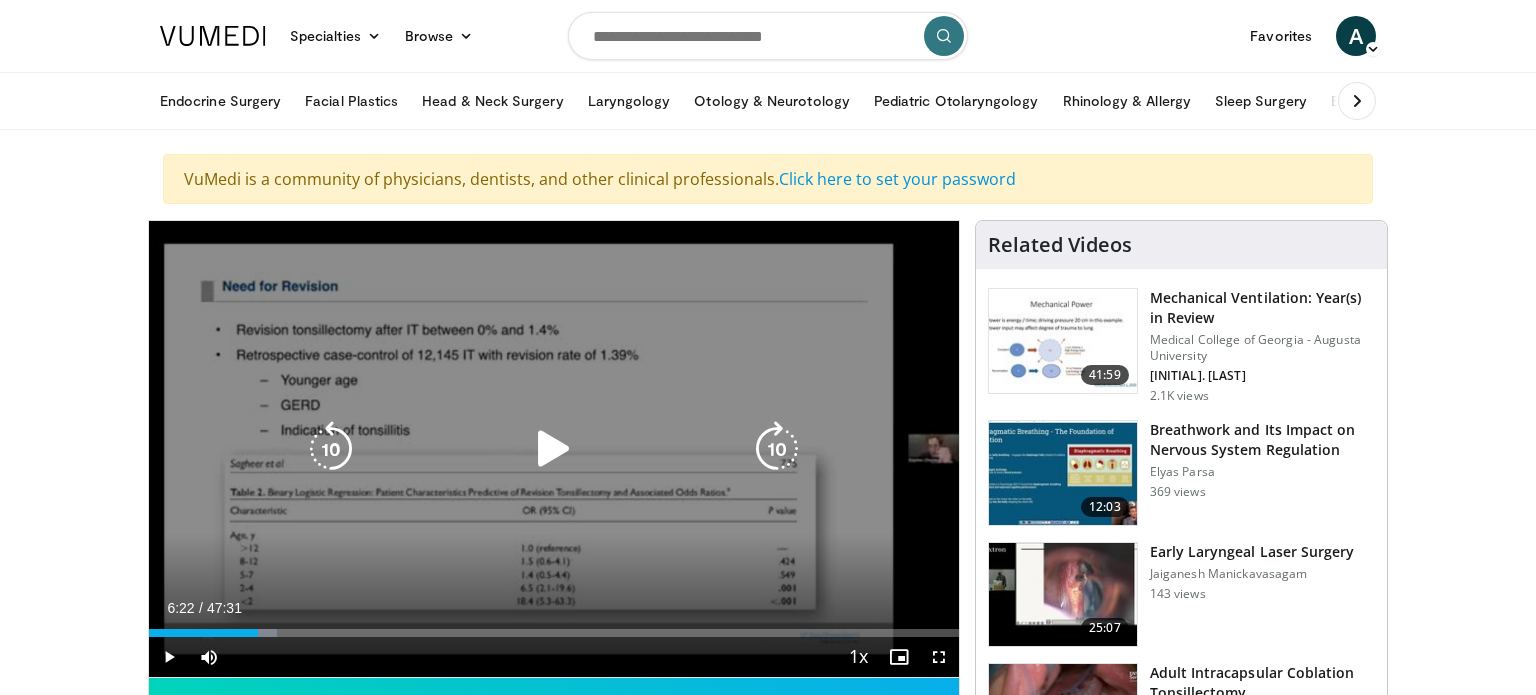click at bounding box center (554, 449) 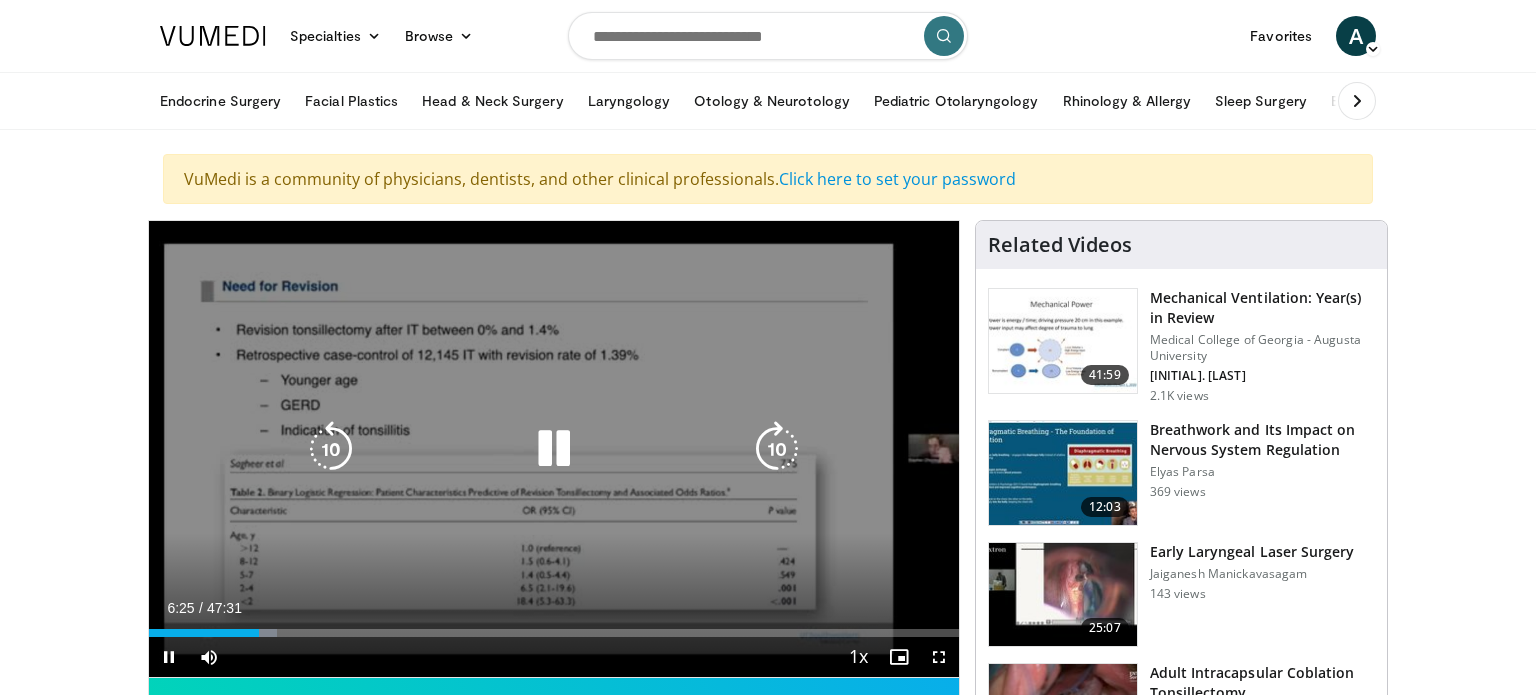 click at bounding box center (777, 449) 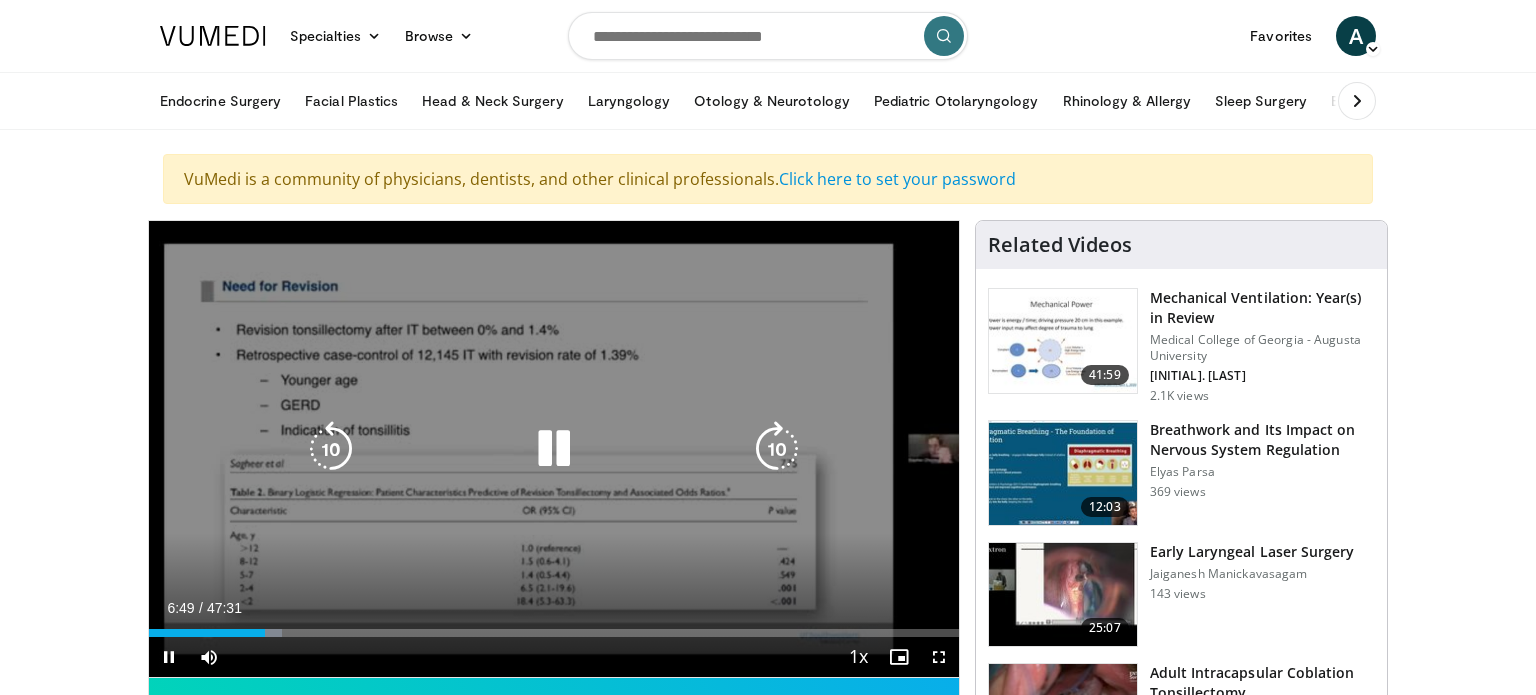 click at bounding box center (777, 449) 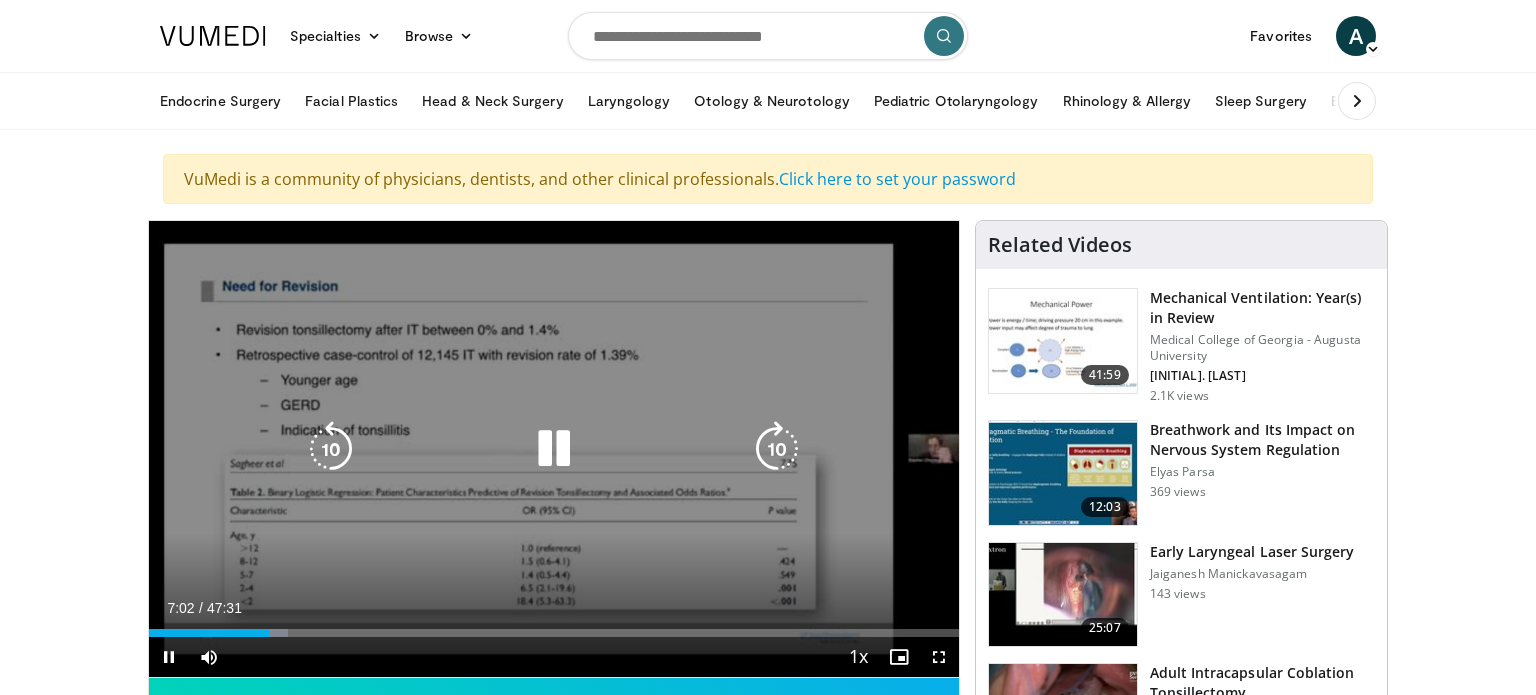 click on "10 seconds
Tap to unmute" at bounding box center (554, 449) 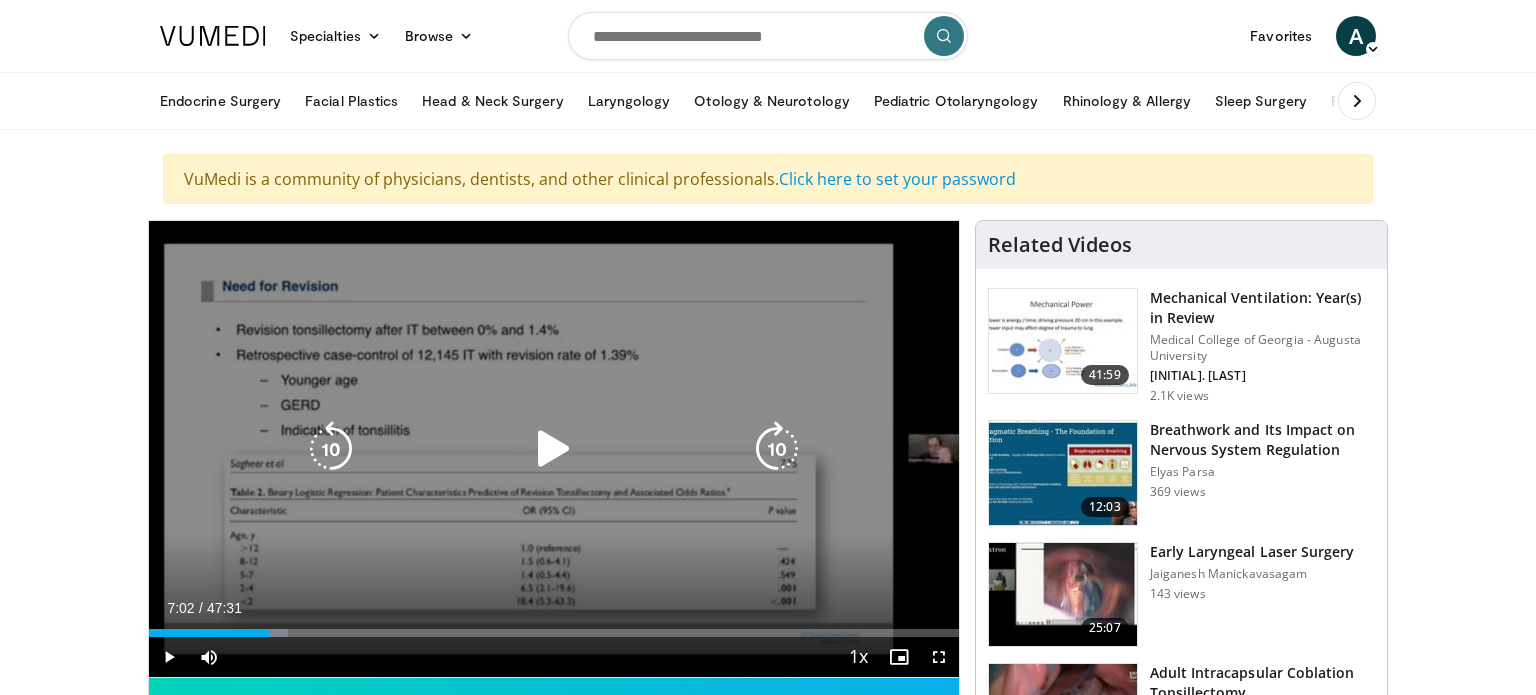 click at bounding box center [554, 449] 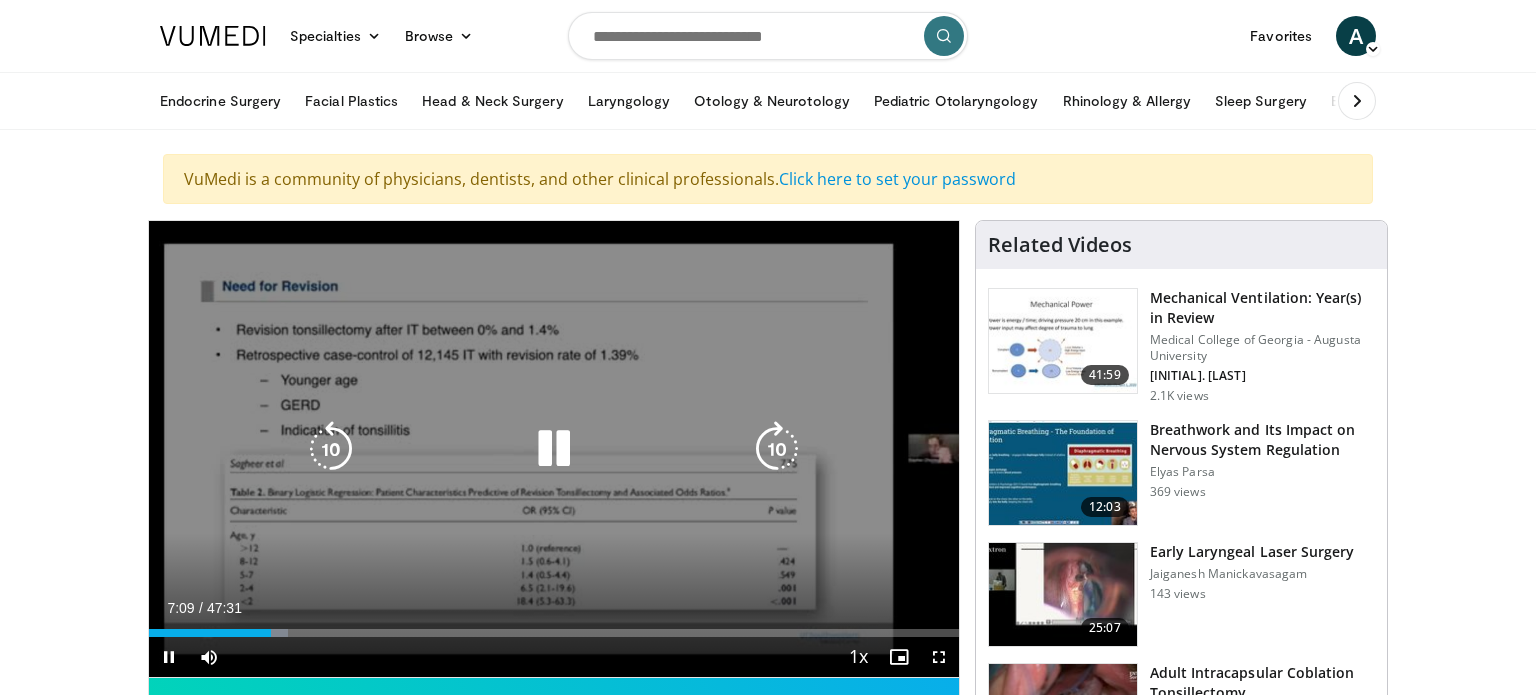 click at bounding box center (777, 449) 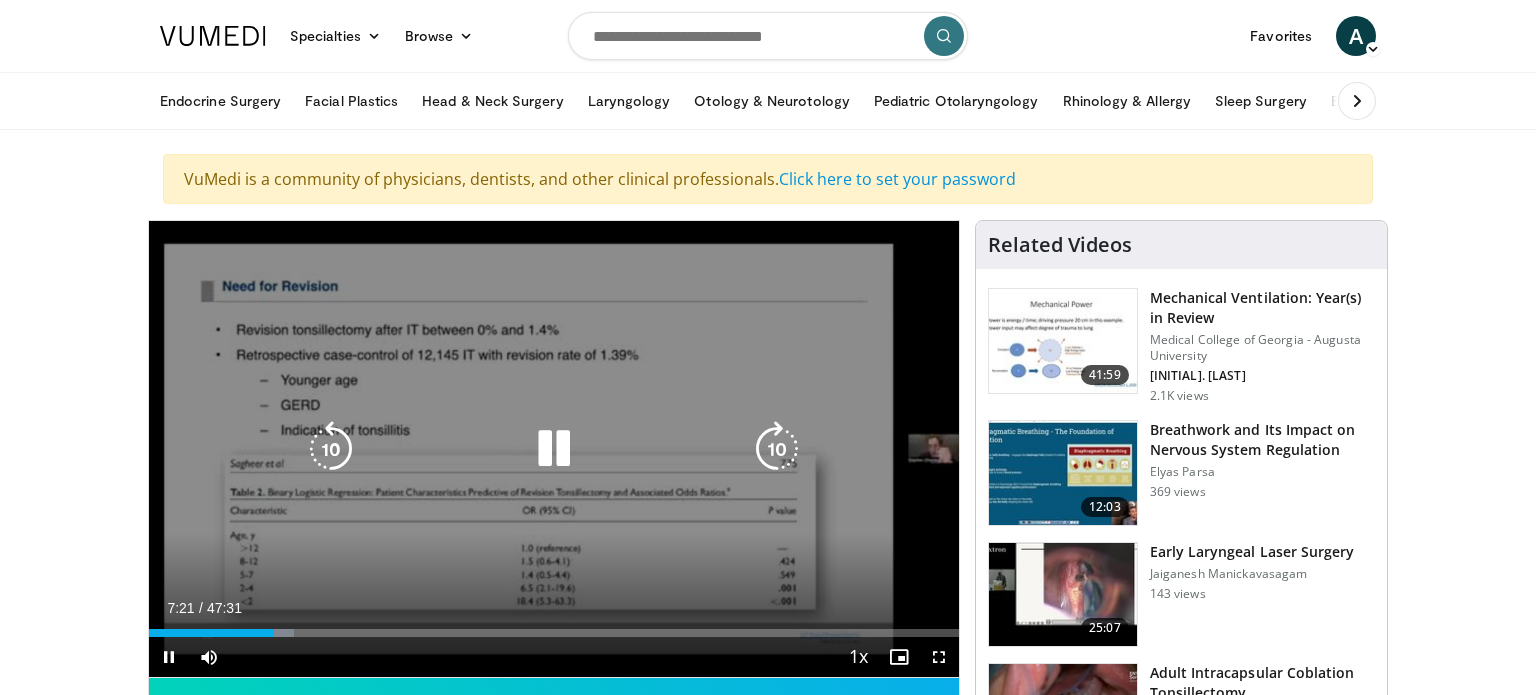click at bounding box center (777, 449) 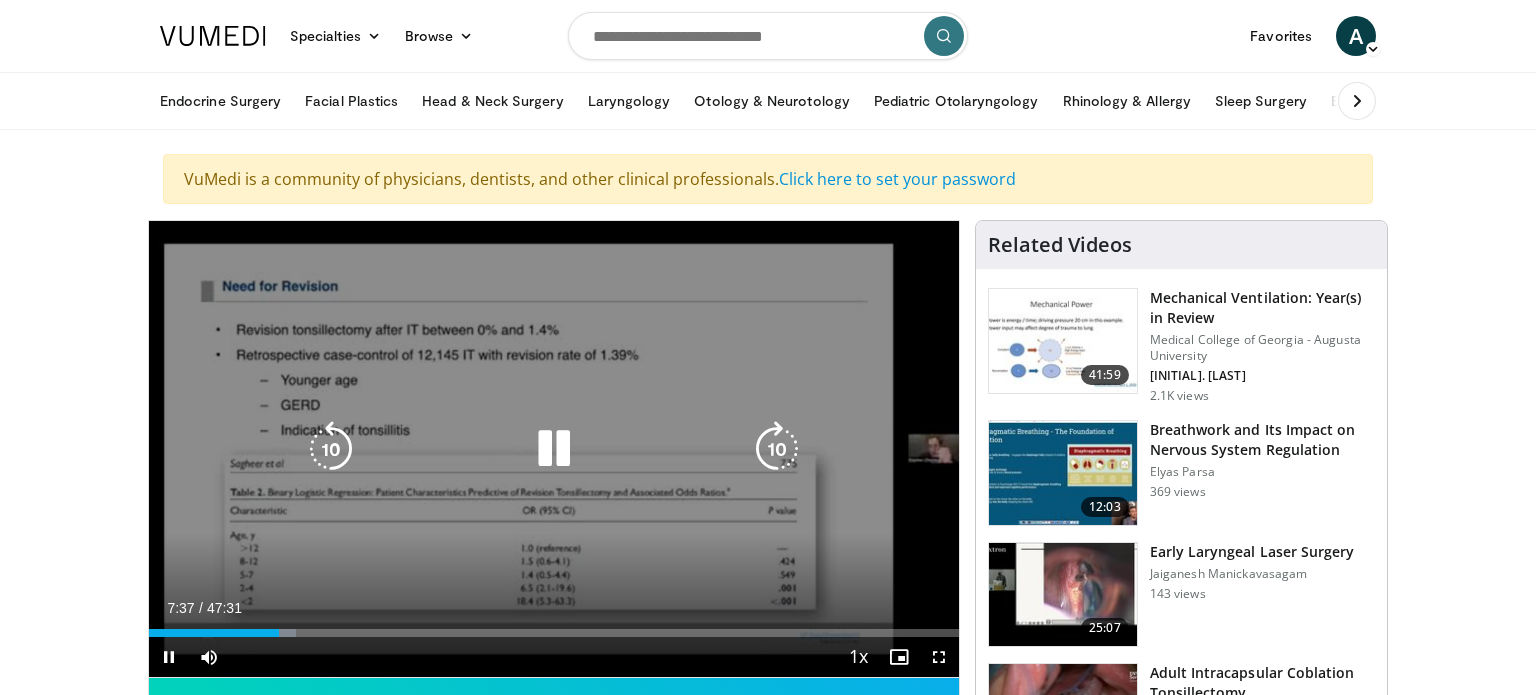 click at bounding box center [777, 449] 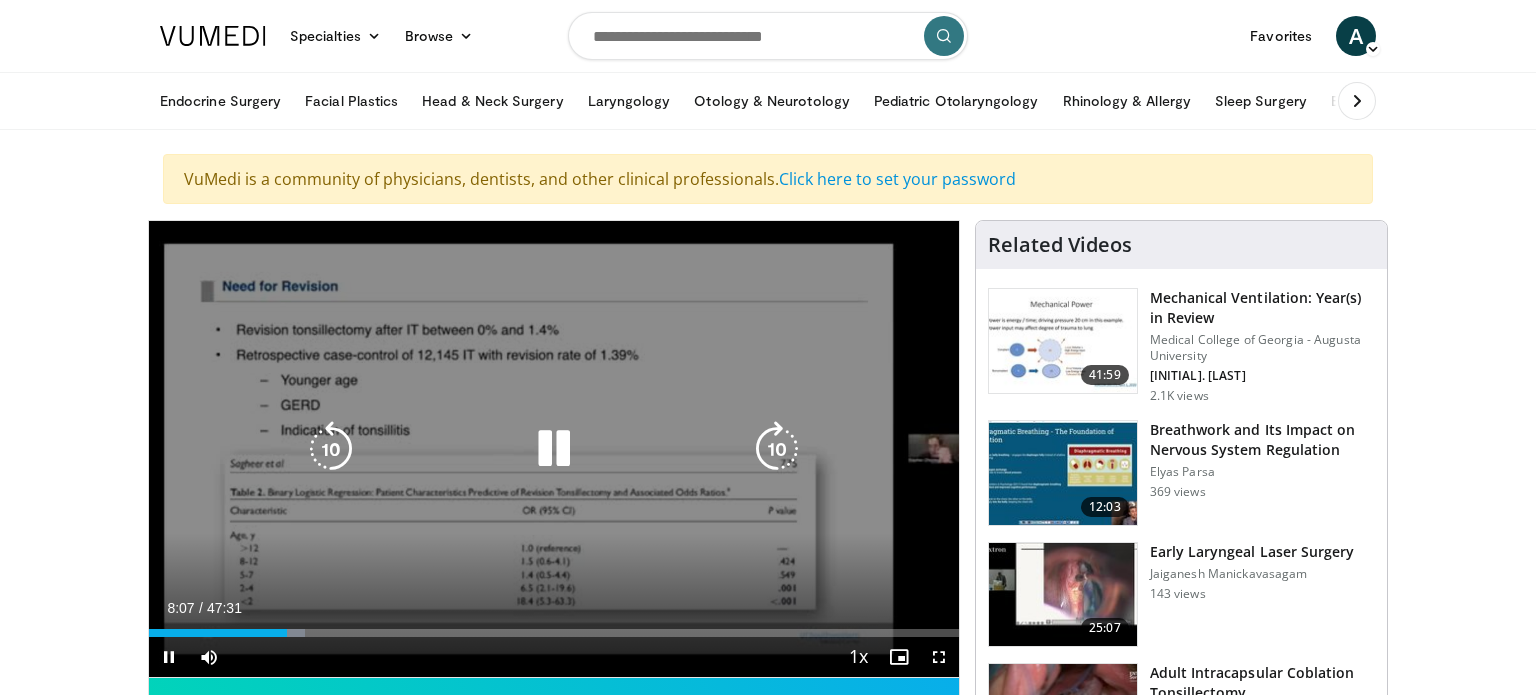 click at bounding box center [777, 449] 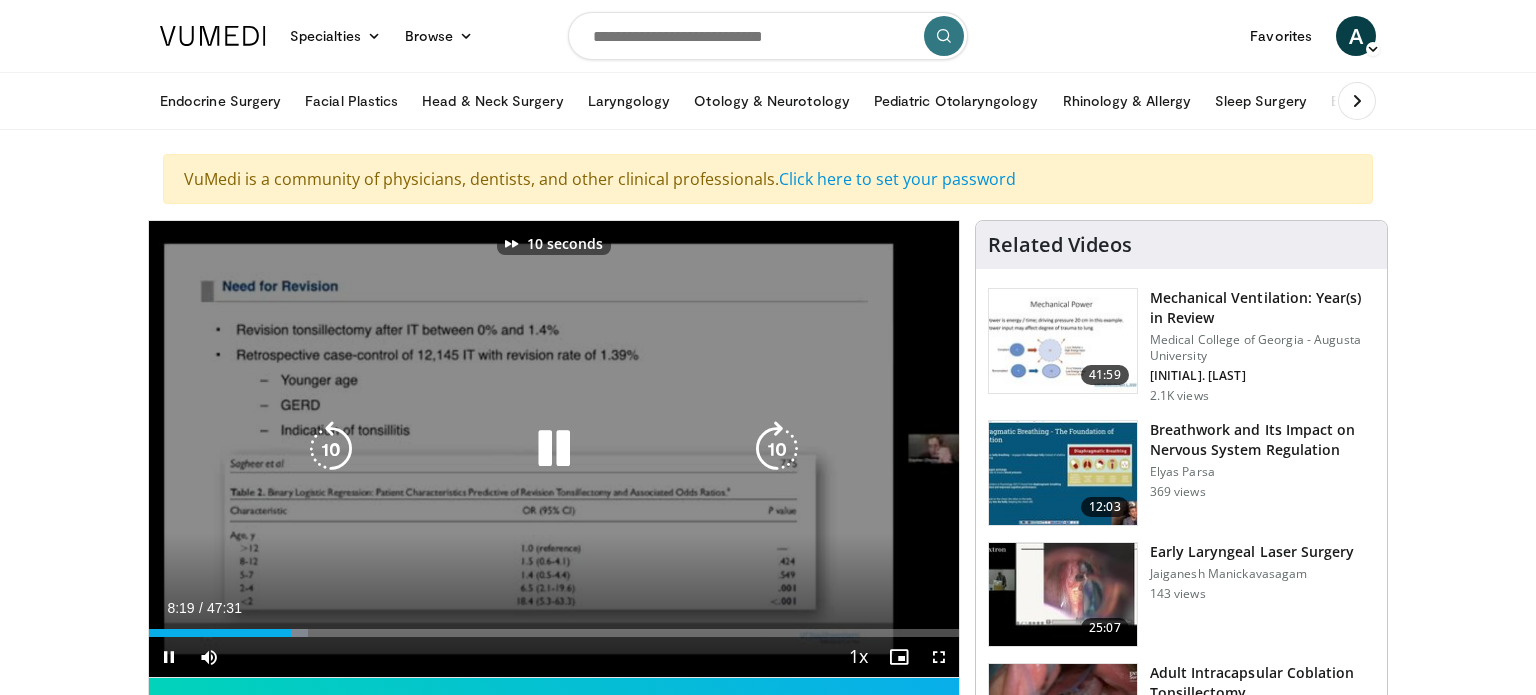 click at bounding box center (777, 449) 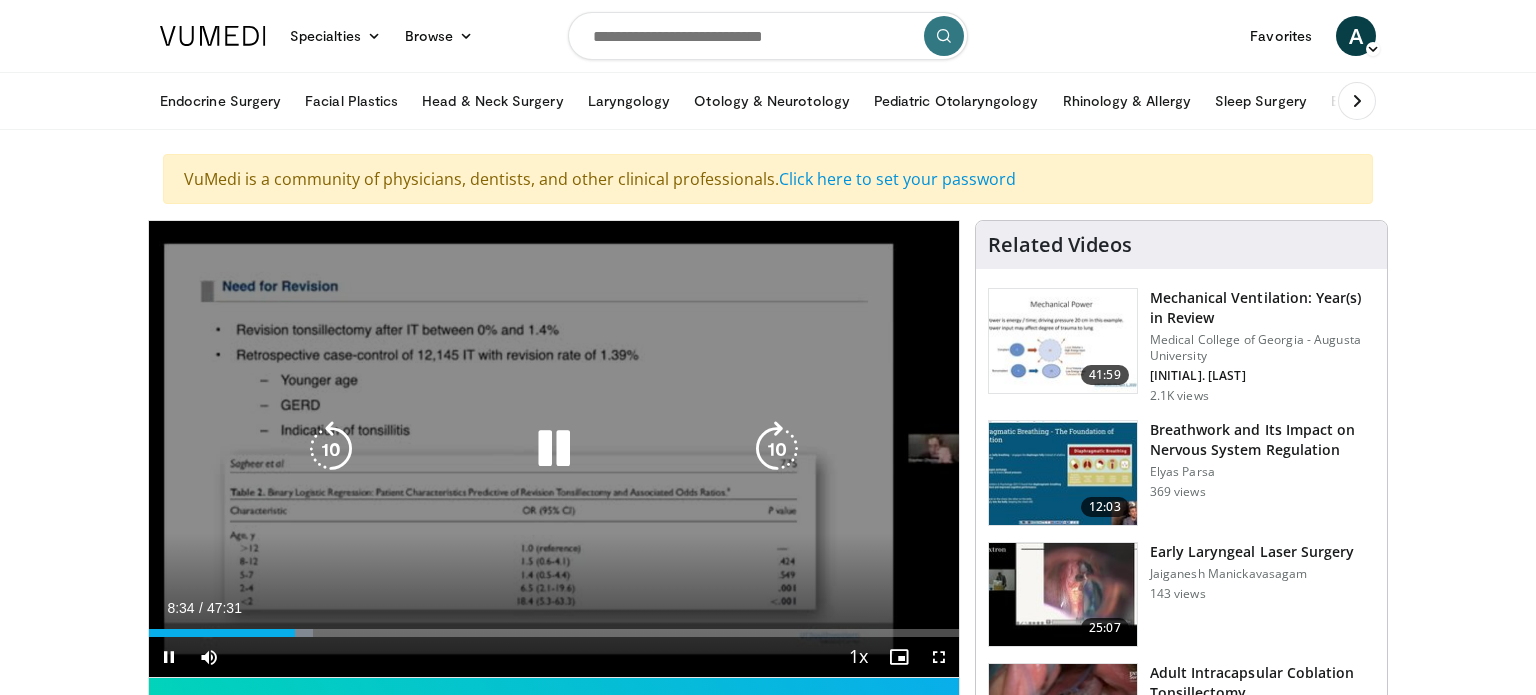click at bounding box center (777, 449) 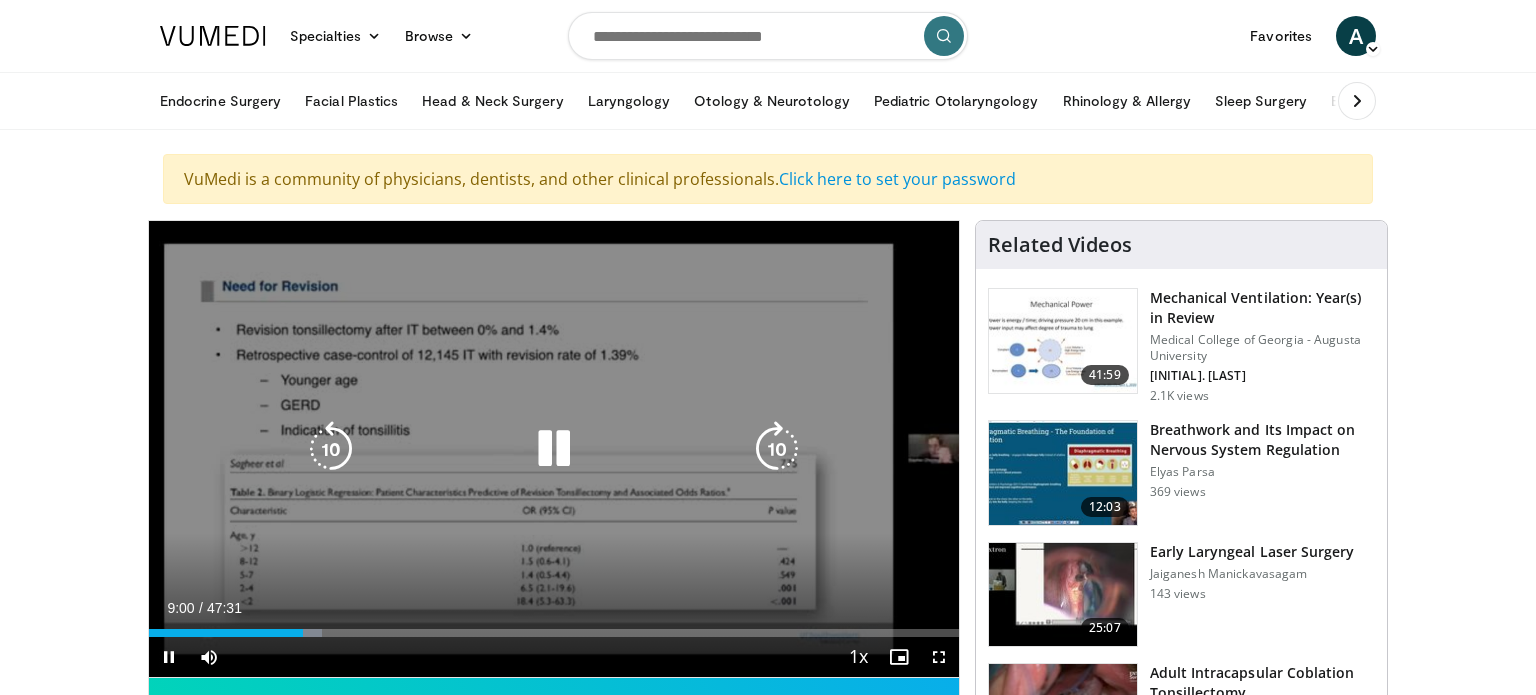 click at bounding box center [777, 449] 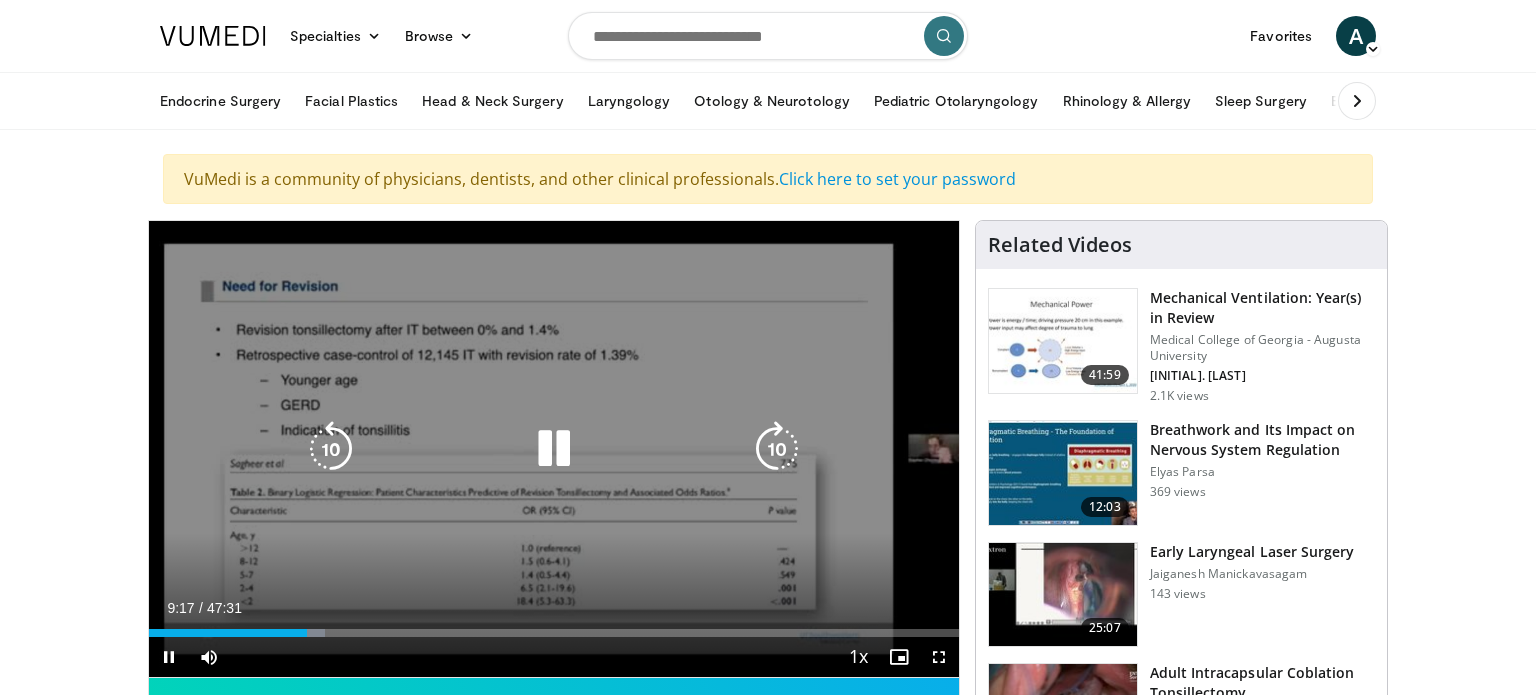 click at bounding box center [777, 449] 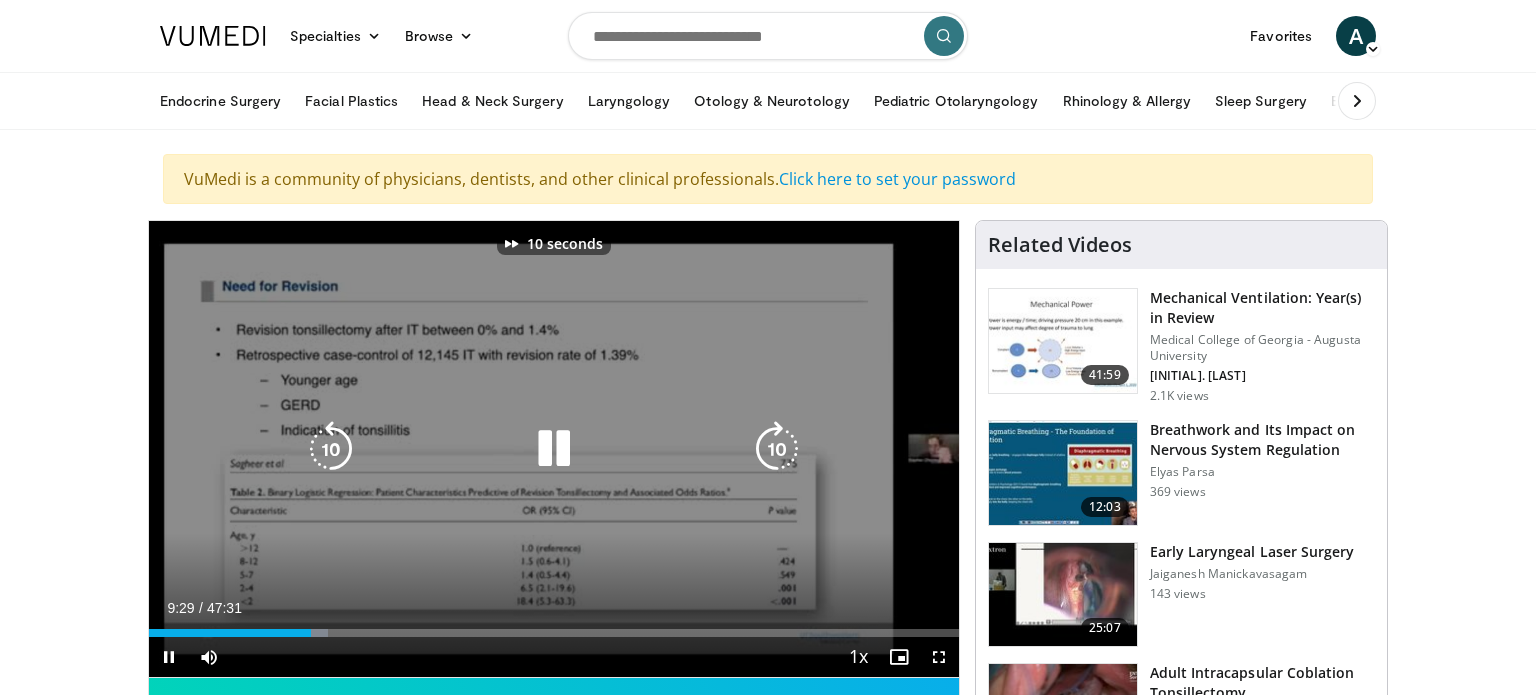 click at bounding box center [777, 449] 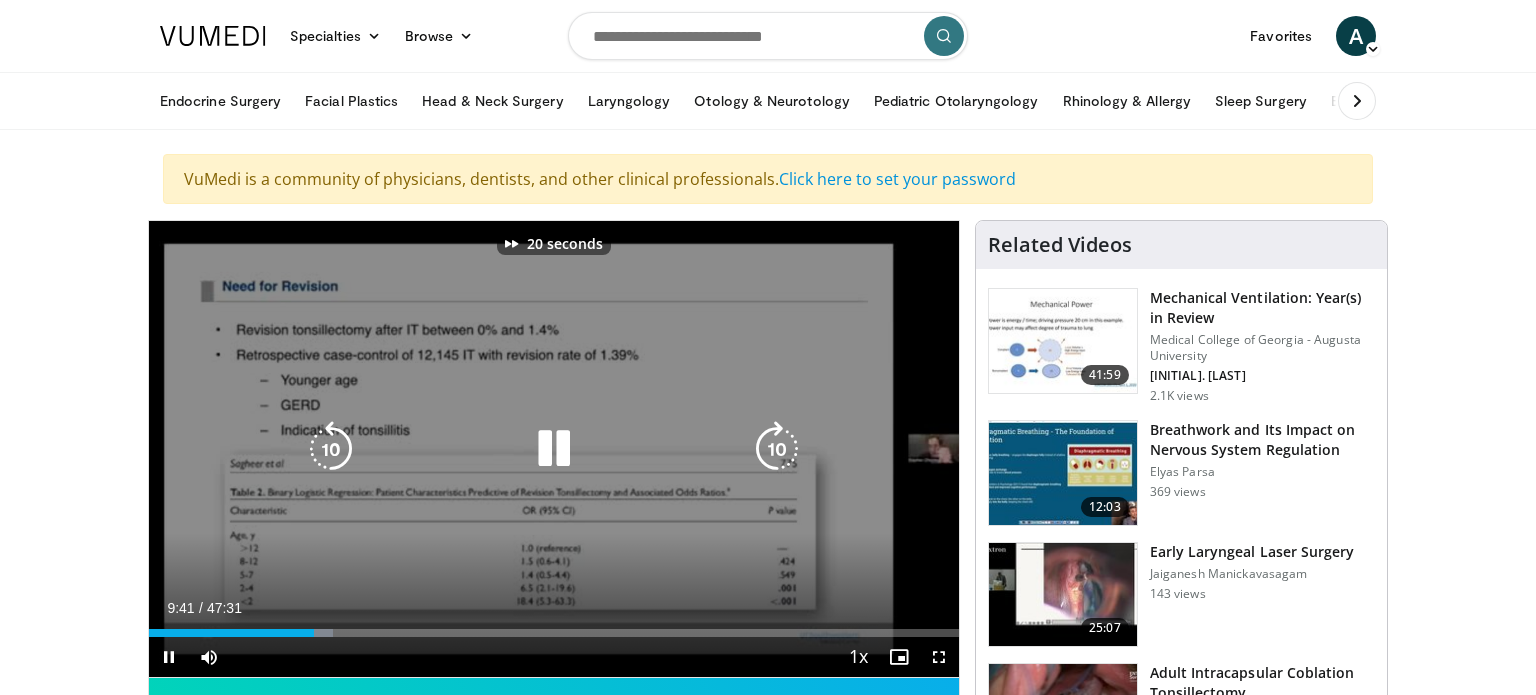 click at bounding box center (777, 449) 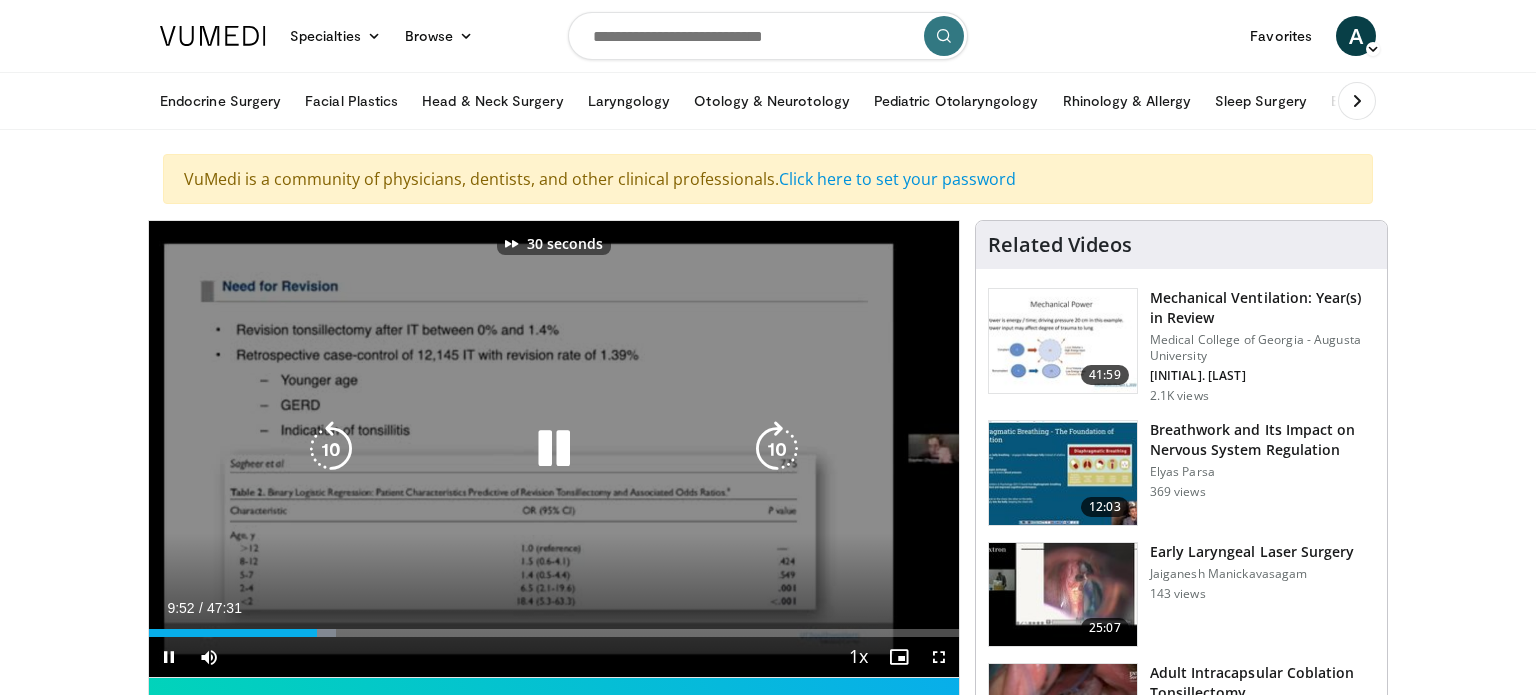 click at bounding box center [777, 449] 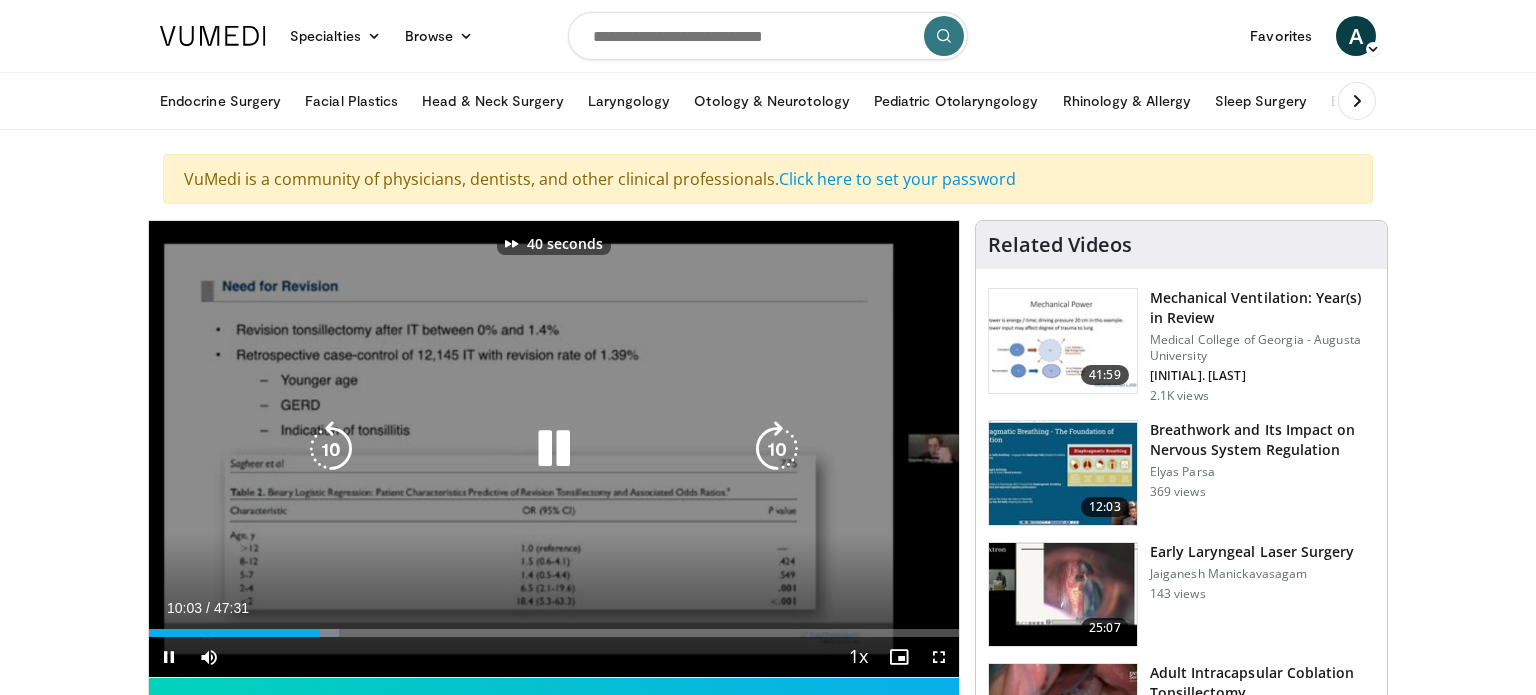 click at bounding box center [777, 449] 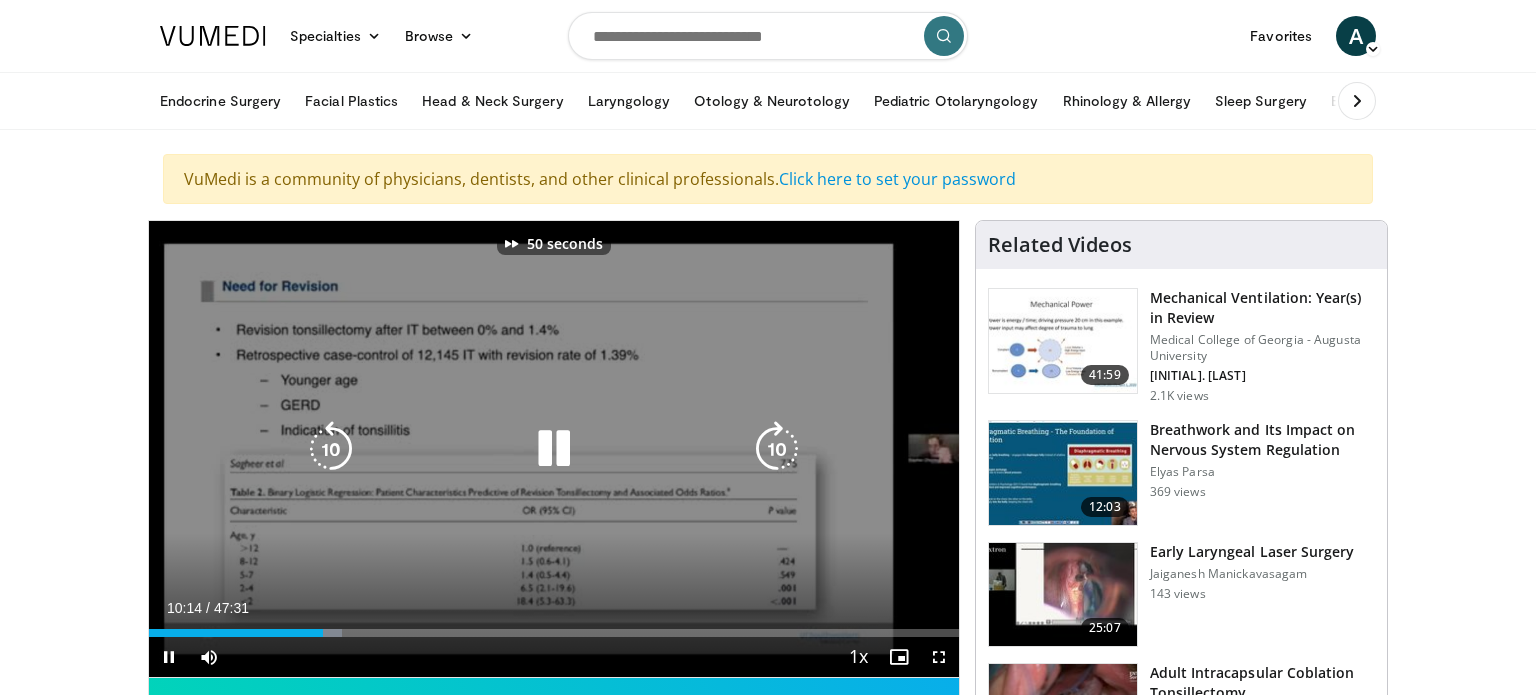 click at bounding box center (777, 449) 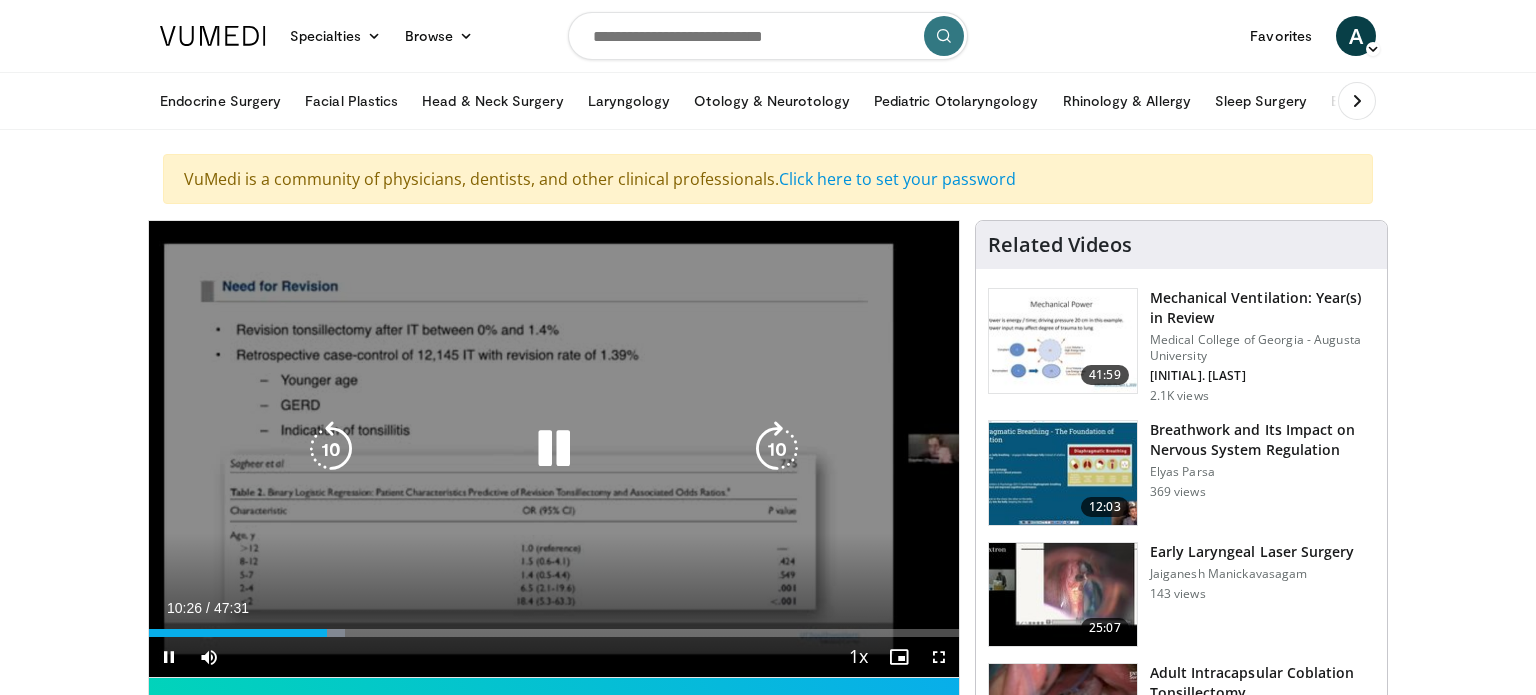 click at bounding box center [777, 449] 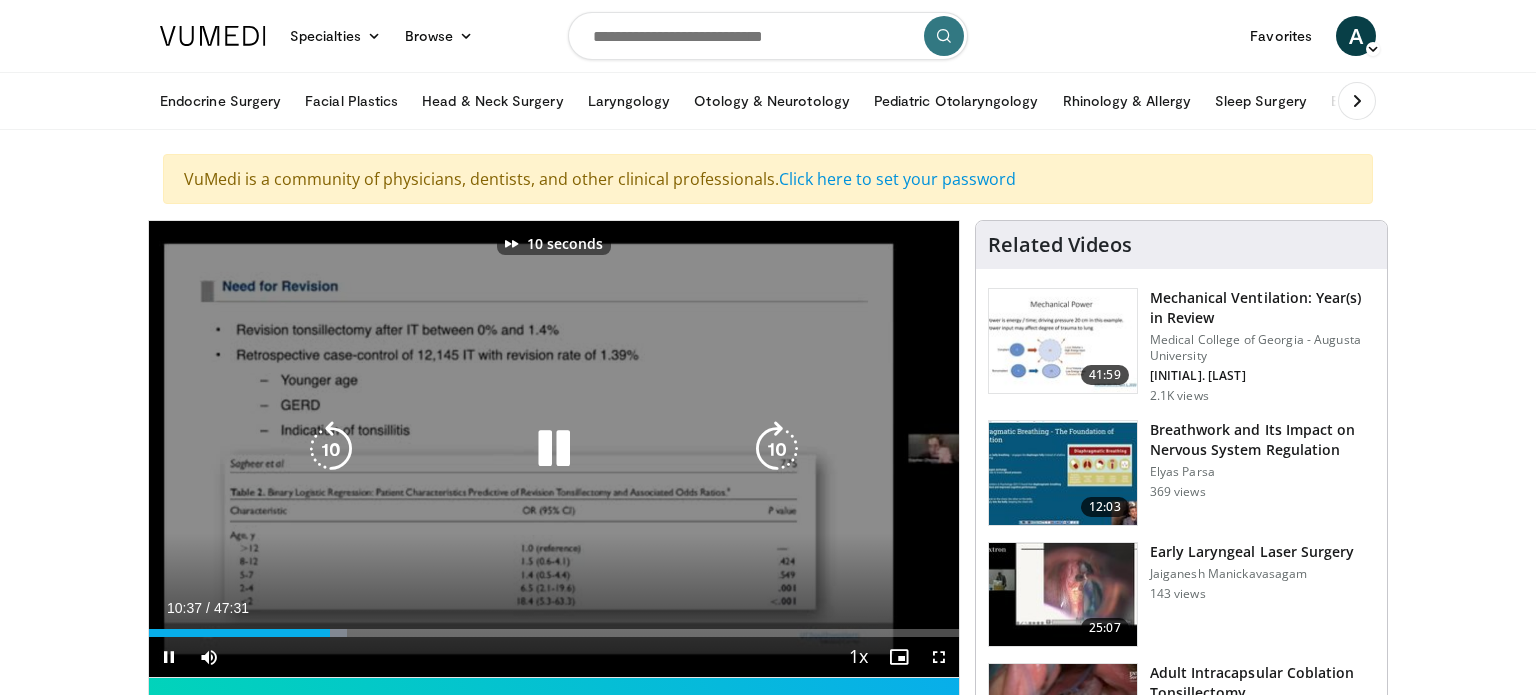 click at bounding box center [777, 449] 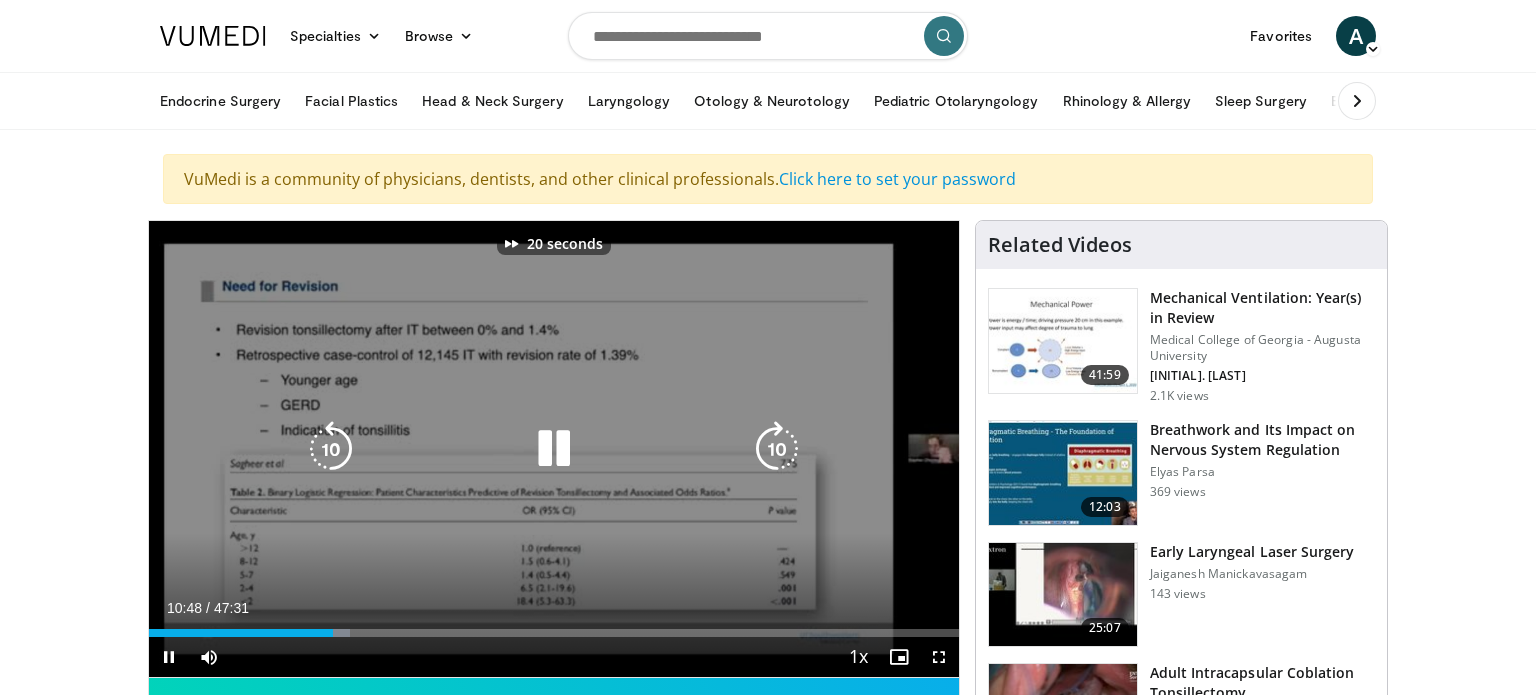 click at bounding box center [777, 449] 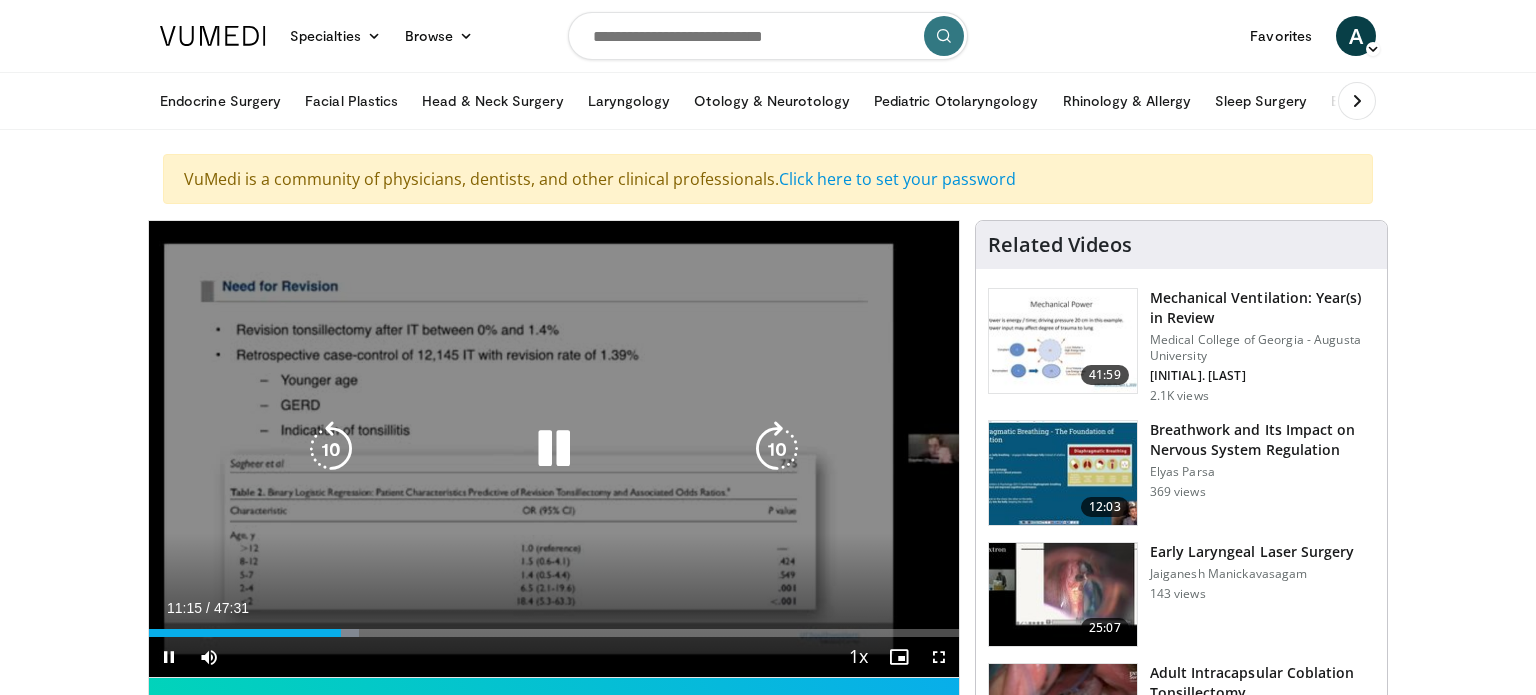 click at bounding box center (777, 449) 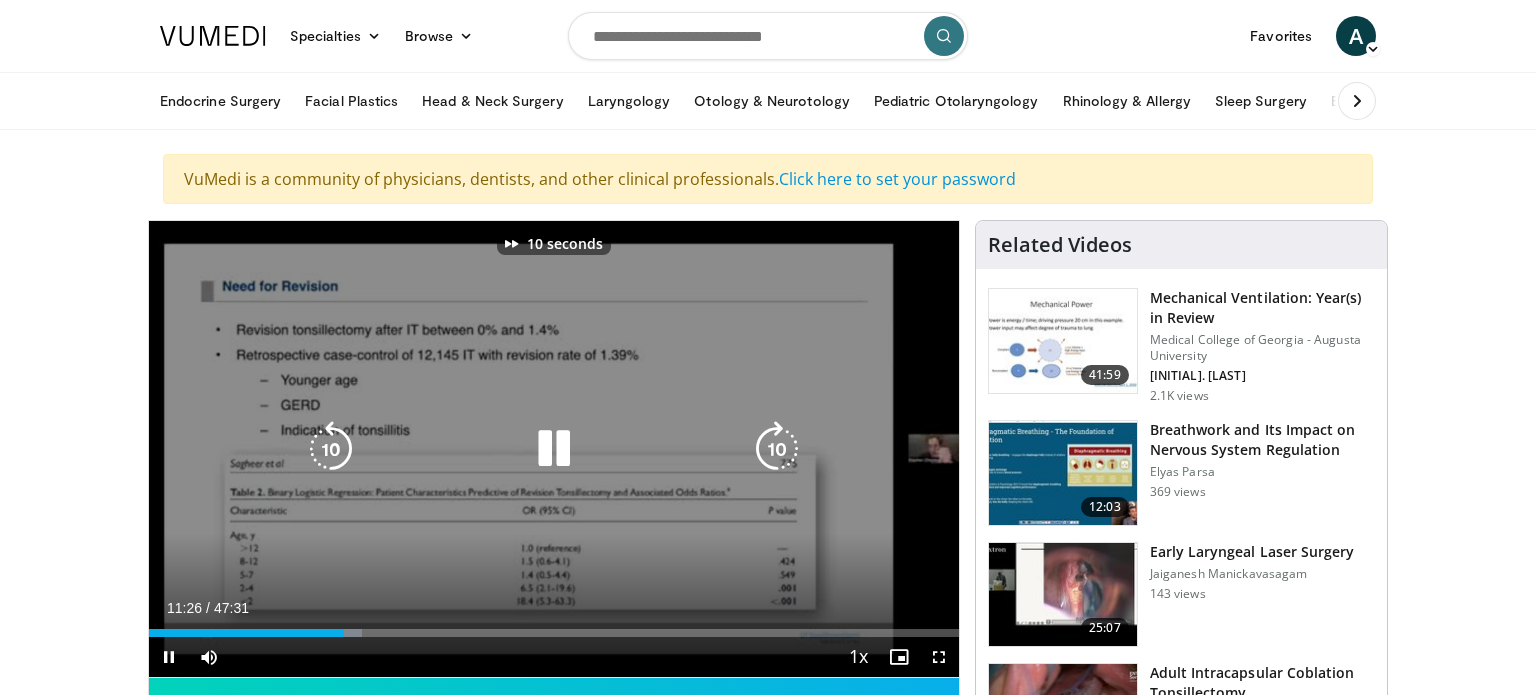 click at bounding box center (777, 449) 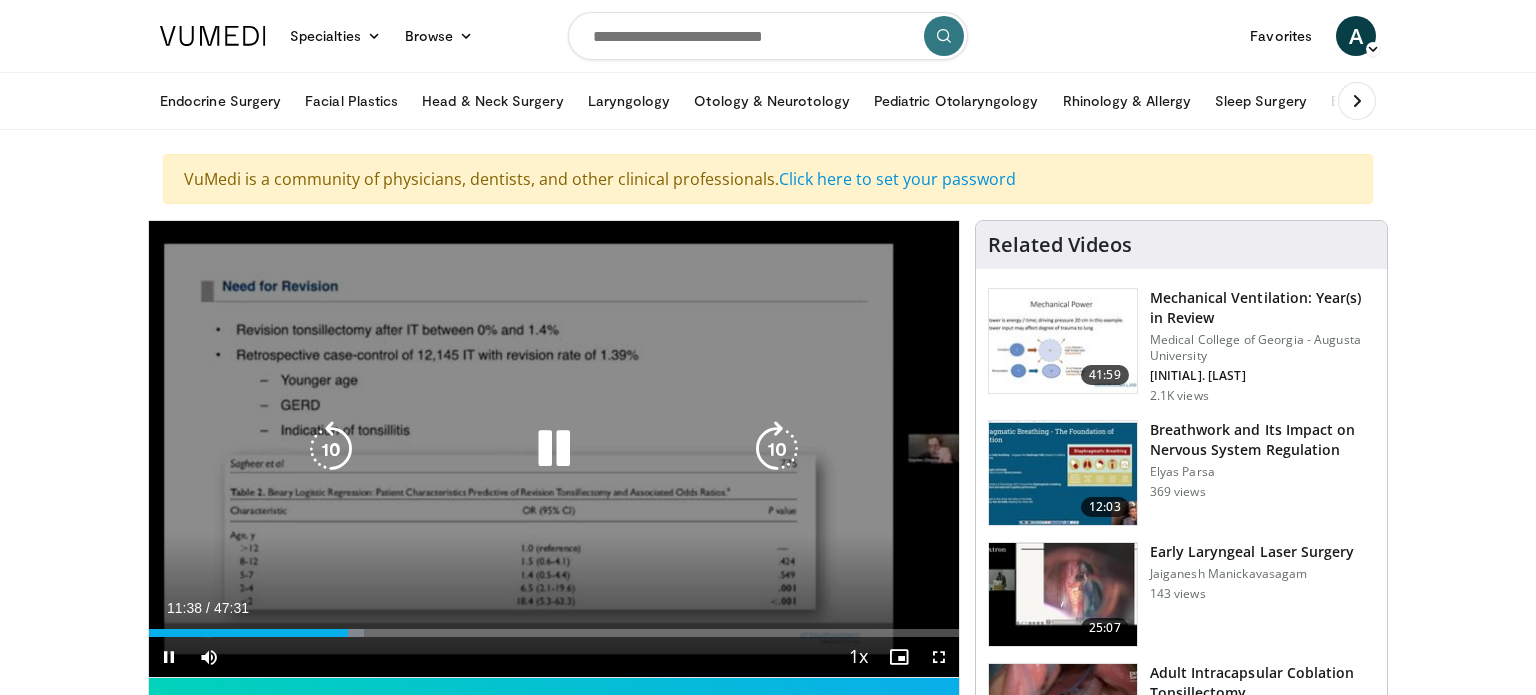 click at bounding box center (777, 449) 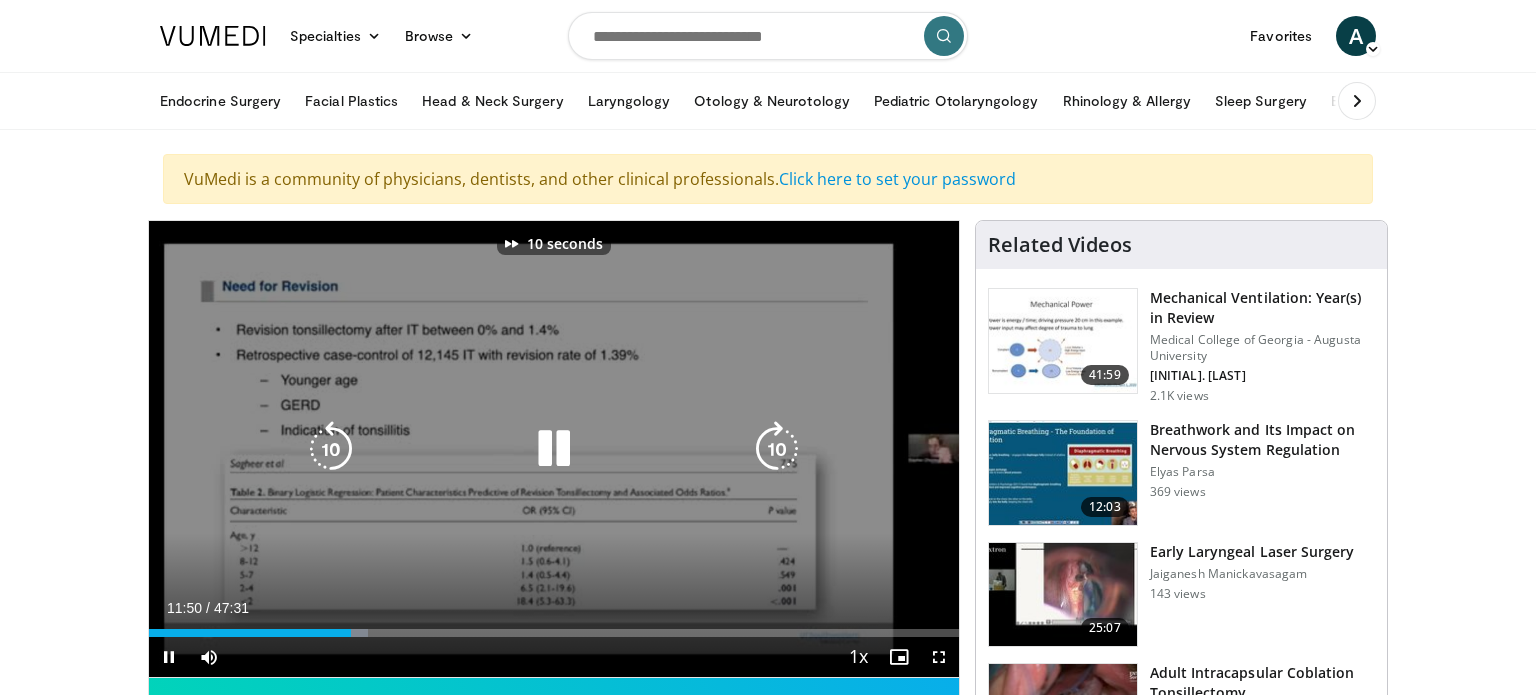click at bounding box center [777, 449] 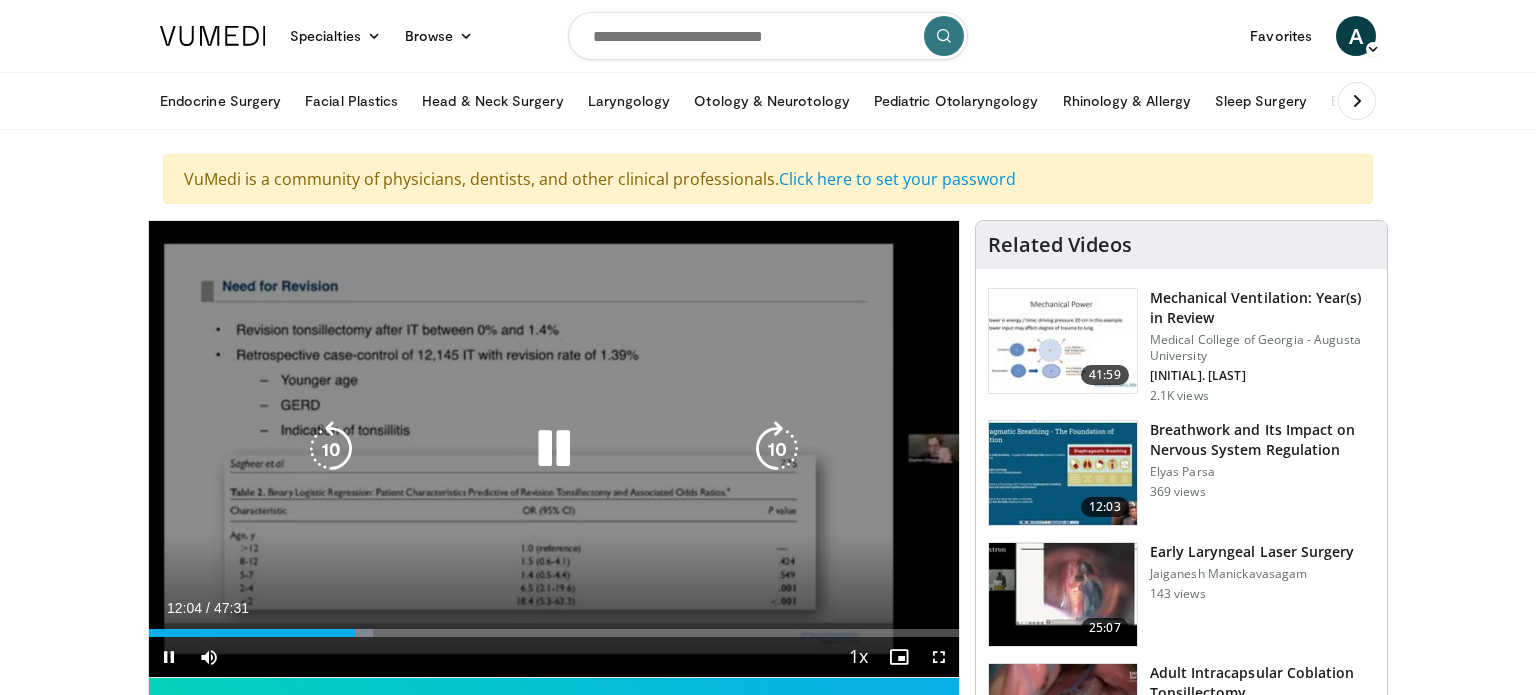 click at bounding box center (777, 449) 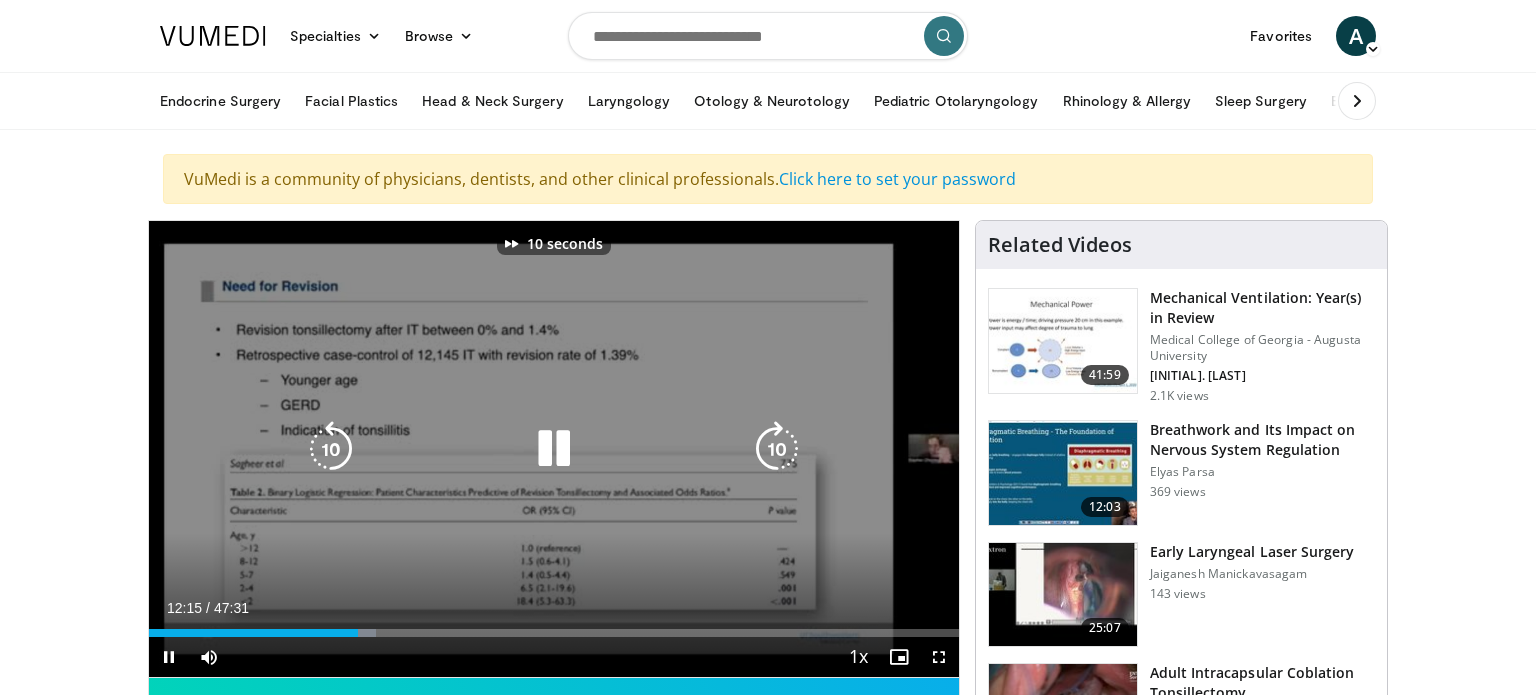 click at bounding box center [777, 449] 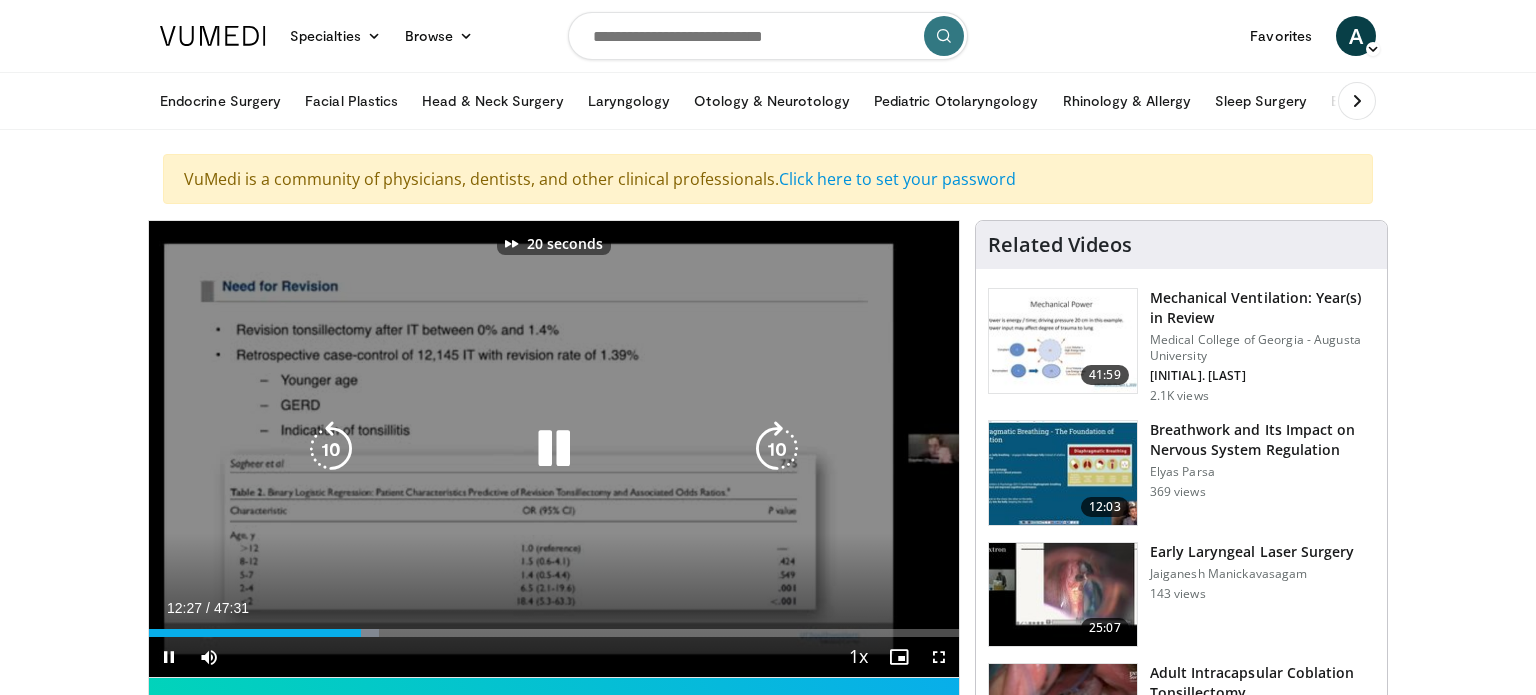 click at bounding box center [777, 449] 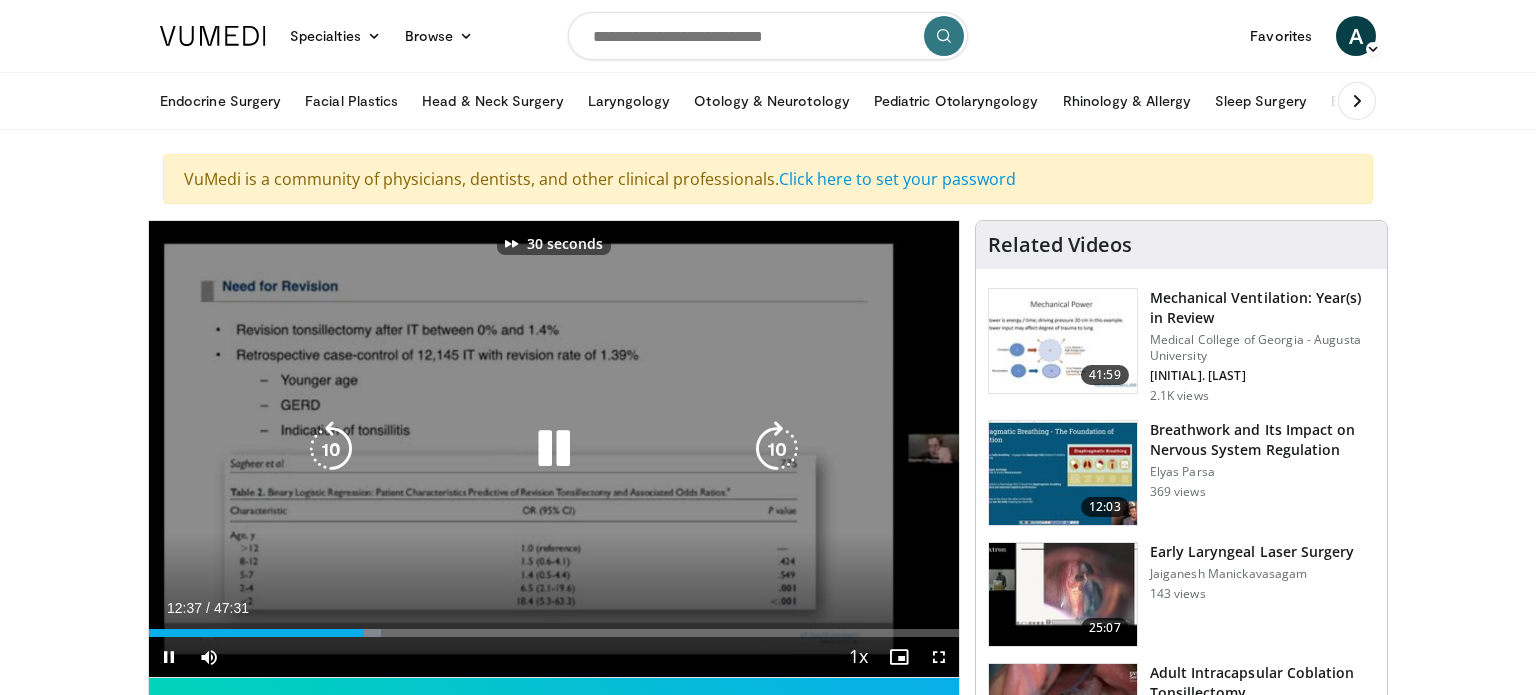 click at bounding box center [777, 449] 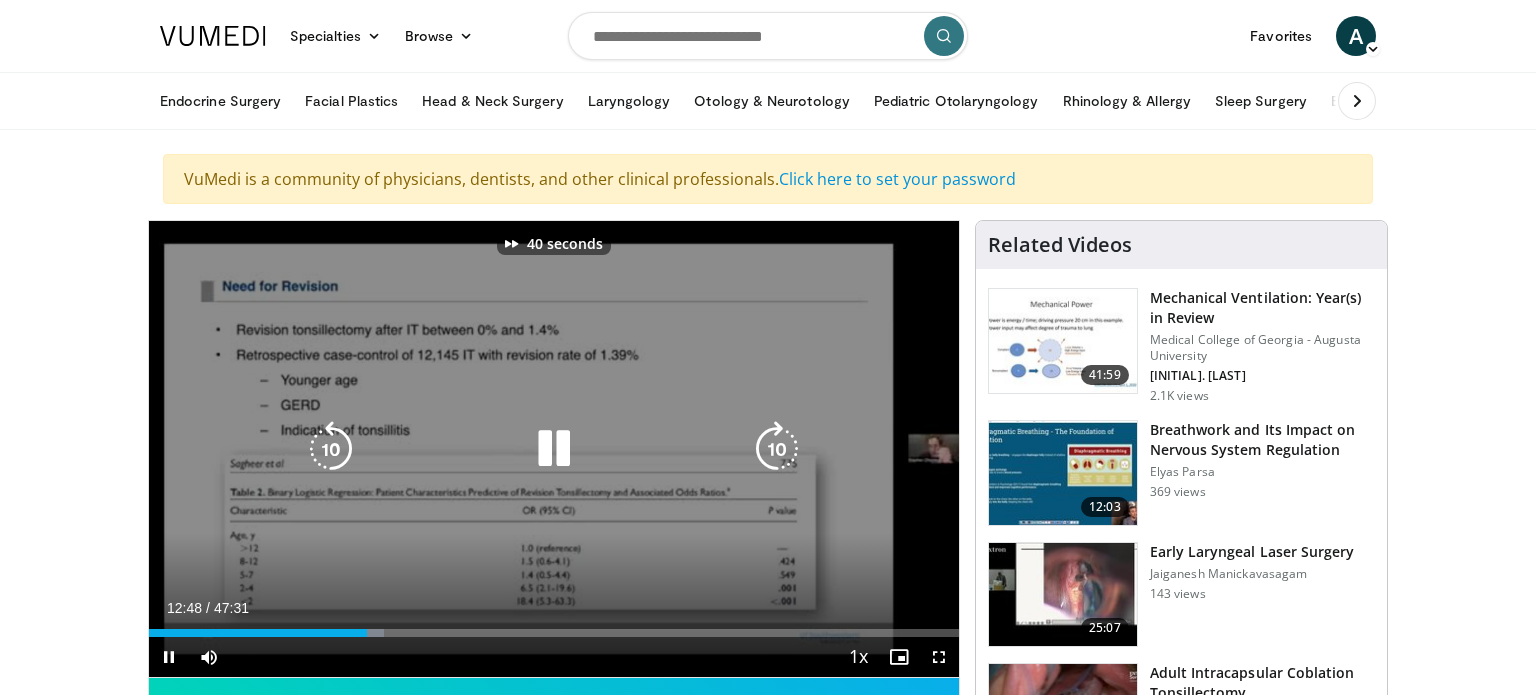 click at bounding box center (777, 449) 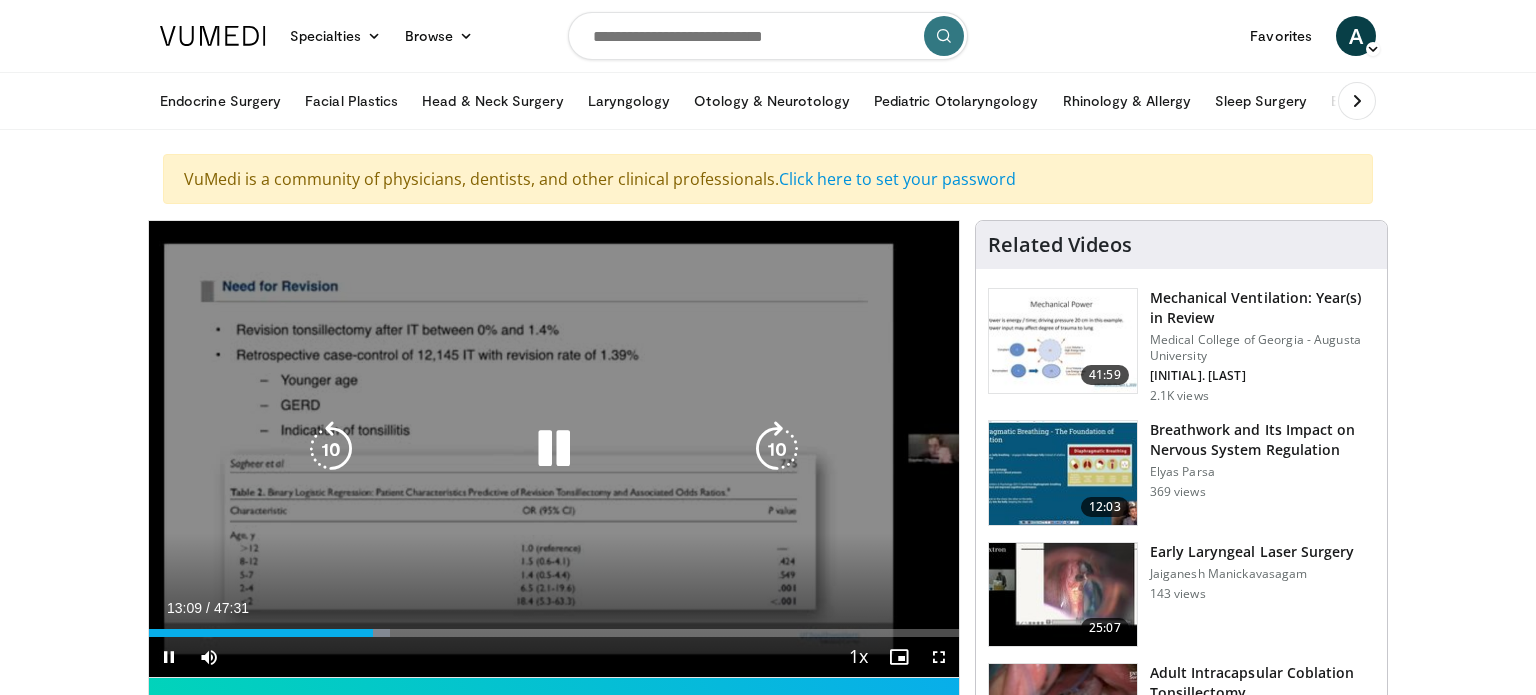 click at bounding box center [777, 449] 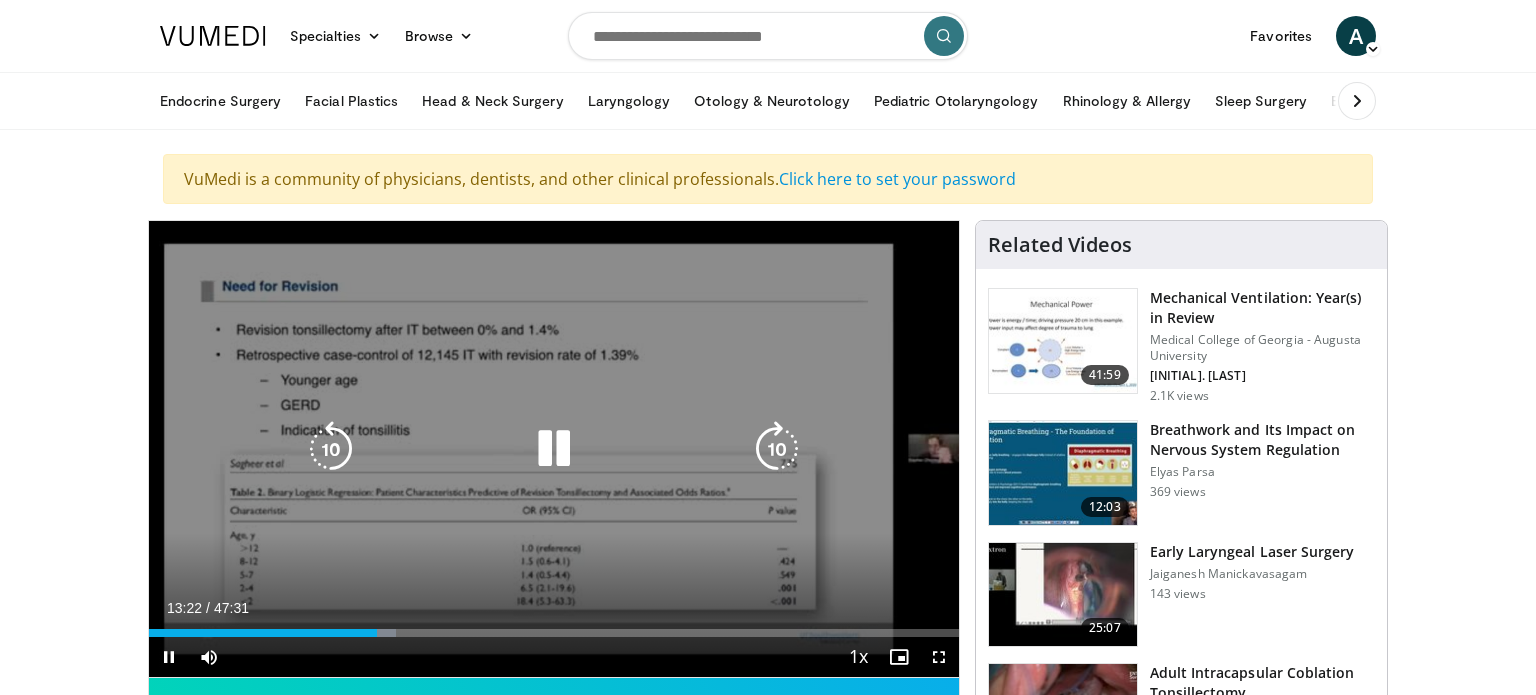 click on "10 seconds
Tap to unmute" at bounding box center [554, 449] 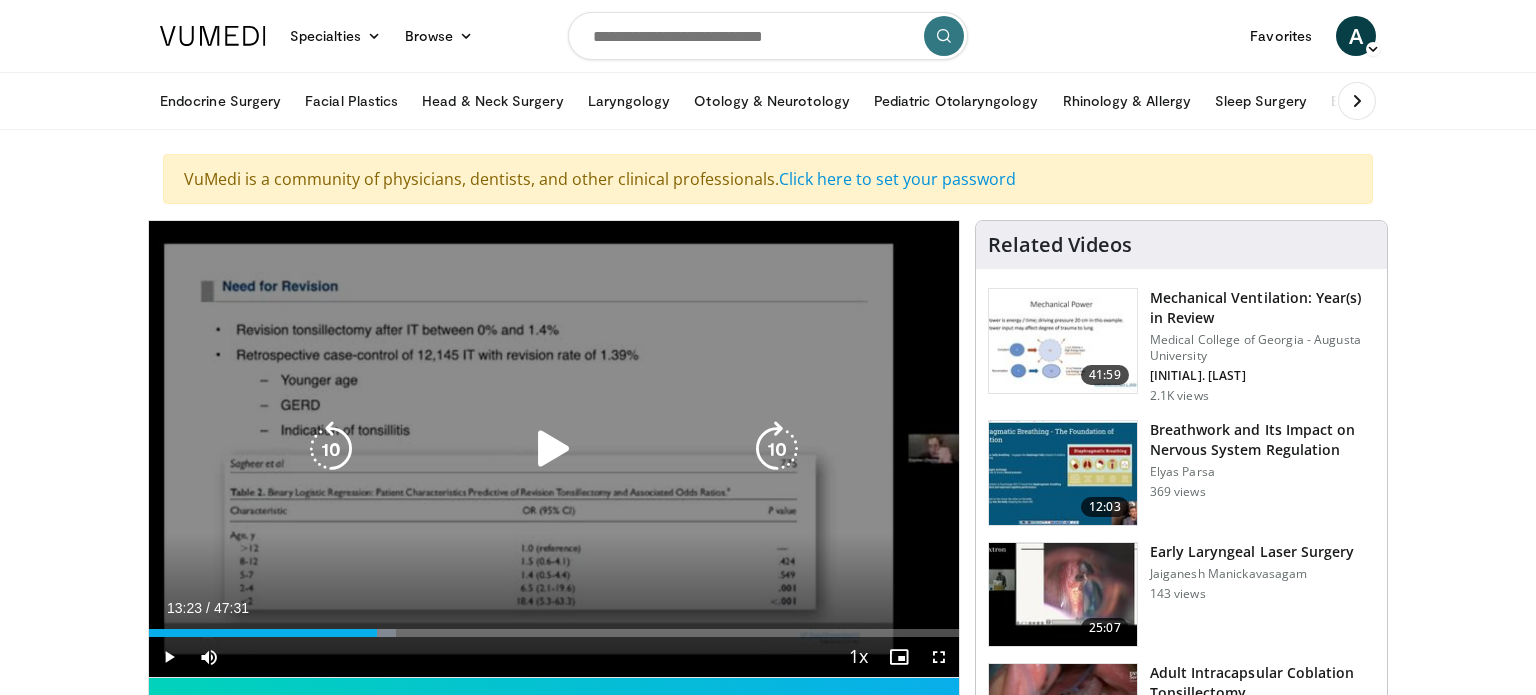 click at bounding box center [554, 449] 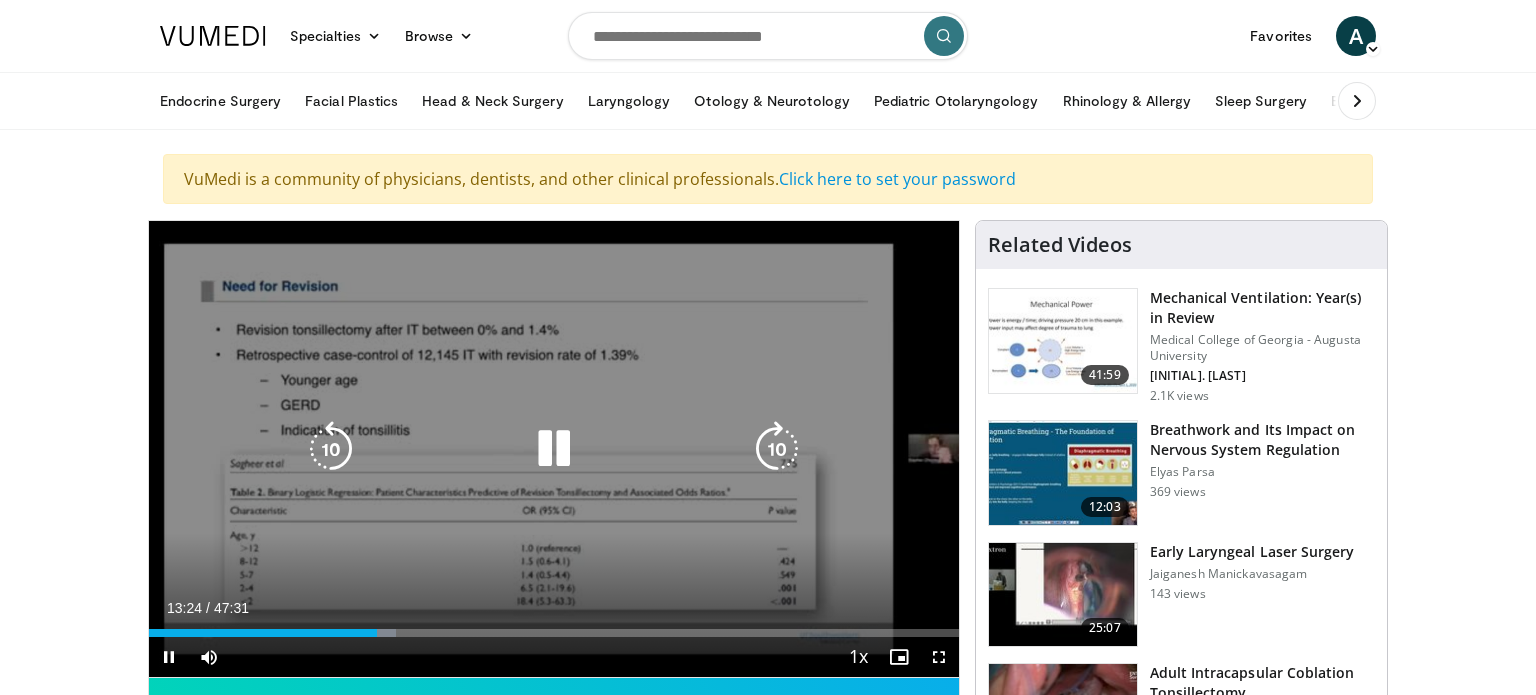 click at bounding box center (777, 449) 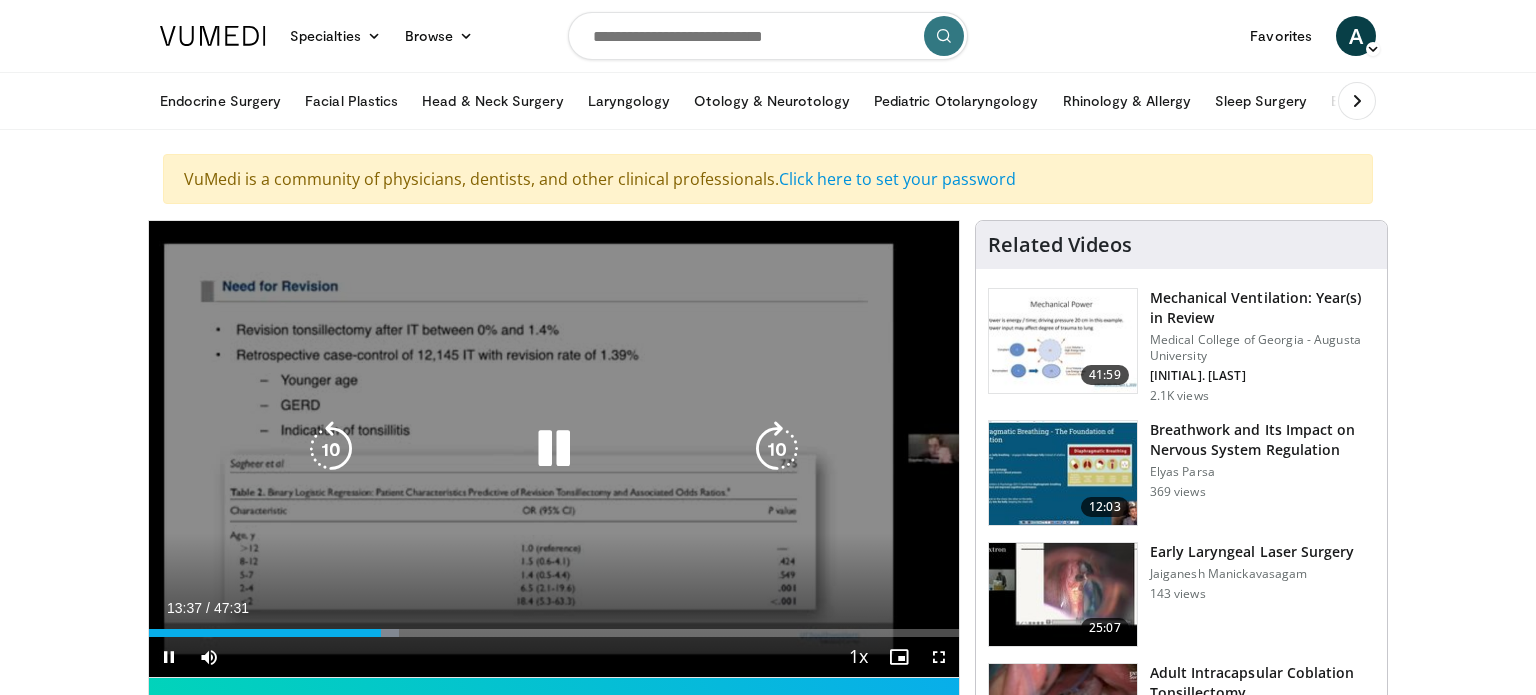 click at bounding box center (777, 449) 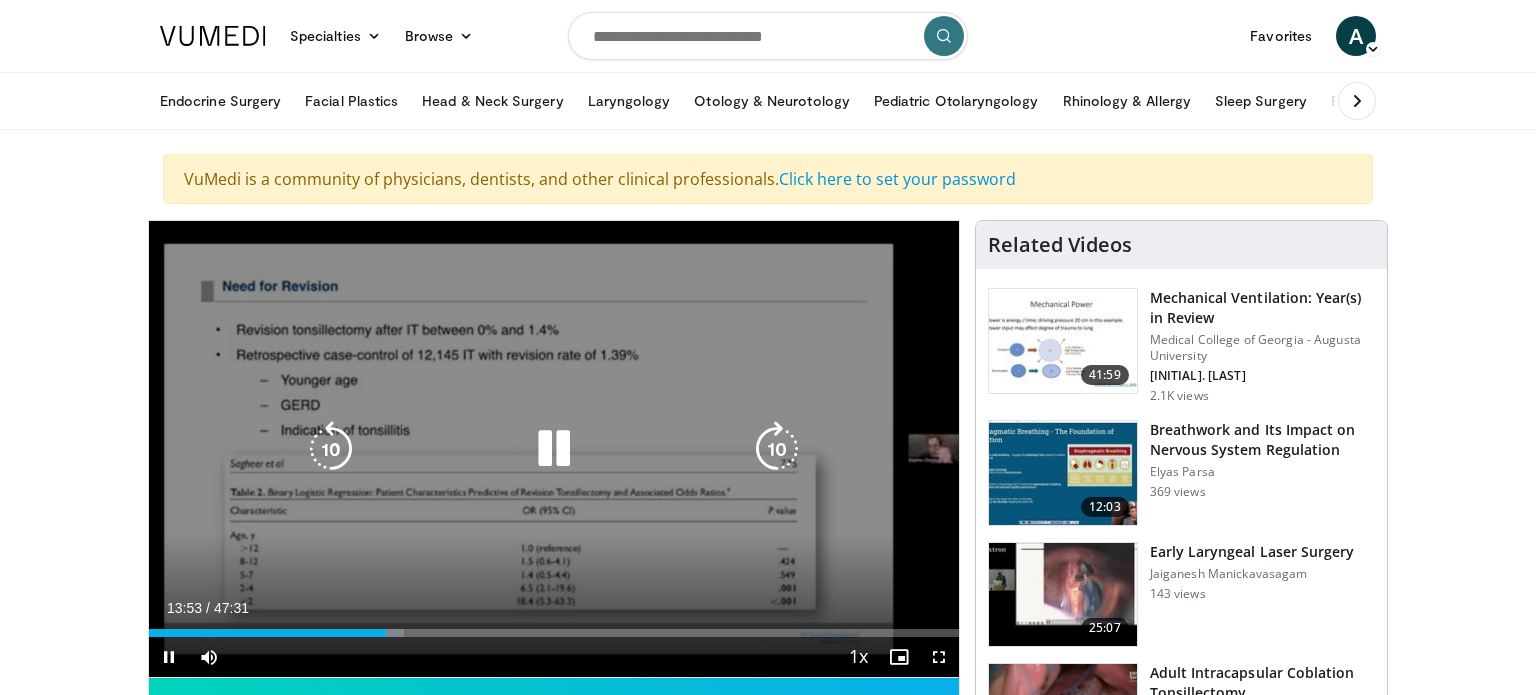 click at bounding box center [777, 449] 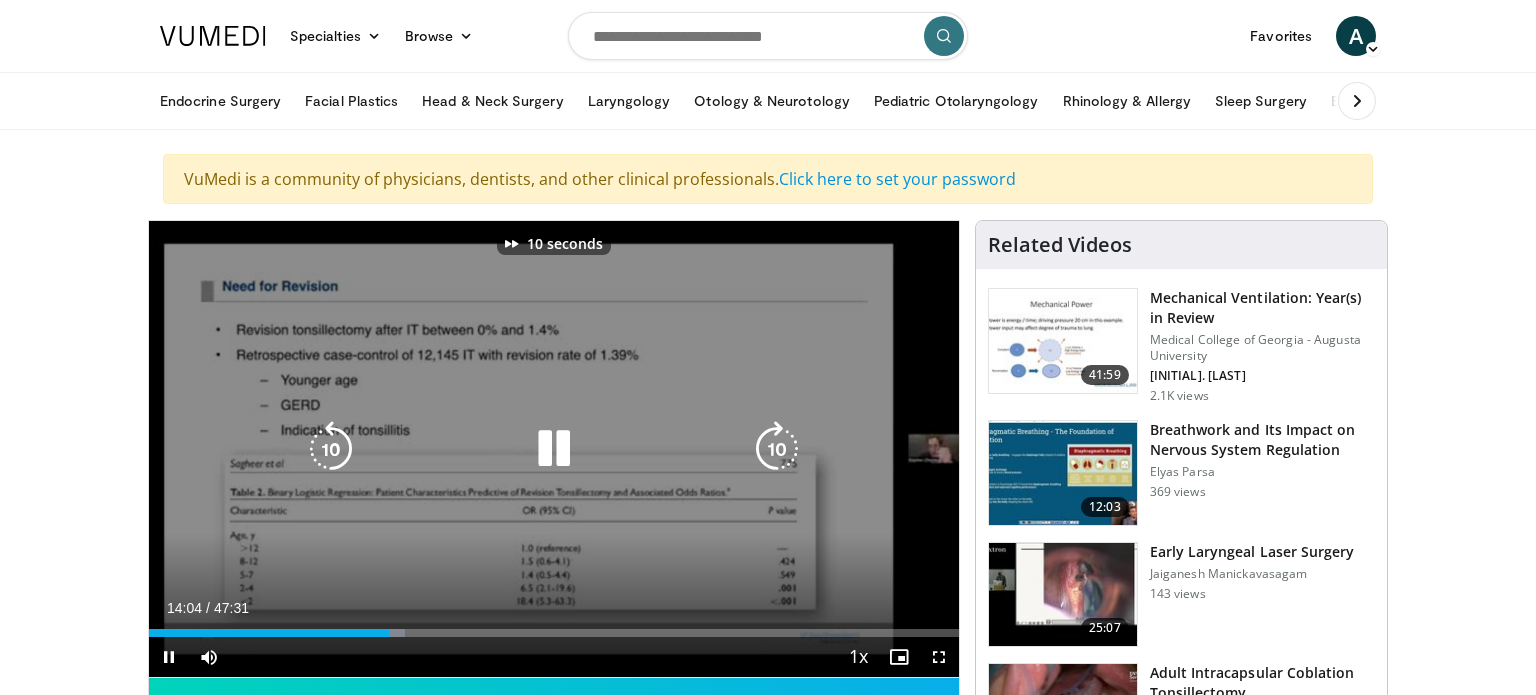 click at bounding box center (777, 449) 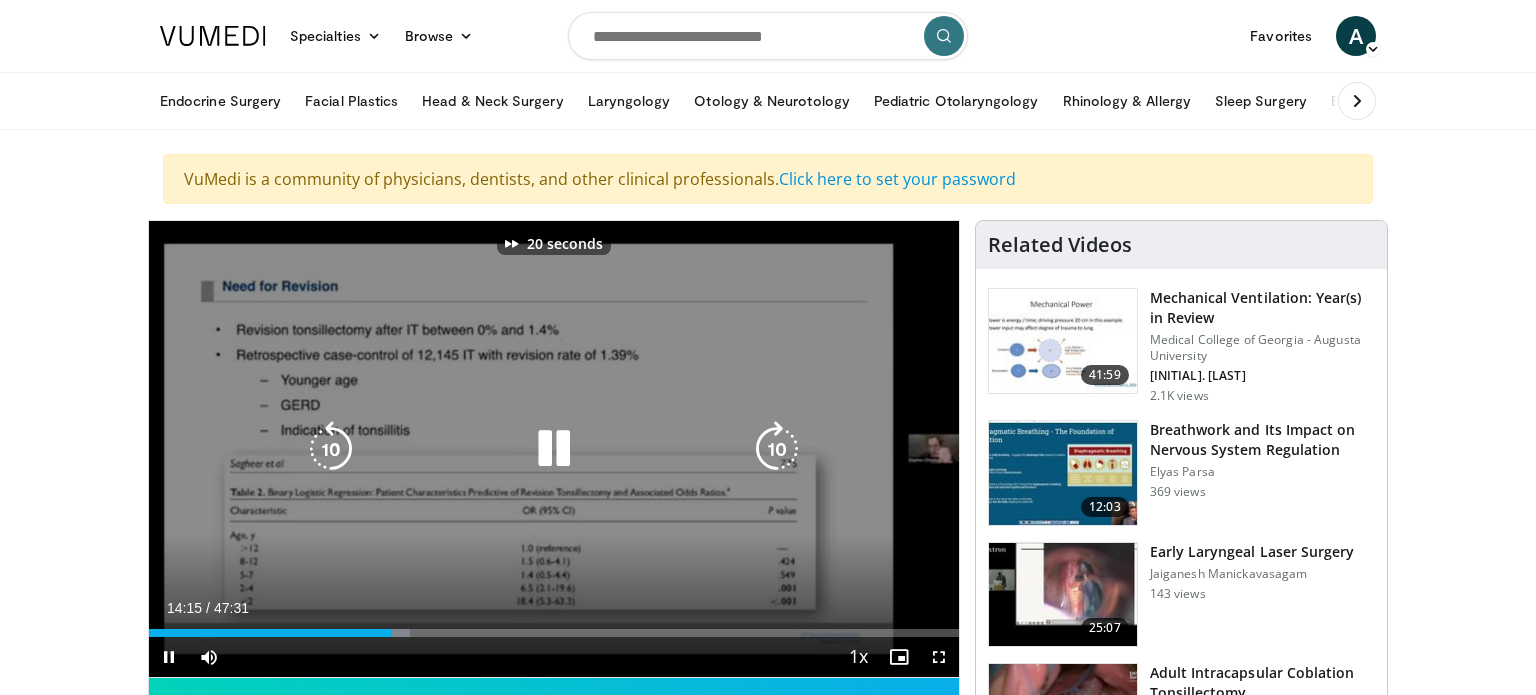 click at bounding box center [777, 449] 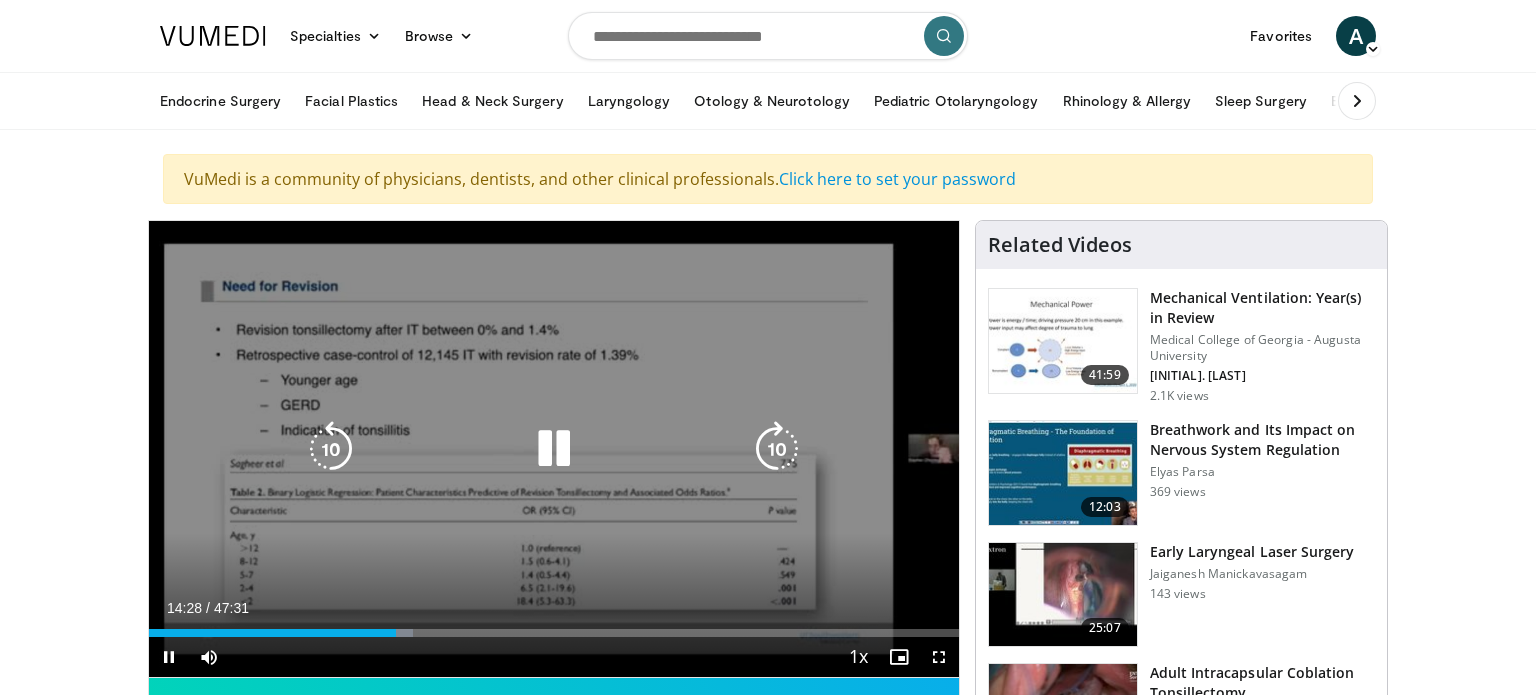 click on "[TIME]
Tap to unmute" at bounding box center [554, 449] 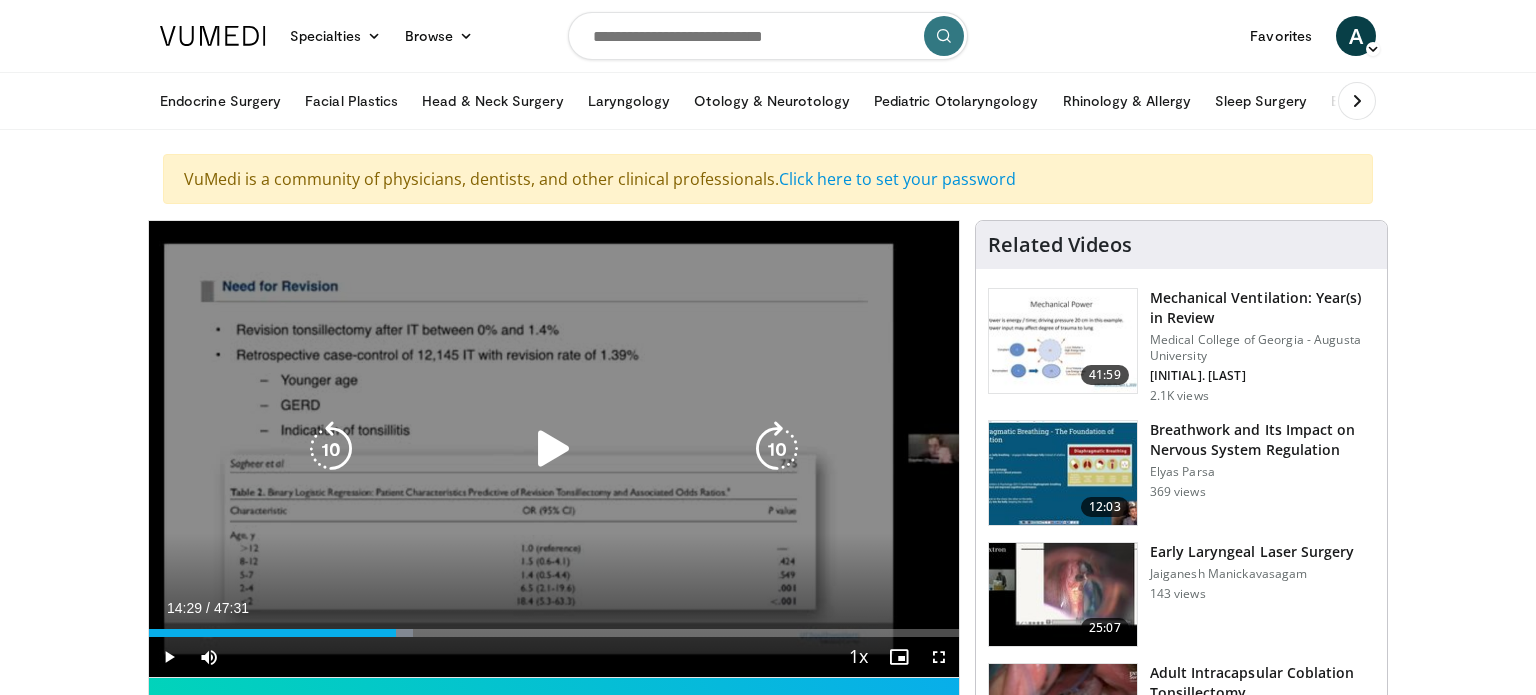 click at bounding box center [554, 449] 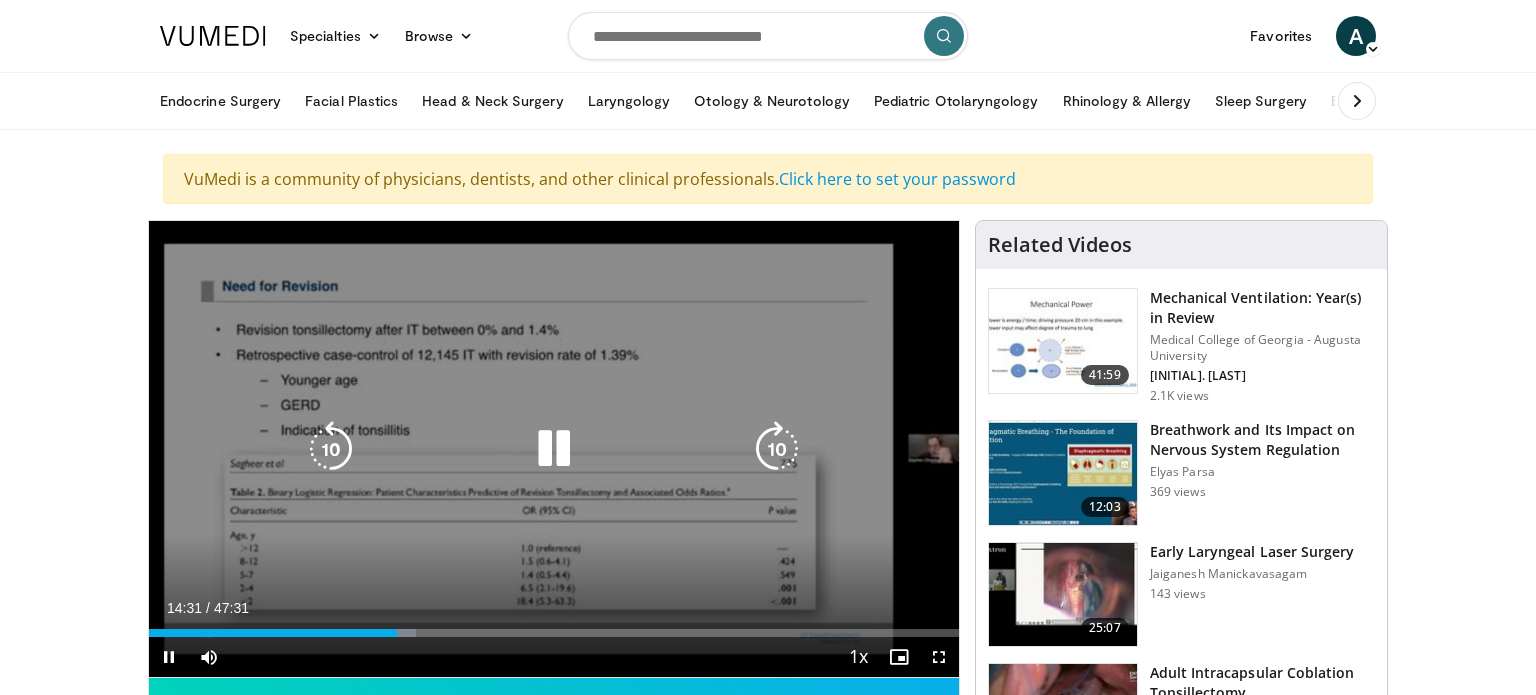 click at bounding box center (777, 449) 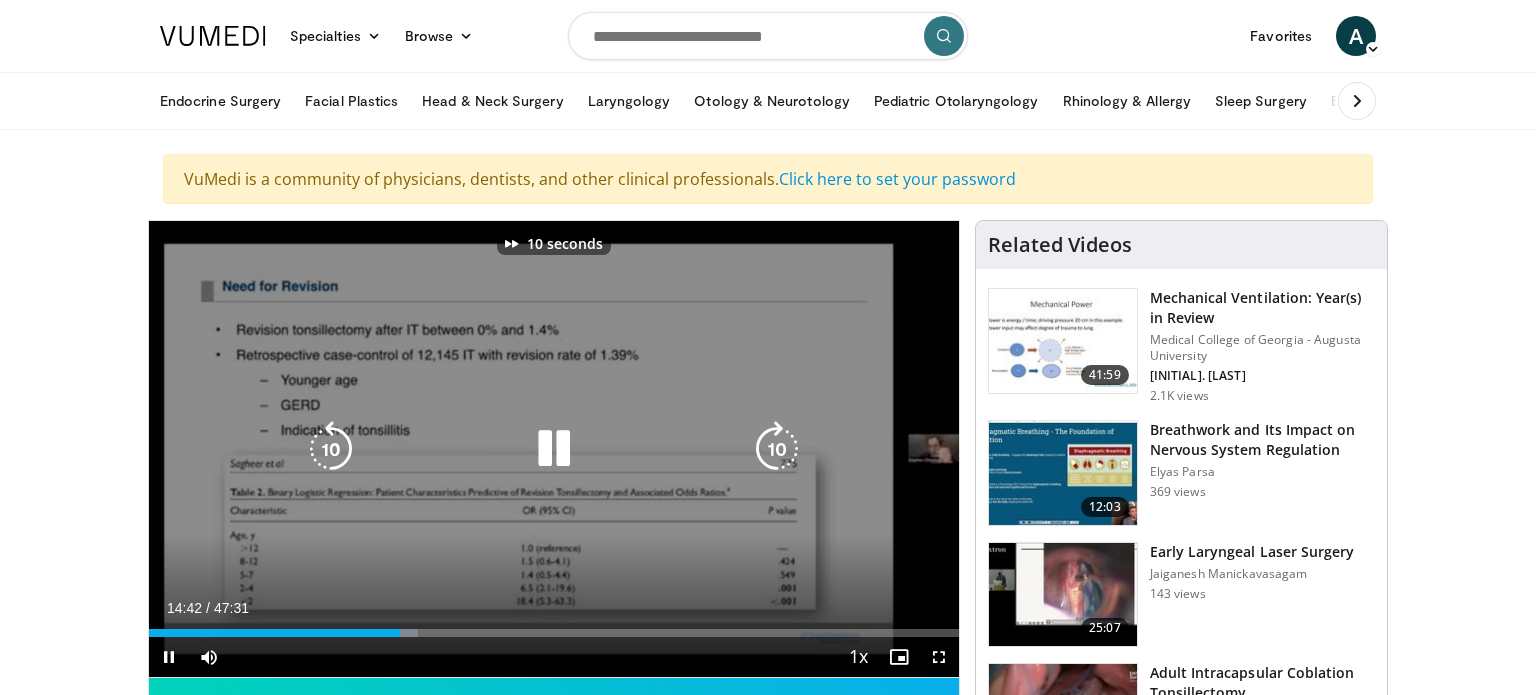 click at bounding box center (777, 449) 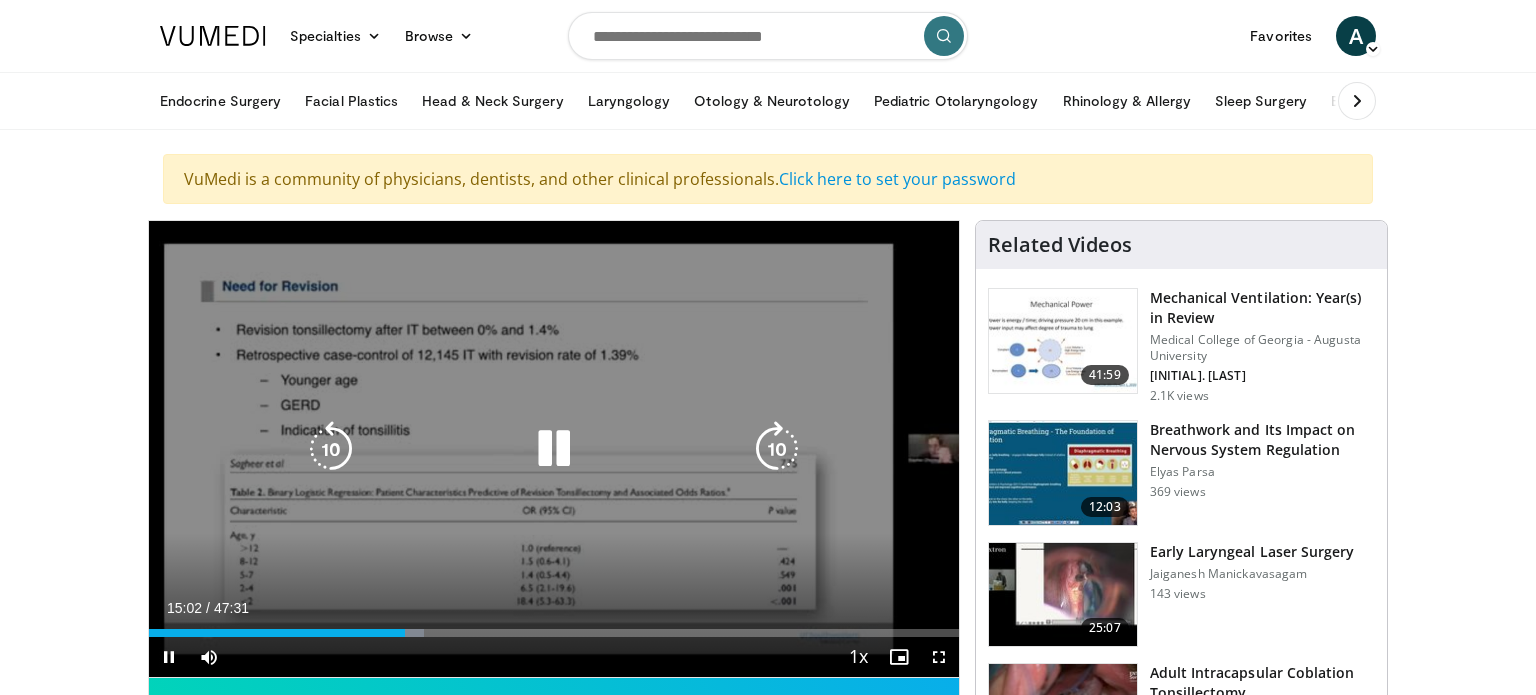 click at bounding box center [777, 449] 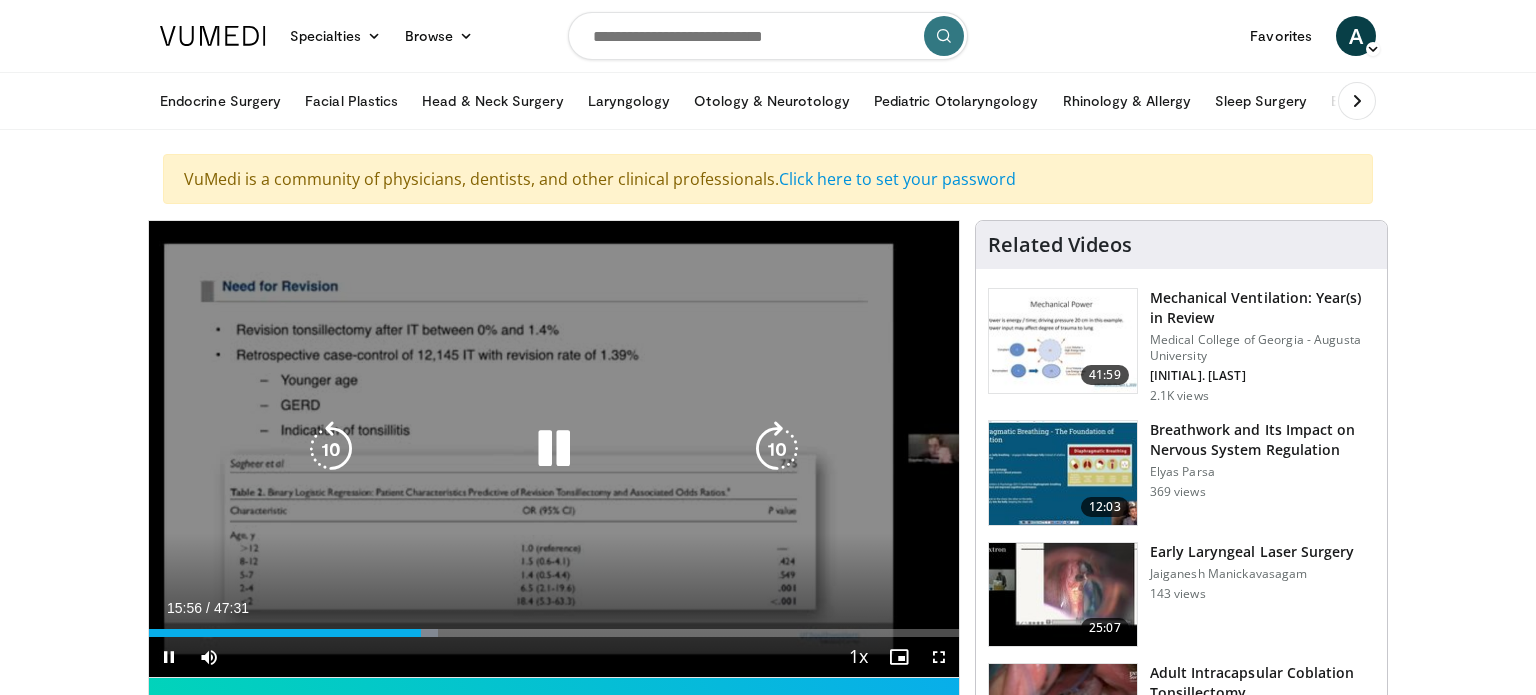 click at bounding box center [777, 449] 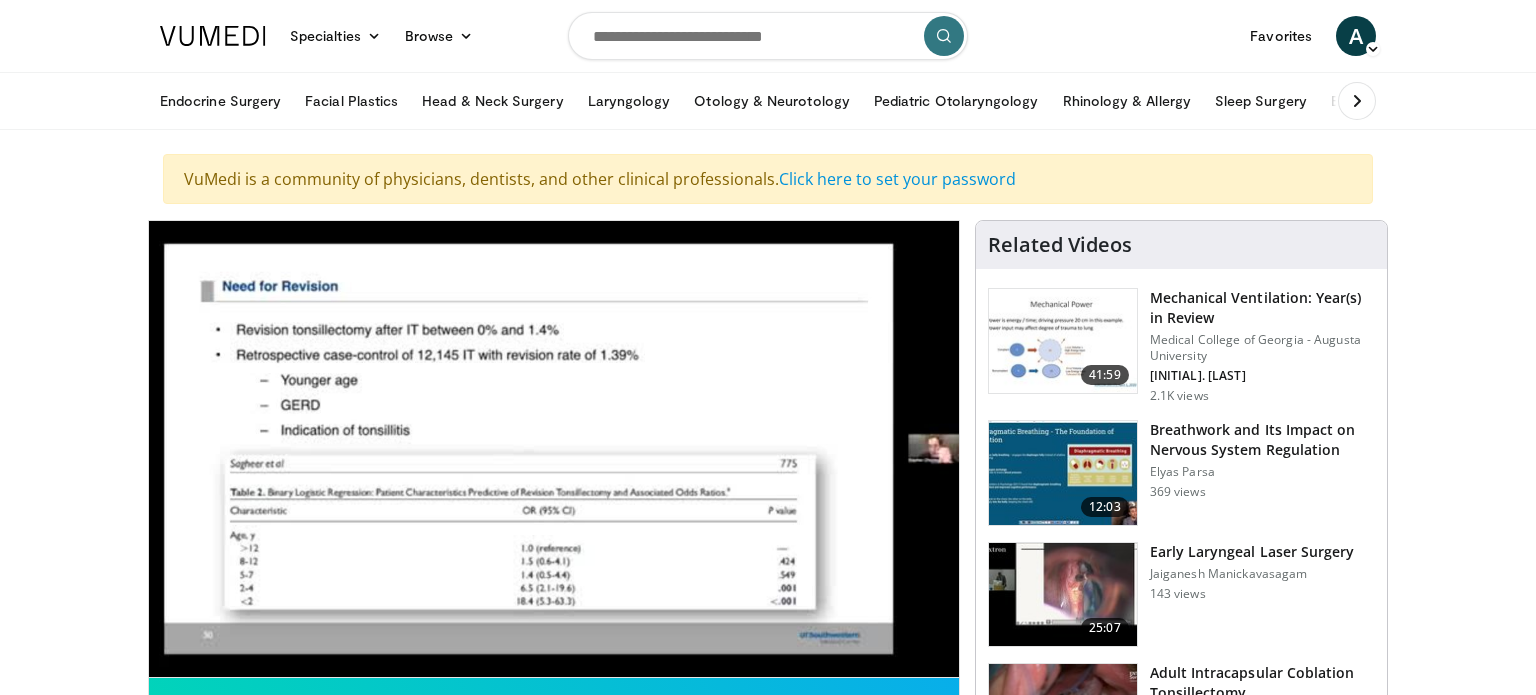 click on "10 seconds
Tap to unmute" at bounding box center (554, 449) 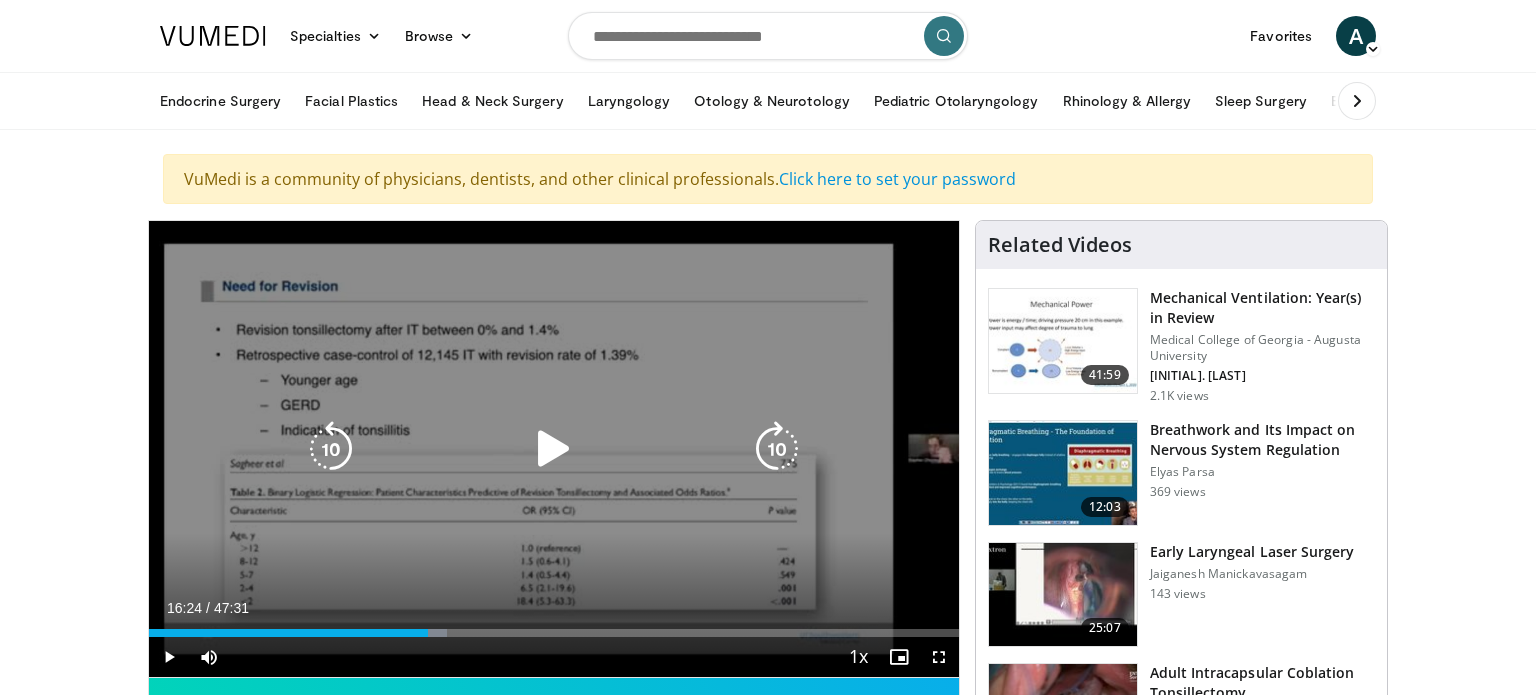 click at bounding box center (554, 449) 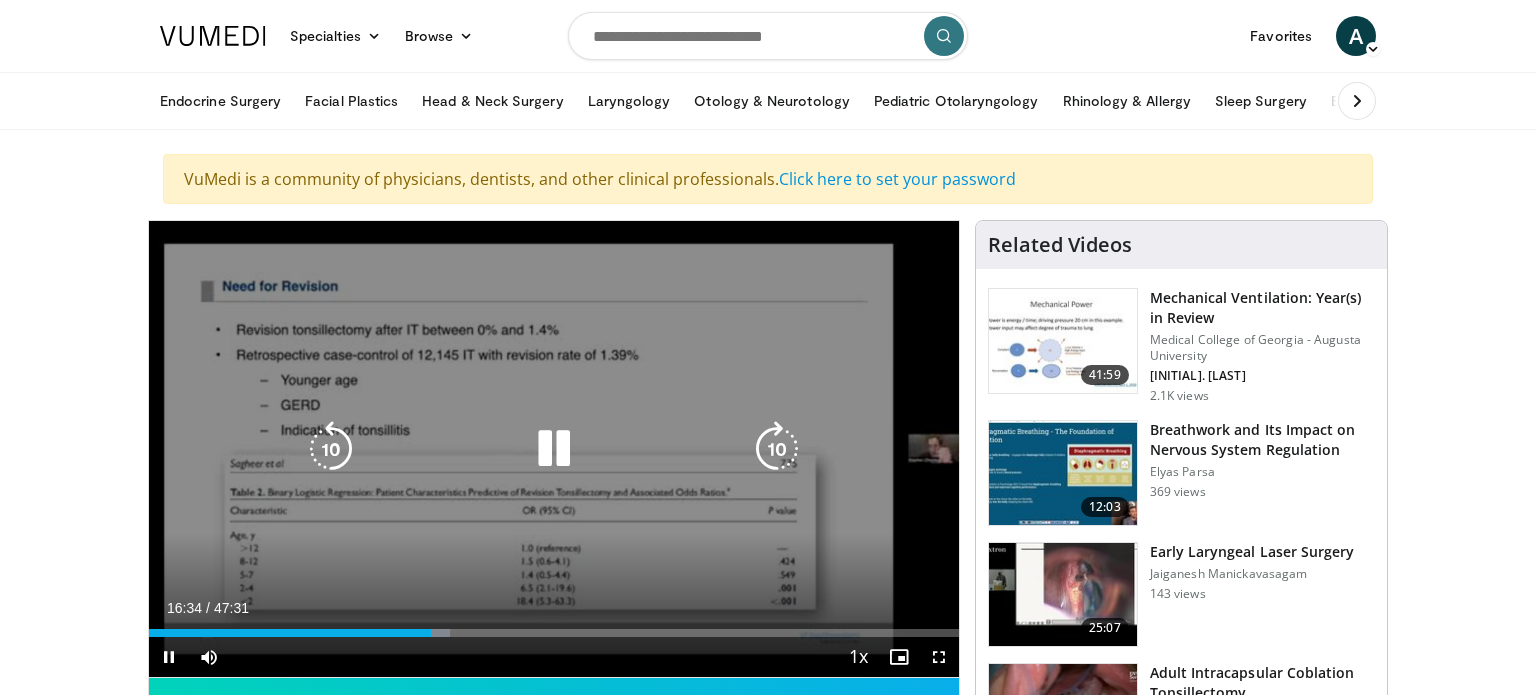 click at bounding box center (777, 449) 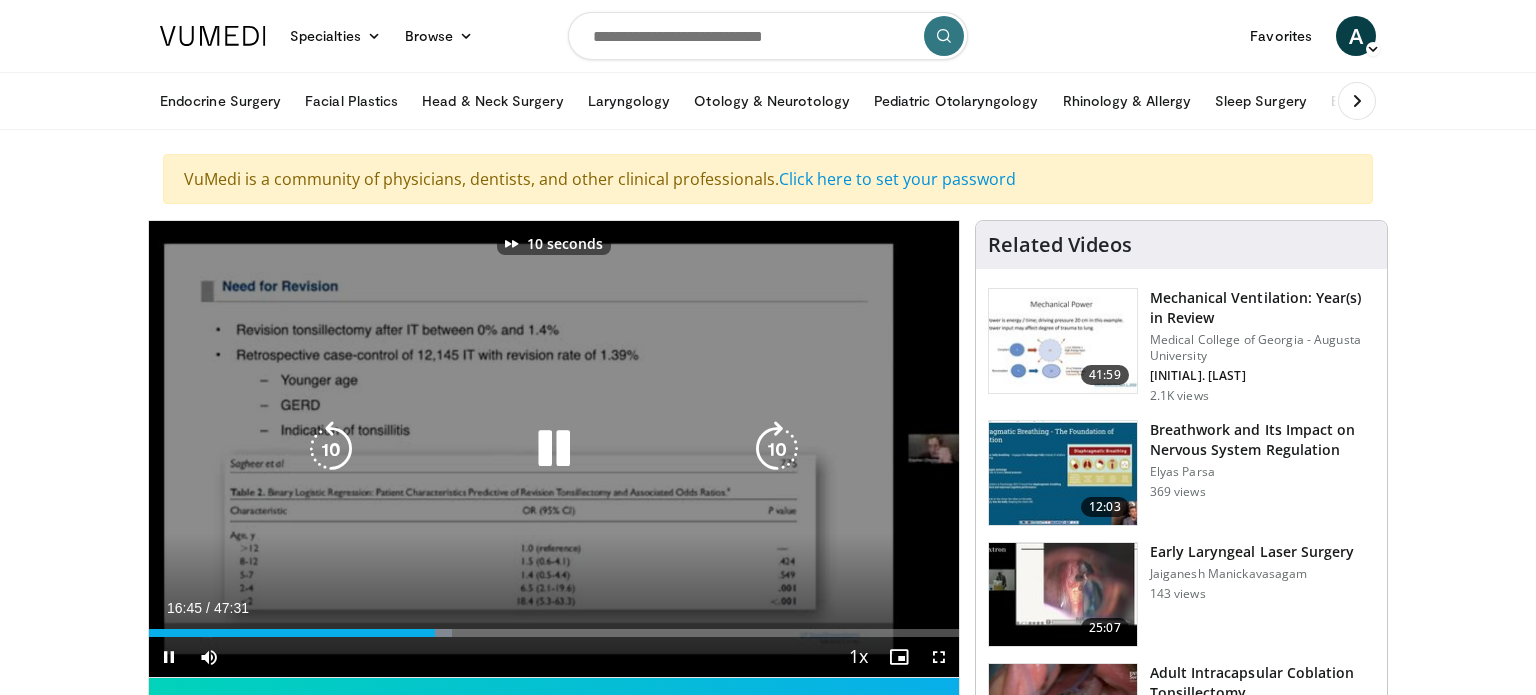 click at bounding box center [777, 449] 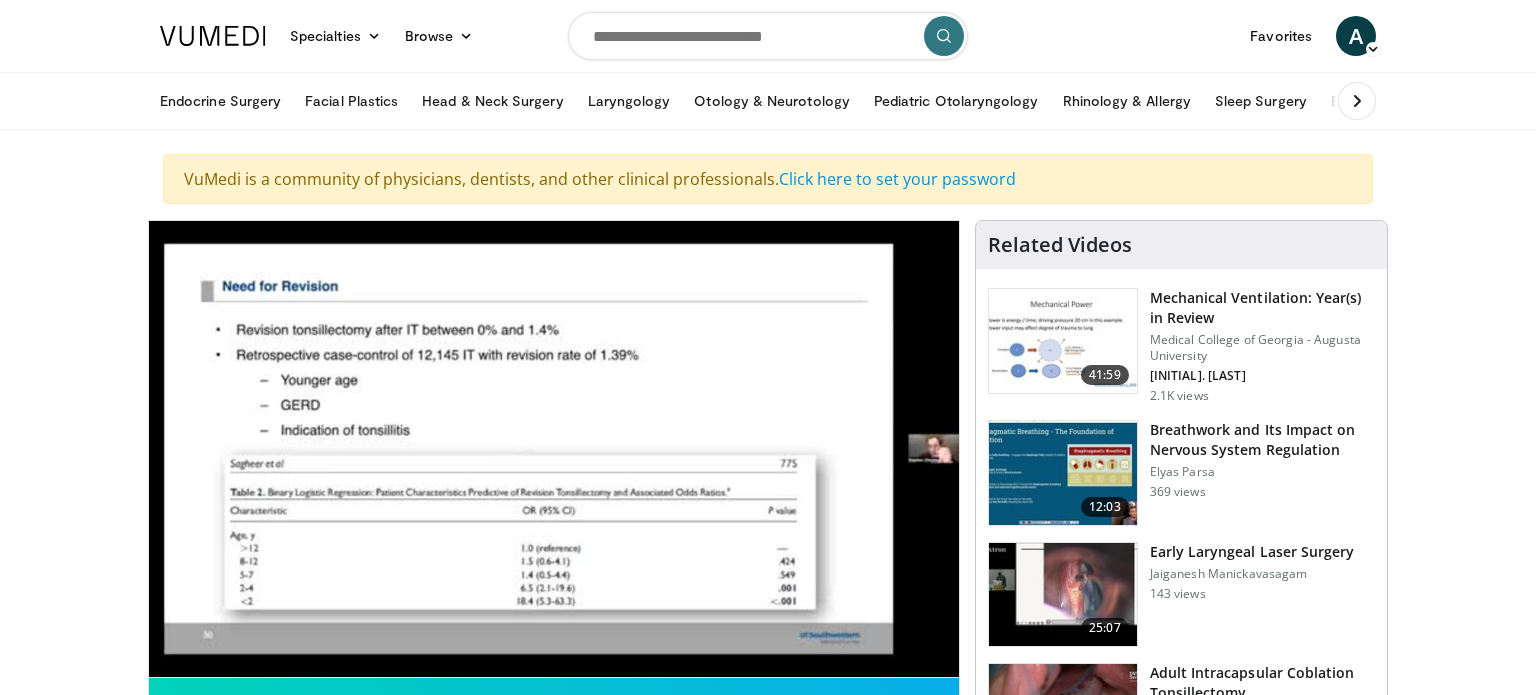 click on "20 seconds
Tap to unmute" at bounding box center (554, 449) 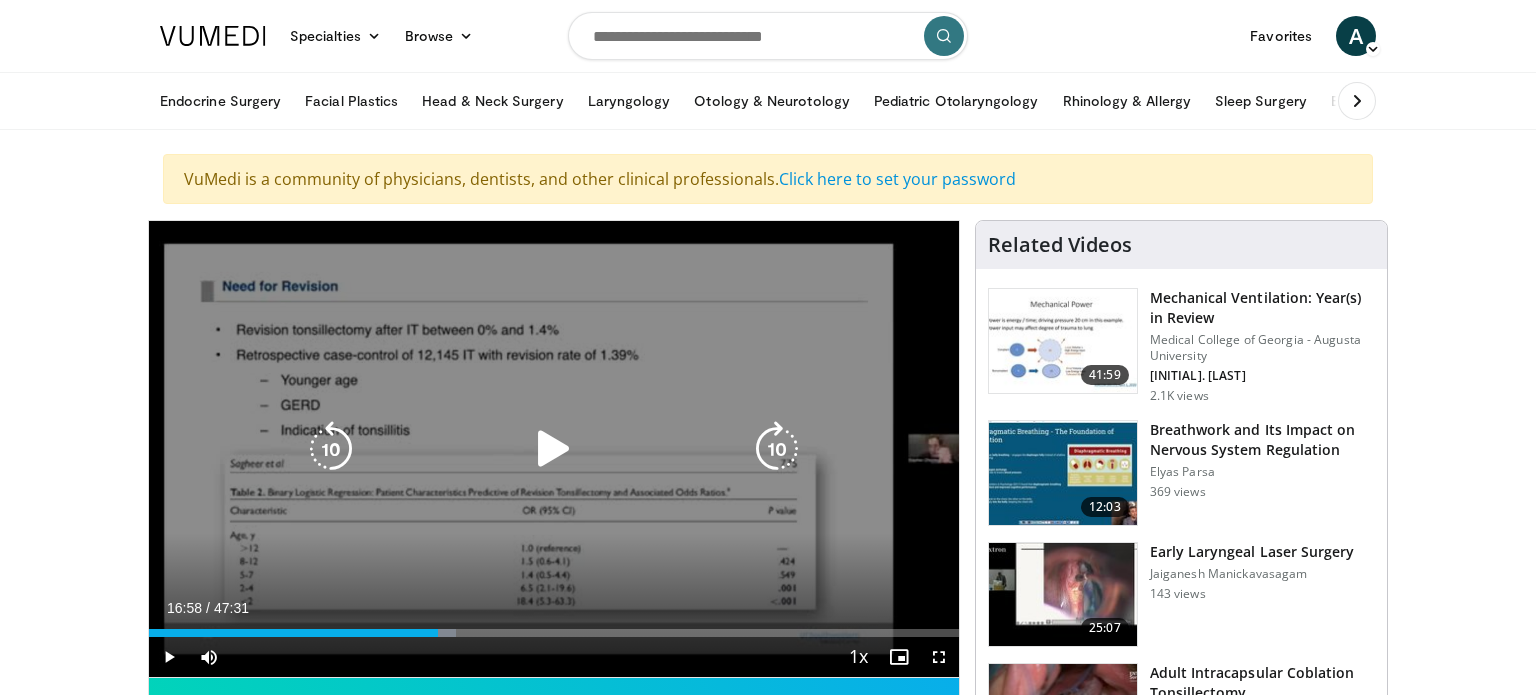 click at bounding box center (554, 449) 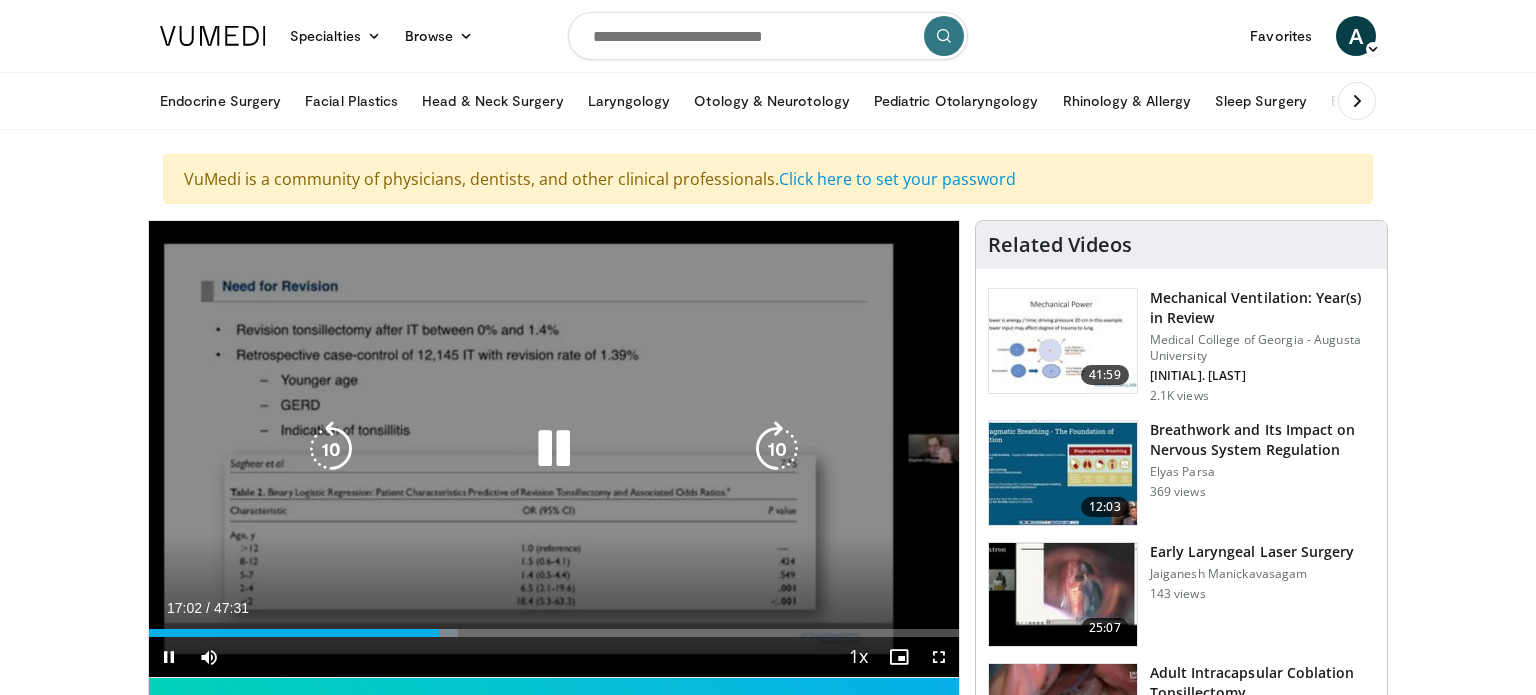click at bounding box center (777, 449) 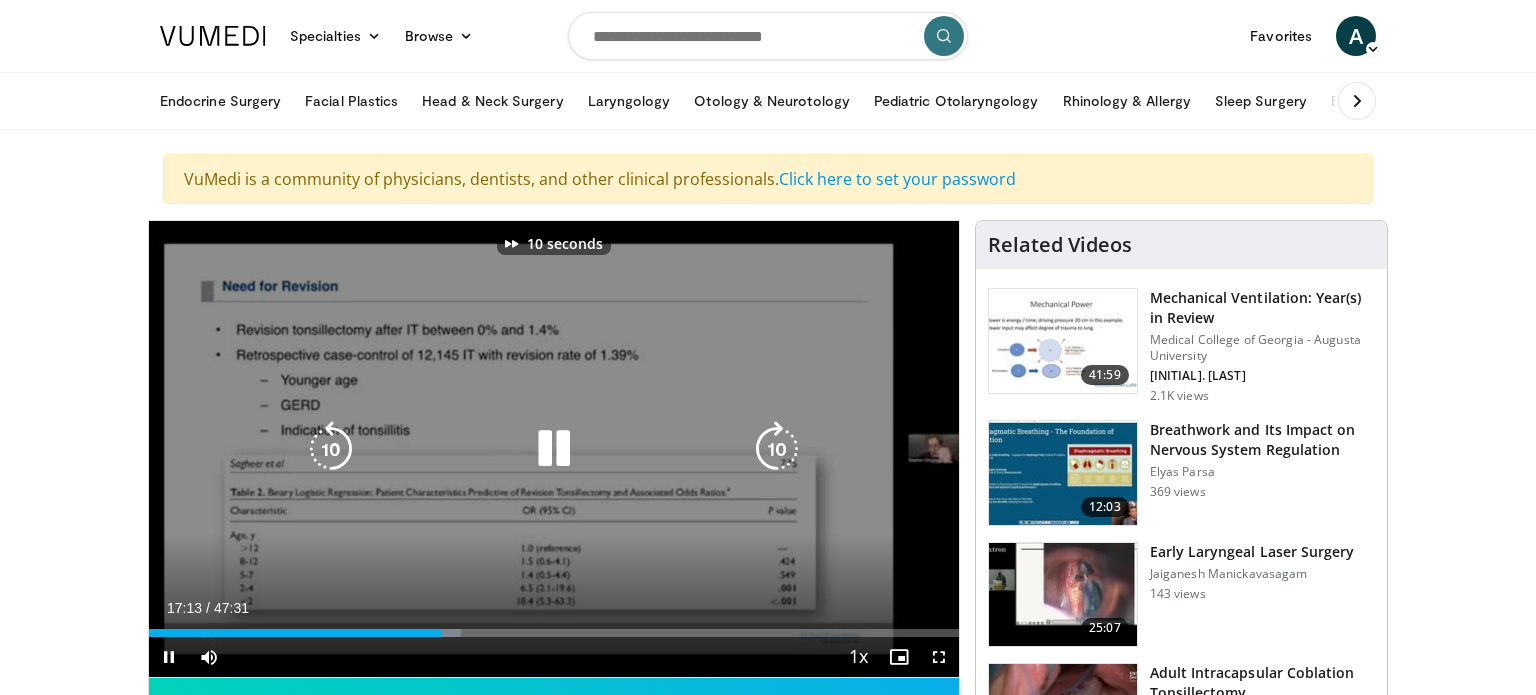 click at bounding box center [777, 449] 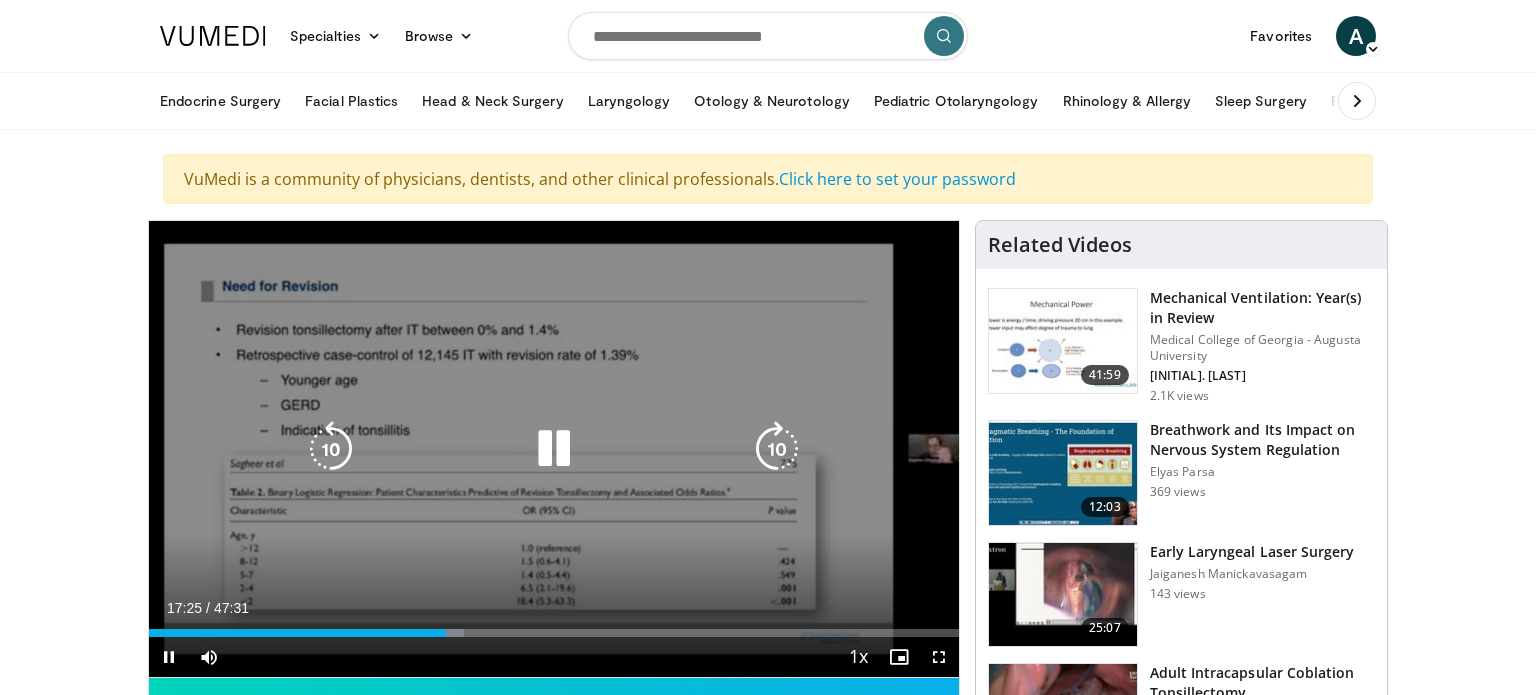 click at bounding box center [777, 449] 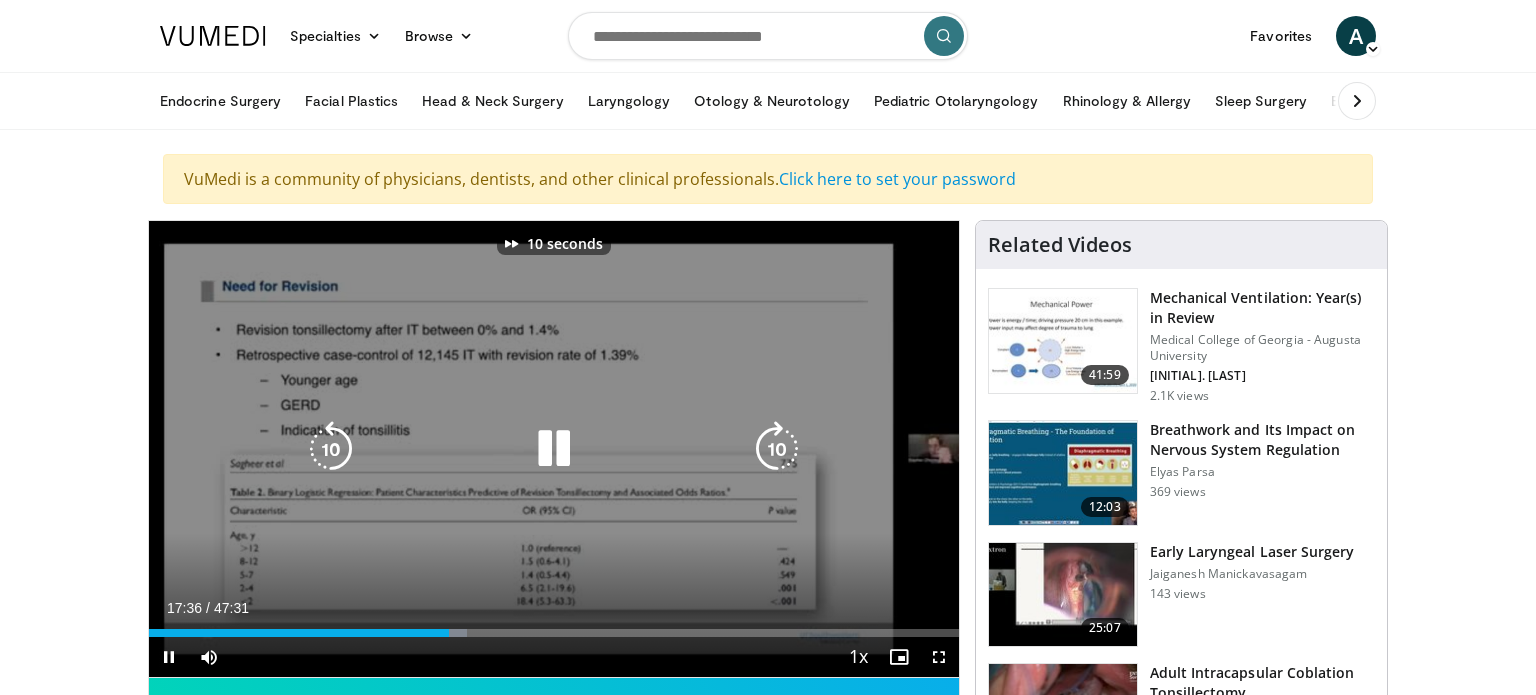click at bounding box center (777, 449) 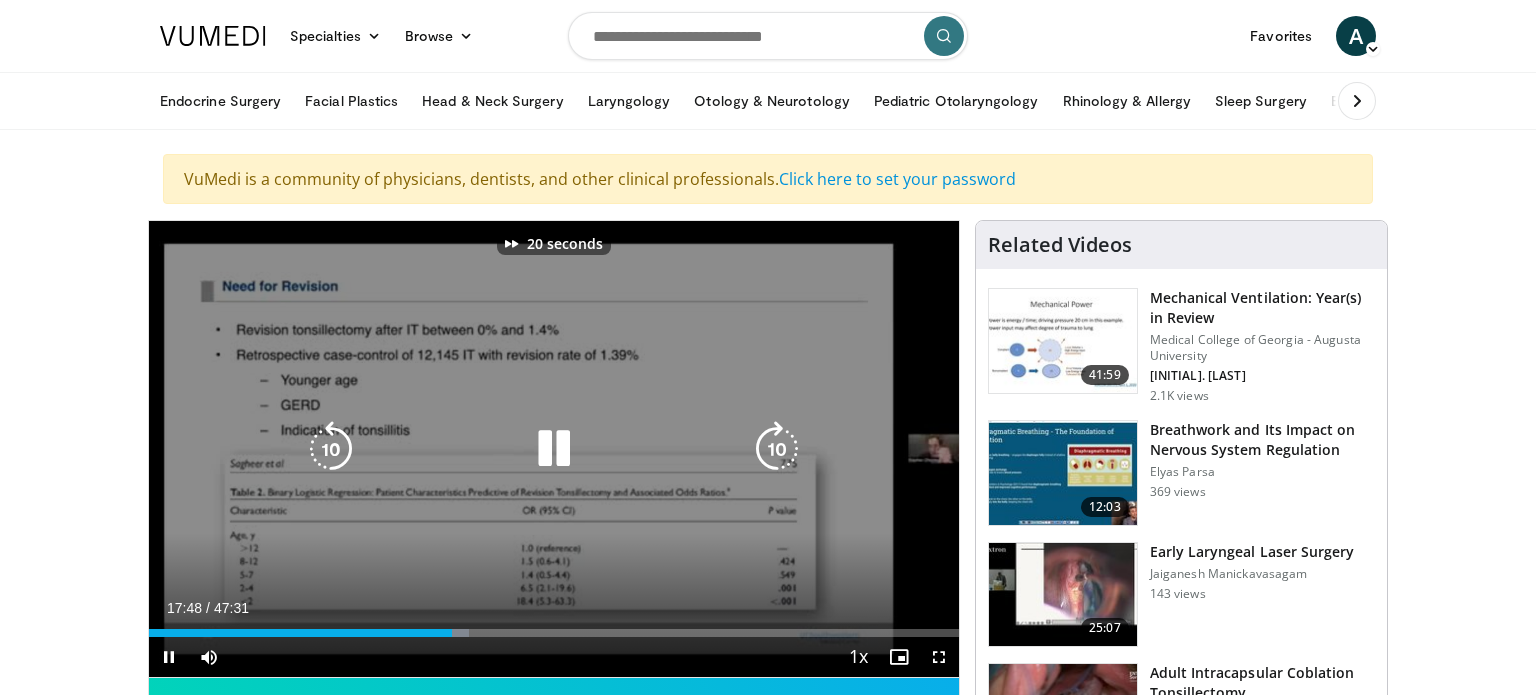 click at bounding box center (777, 449) 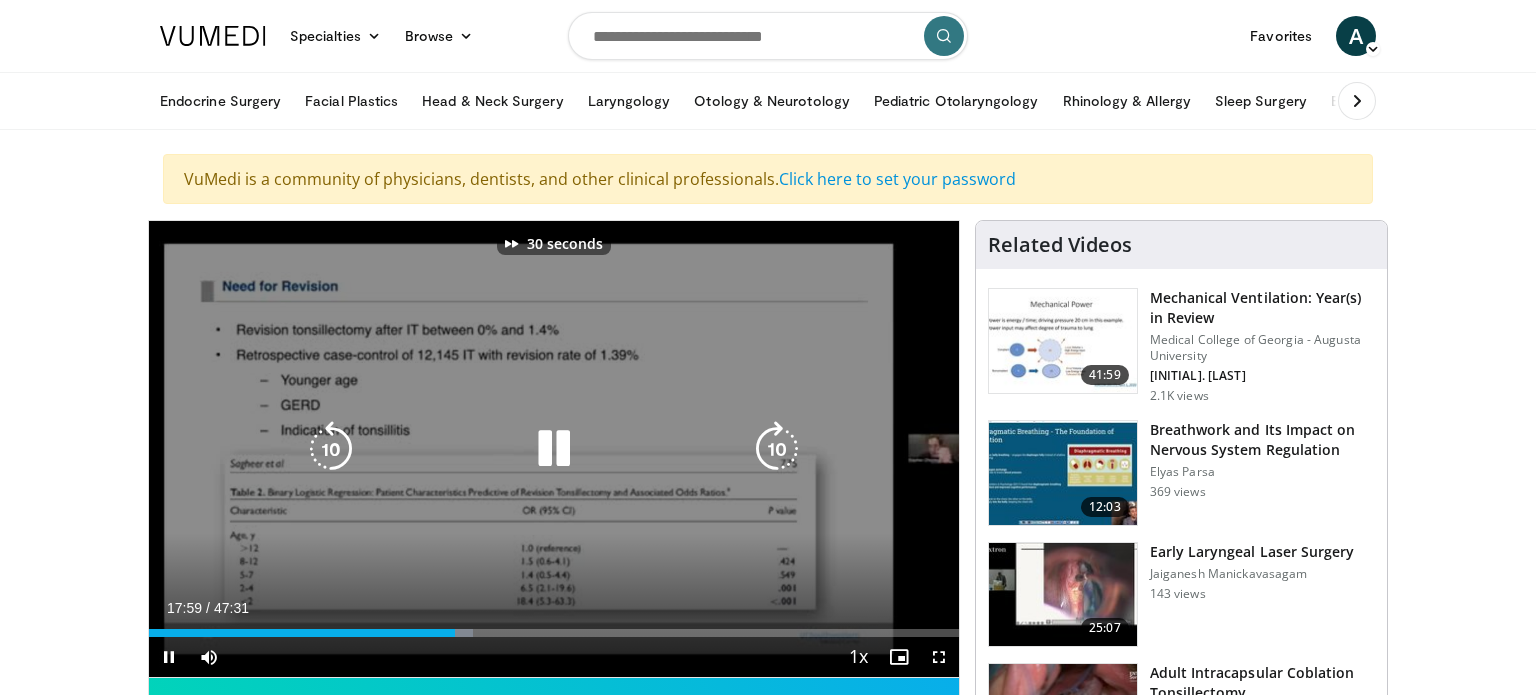 click at bounding box center (777, 449) 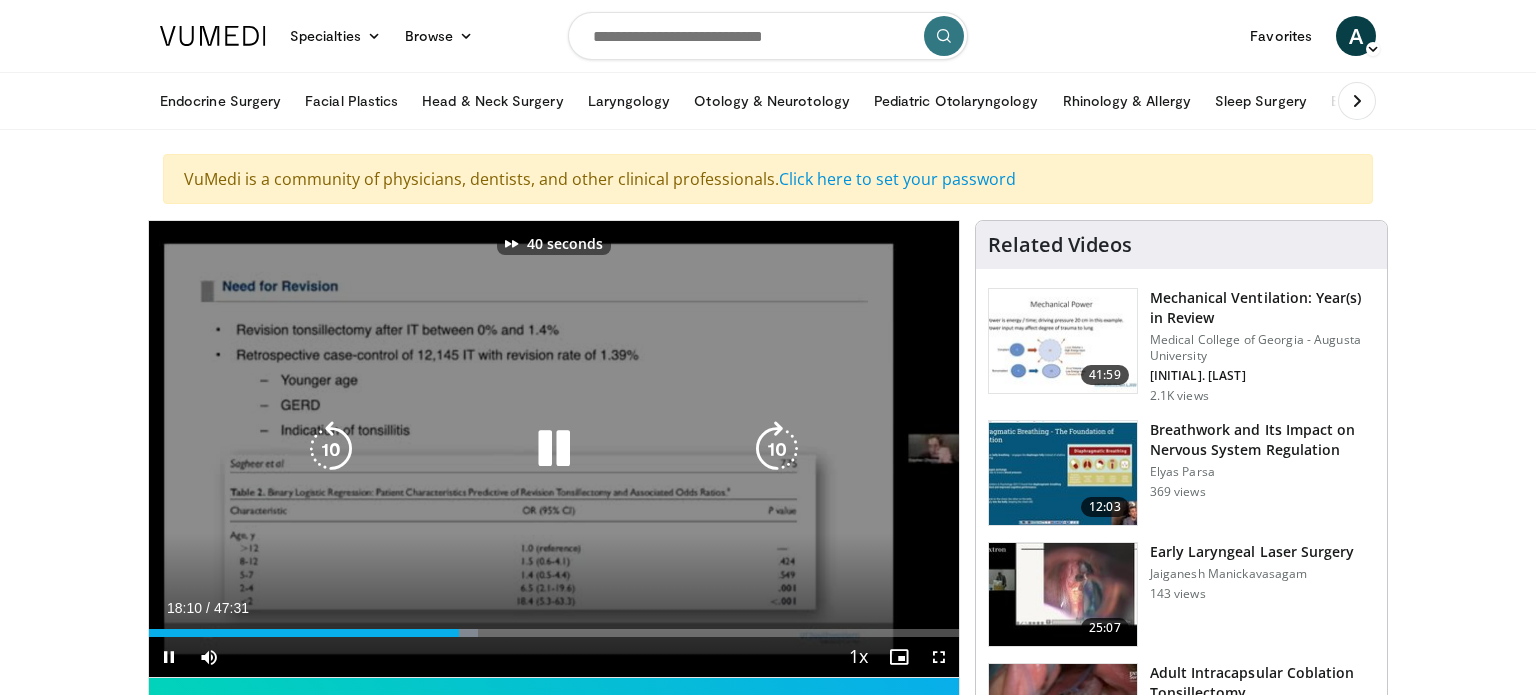 click at bounding box center [777, 449] 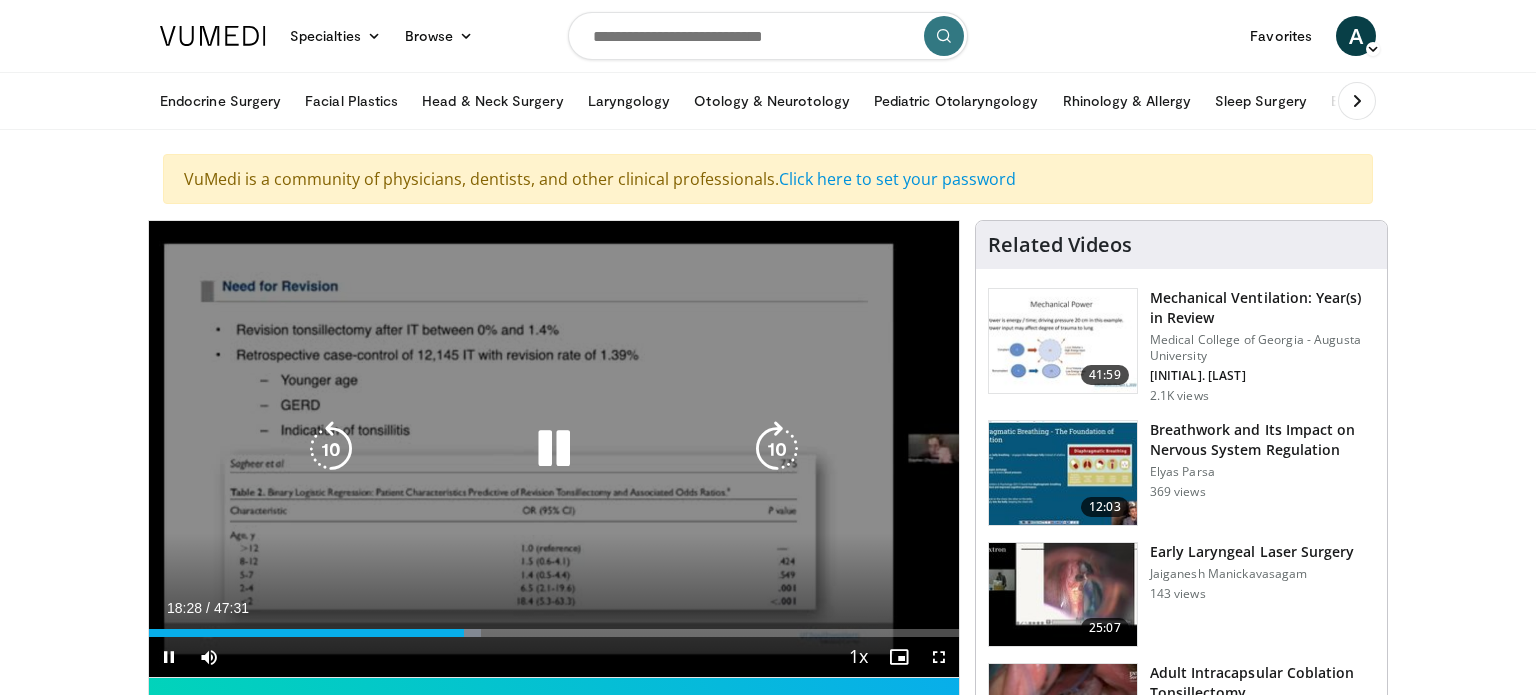 click at bounding box center (777, 449) 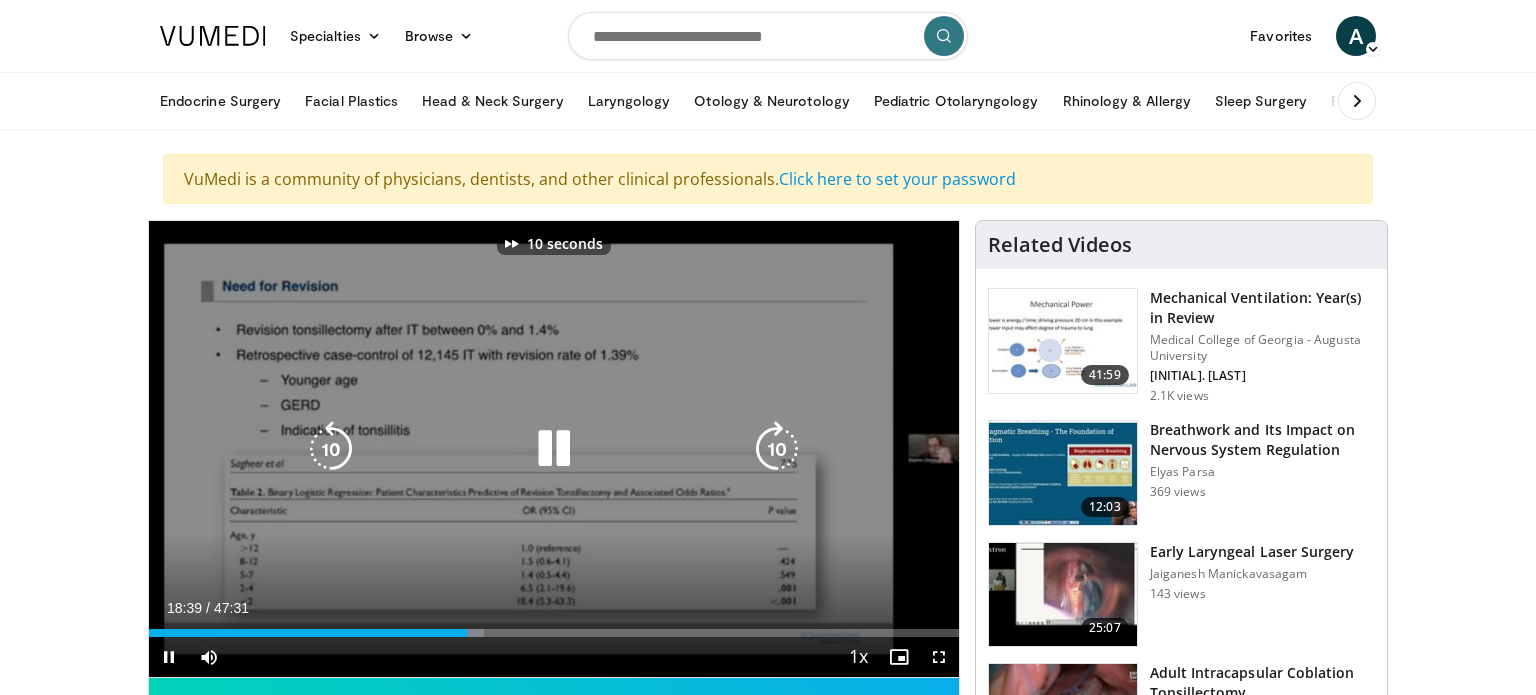 click at bounding box center [777, 449] 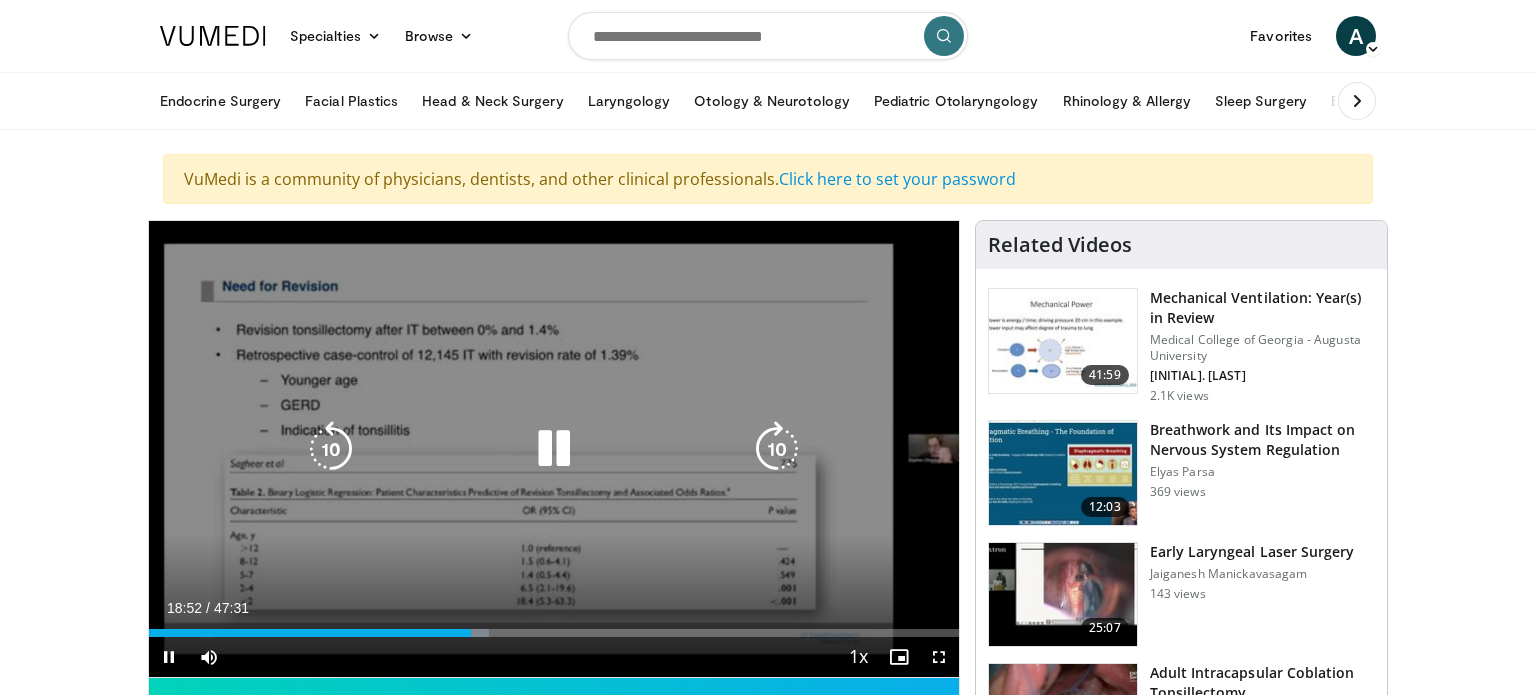 click on "20 seconds
Tap to unmute" at bounding box center (554, 449) 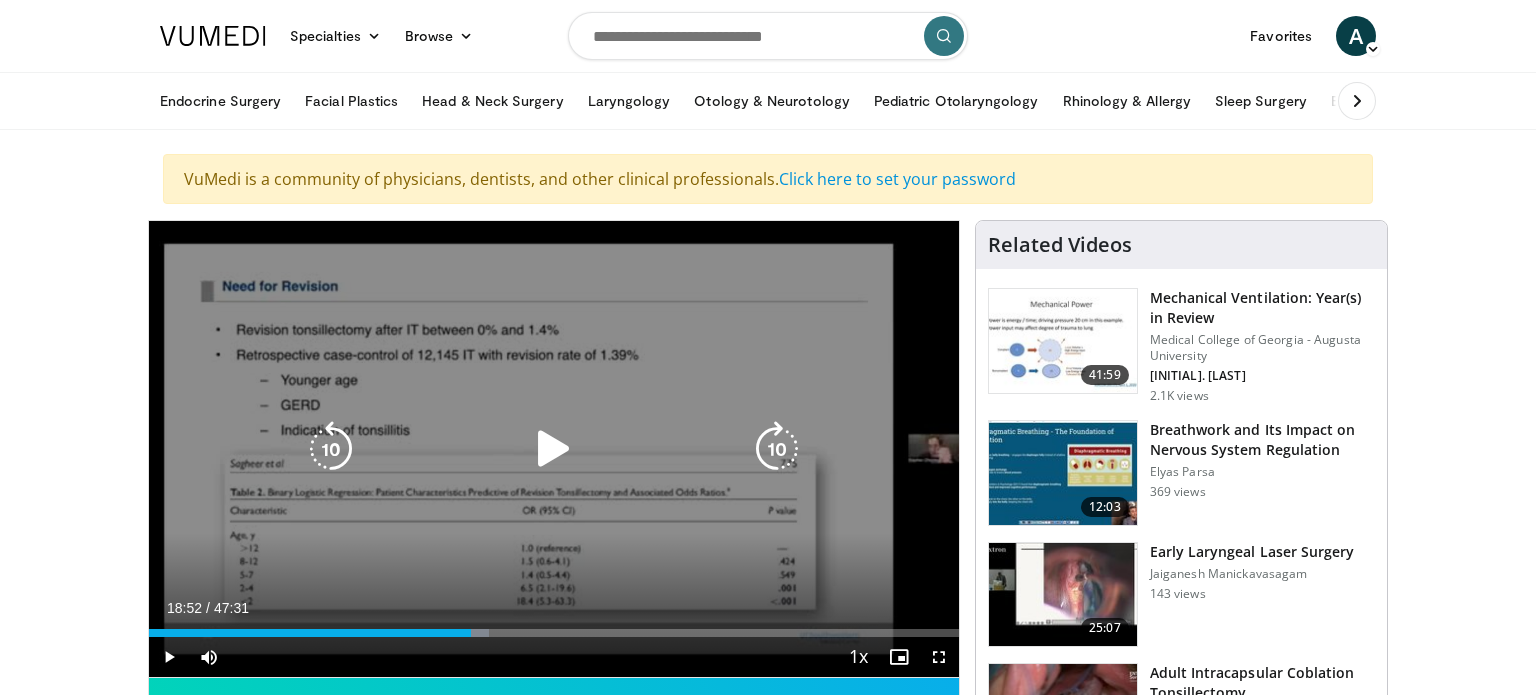 click at bounding box center [554, 449] 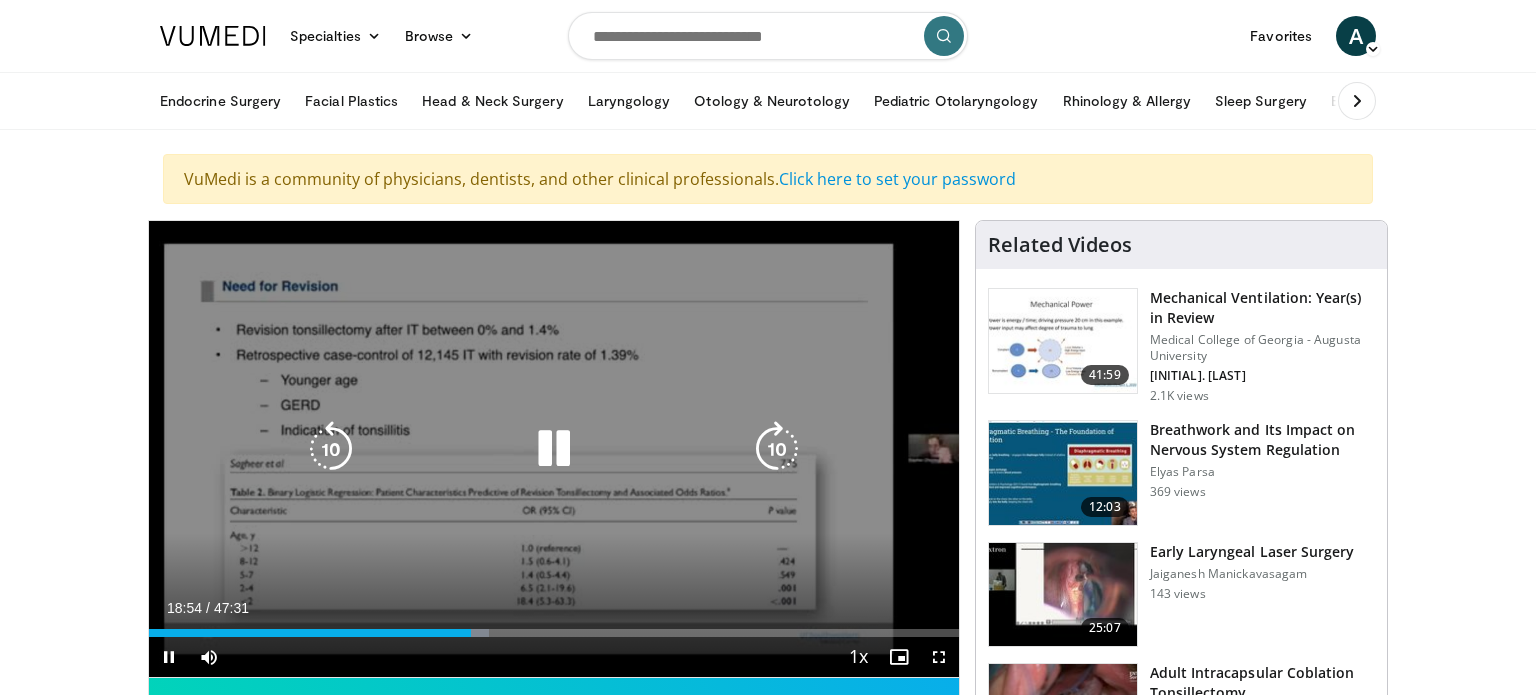 click at bounding box center [777, 449] 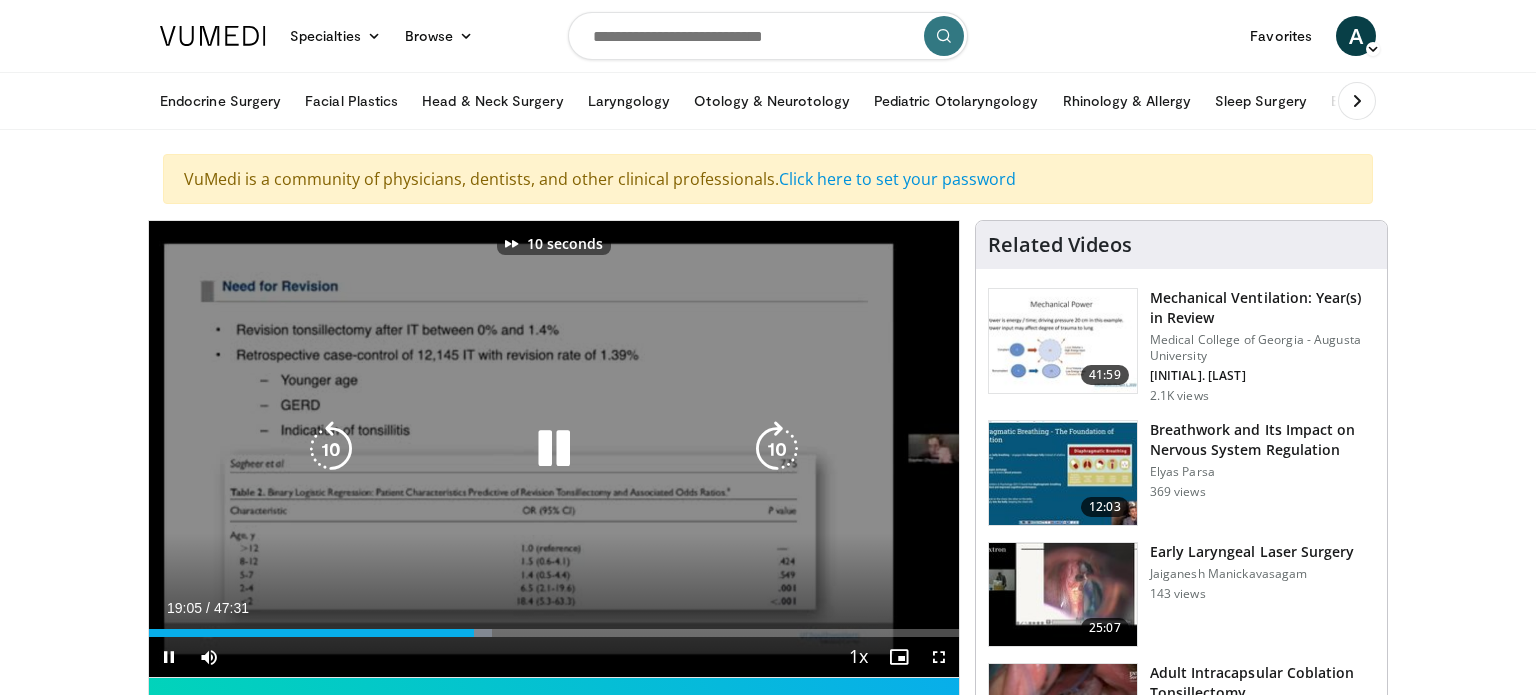 click at bounding box center (777, 449) 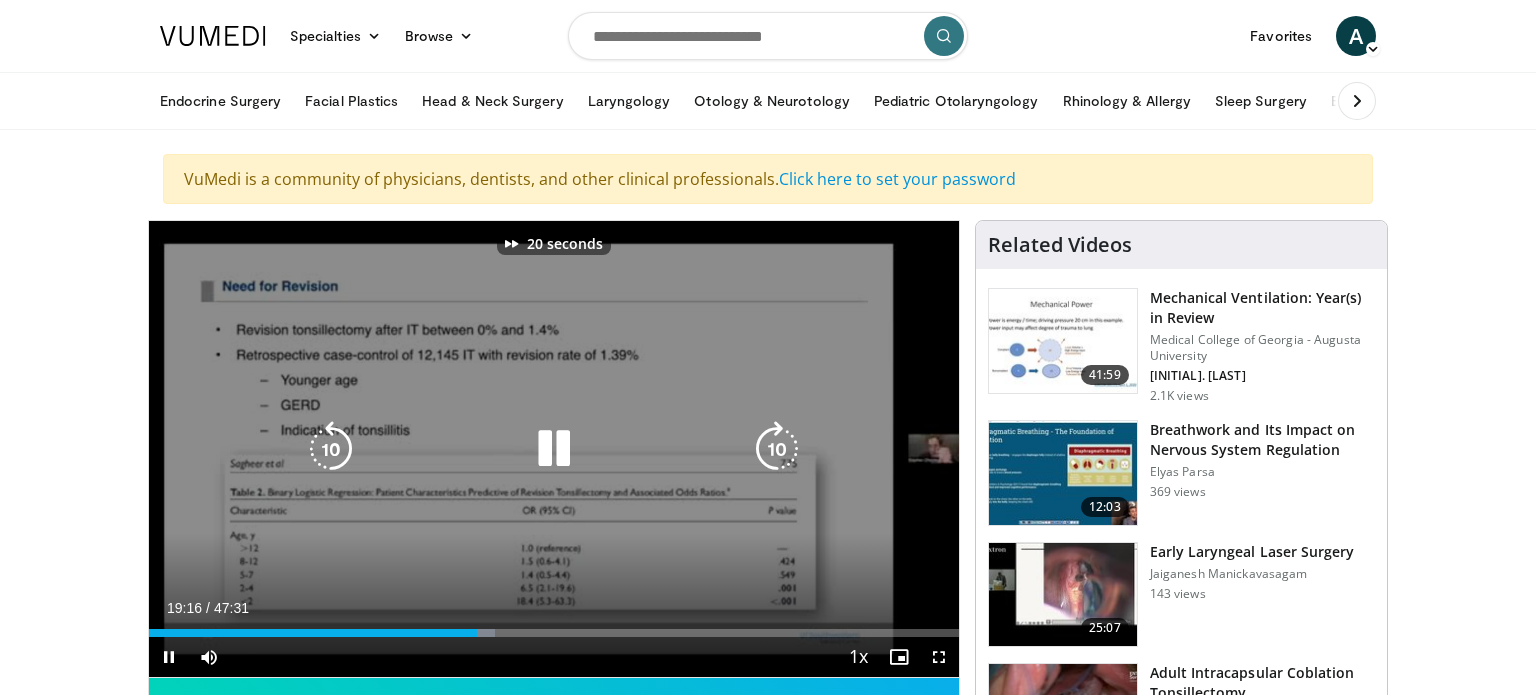 click at bounding box center [777, 449] 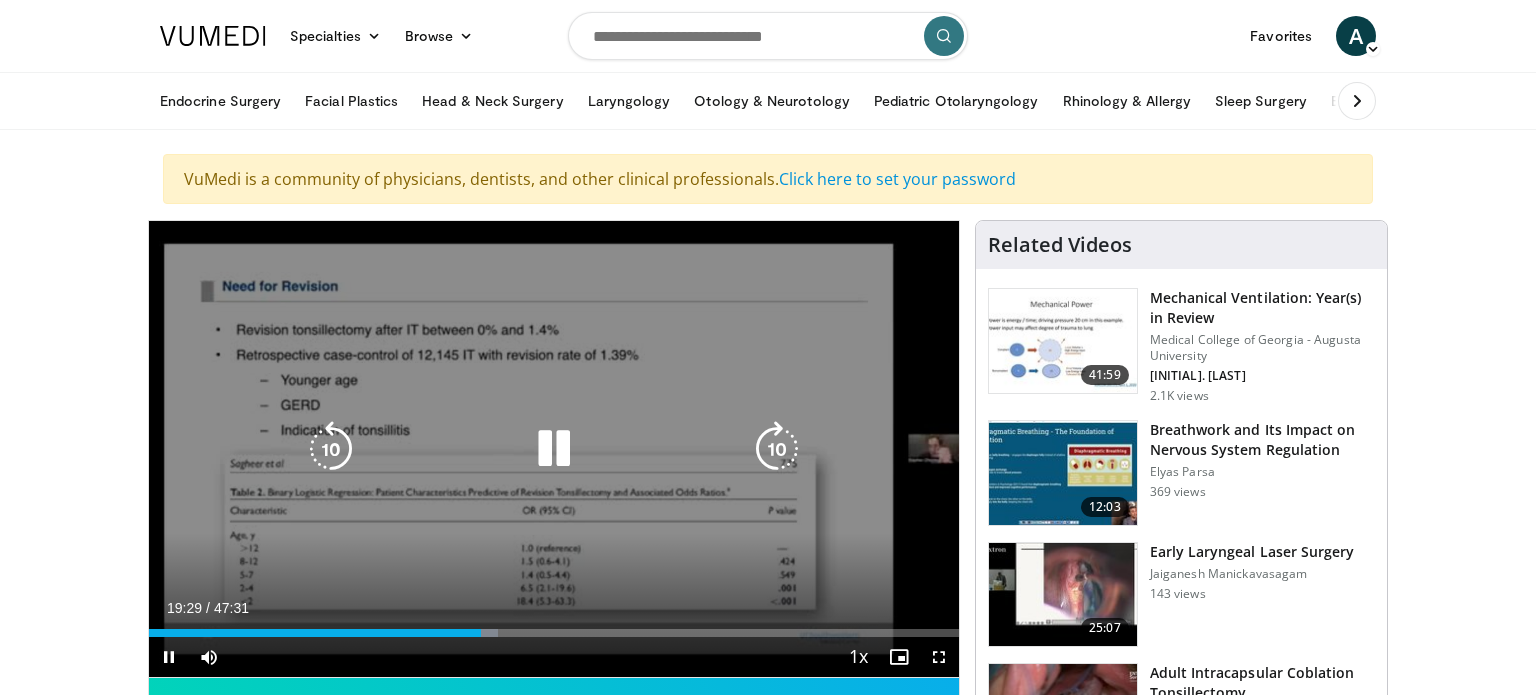 click at bounding box center [777, 449] 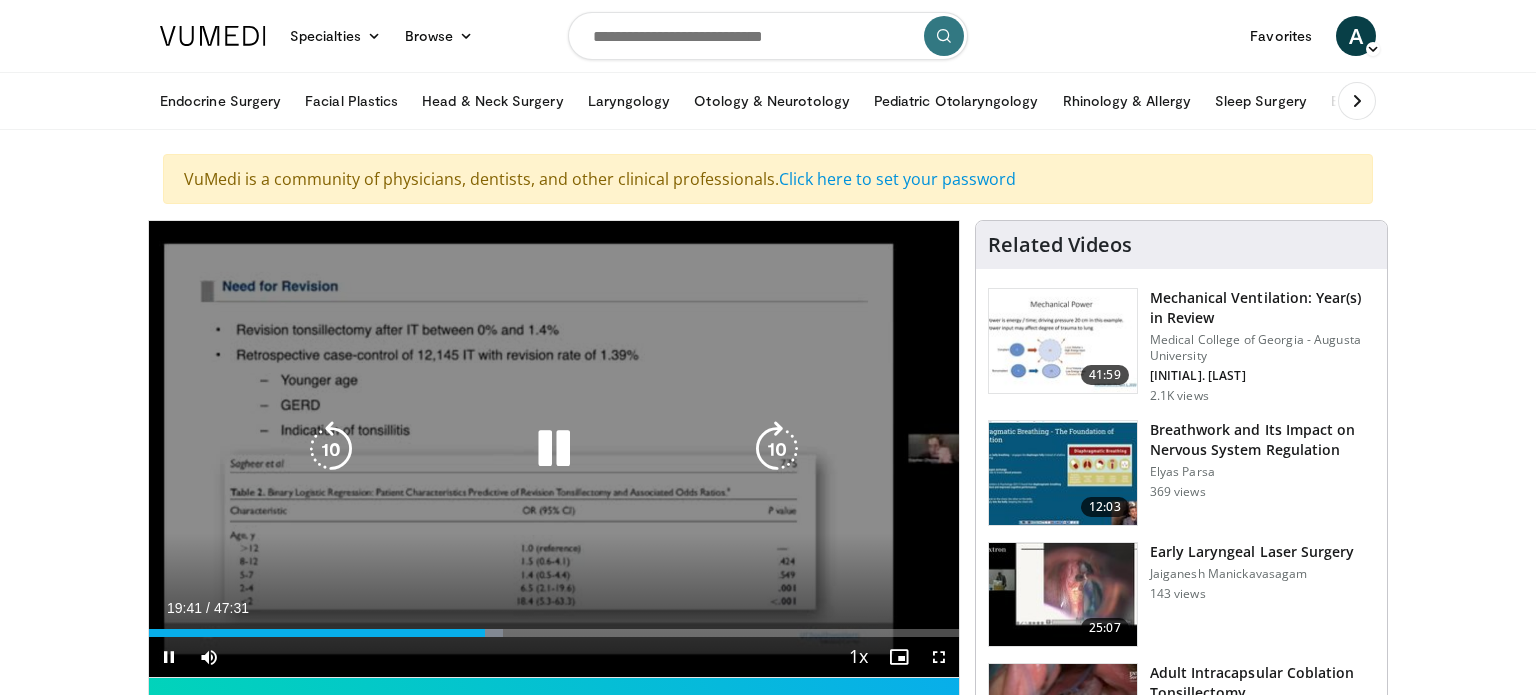 click at bounding box center [777, 449] 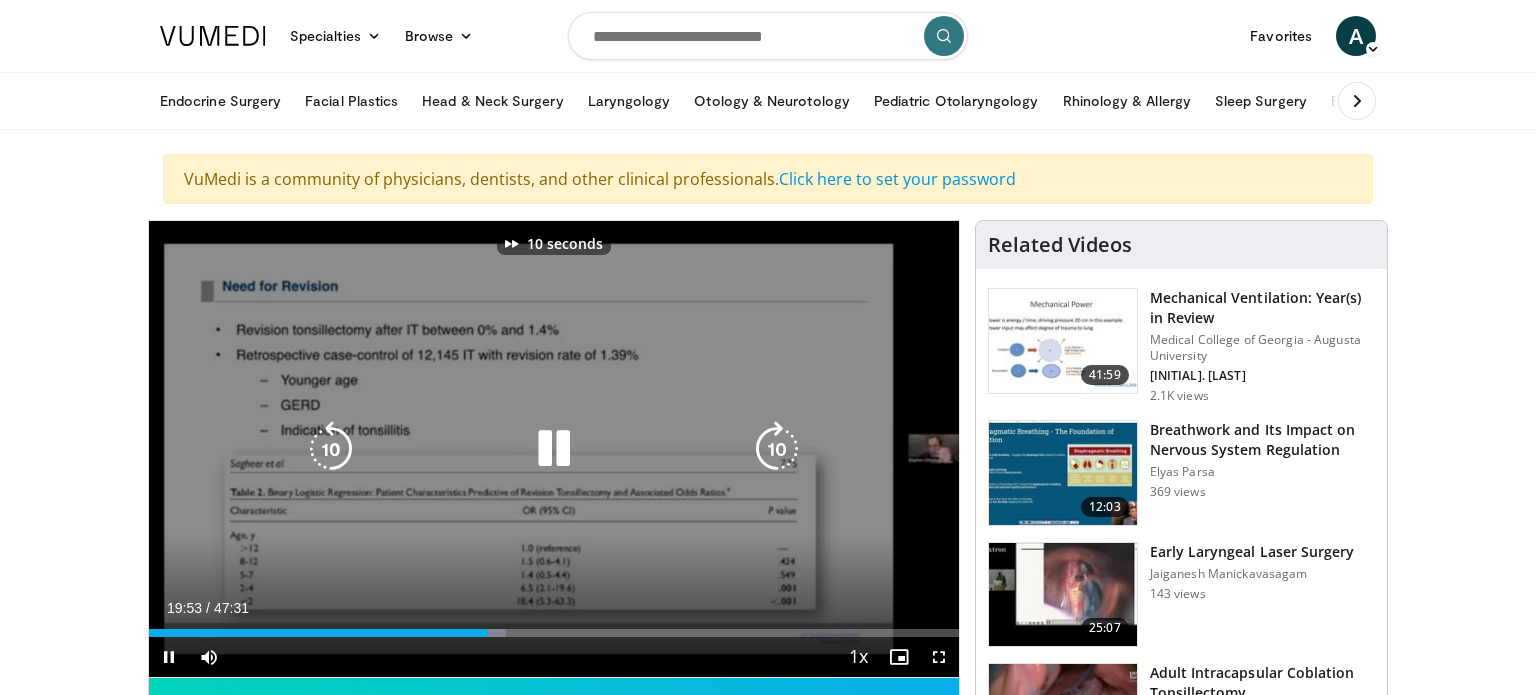 click at bounding box center [777, 449] 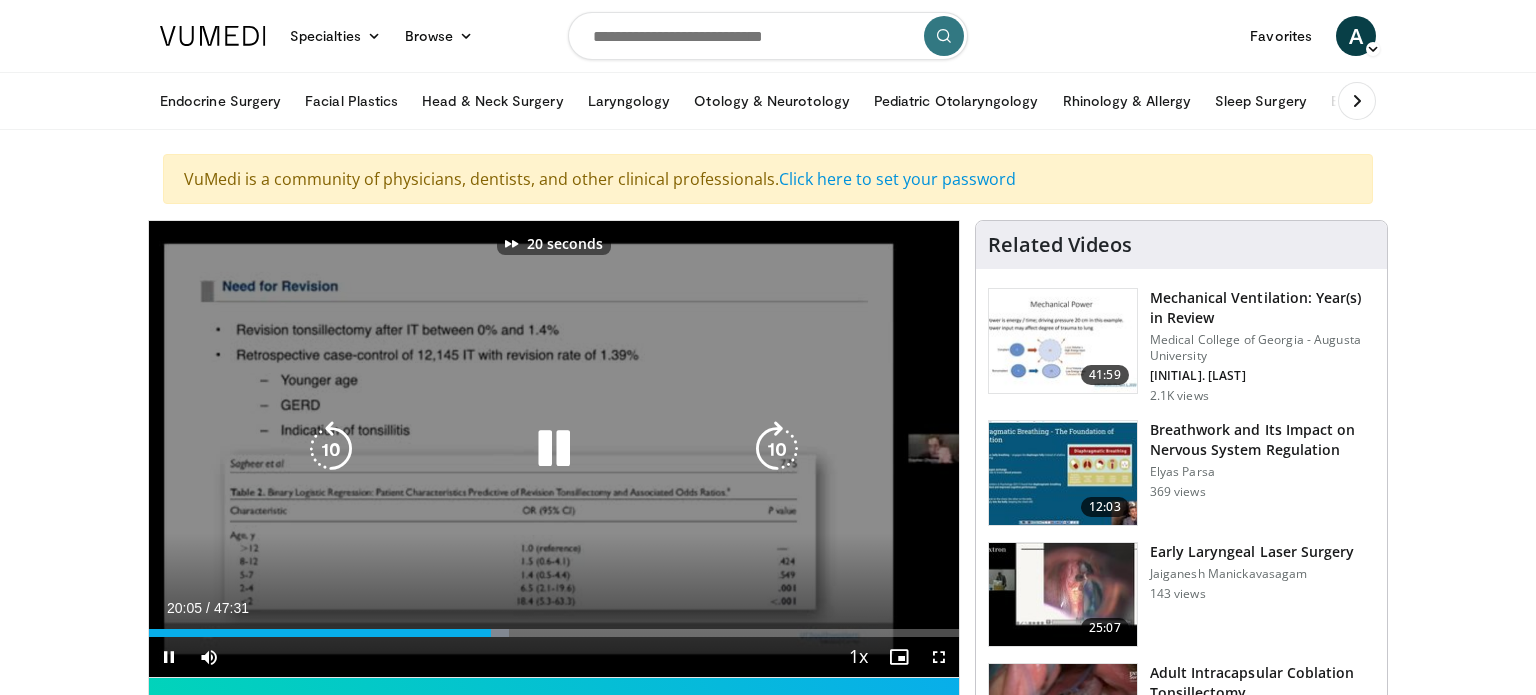click at bounding box center [777, 449] 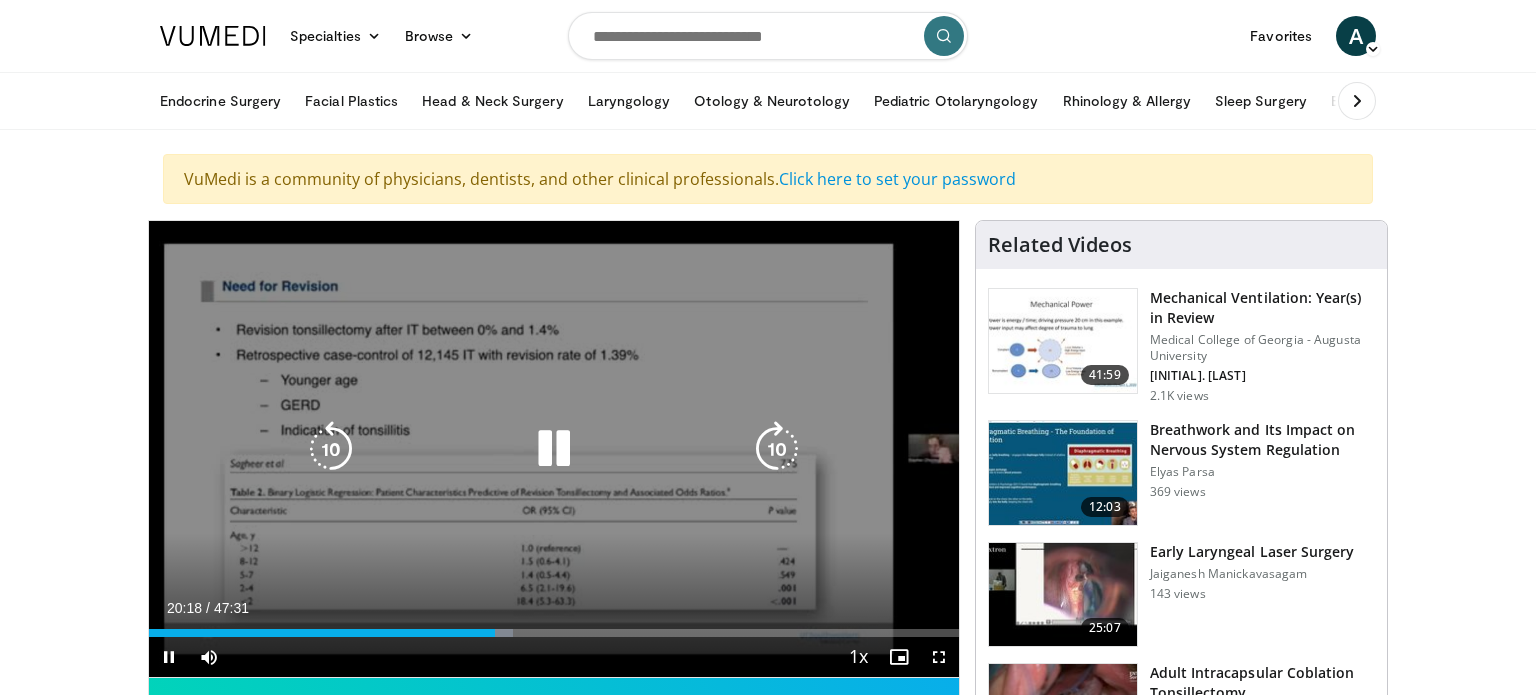 click at bounding box center [777, 449] 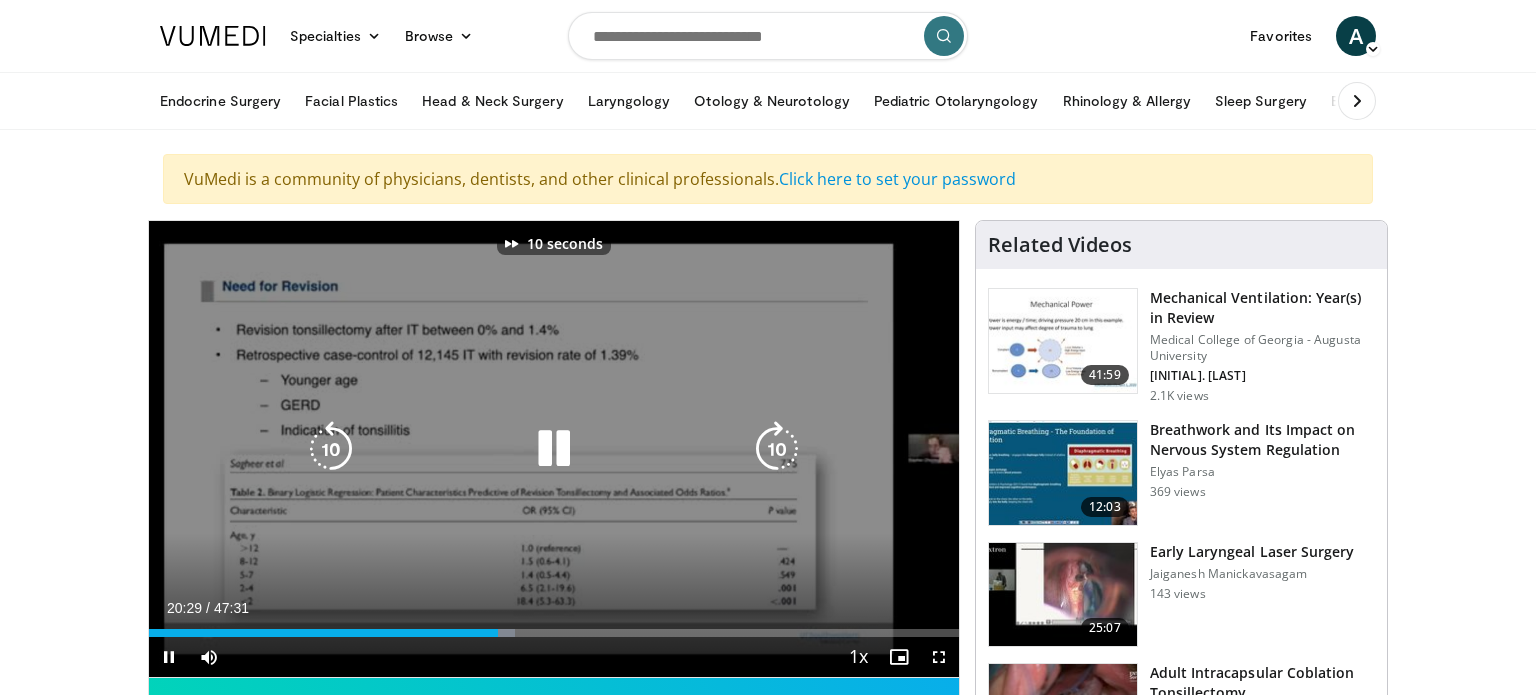 click at bounding box center [777, 449] 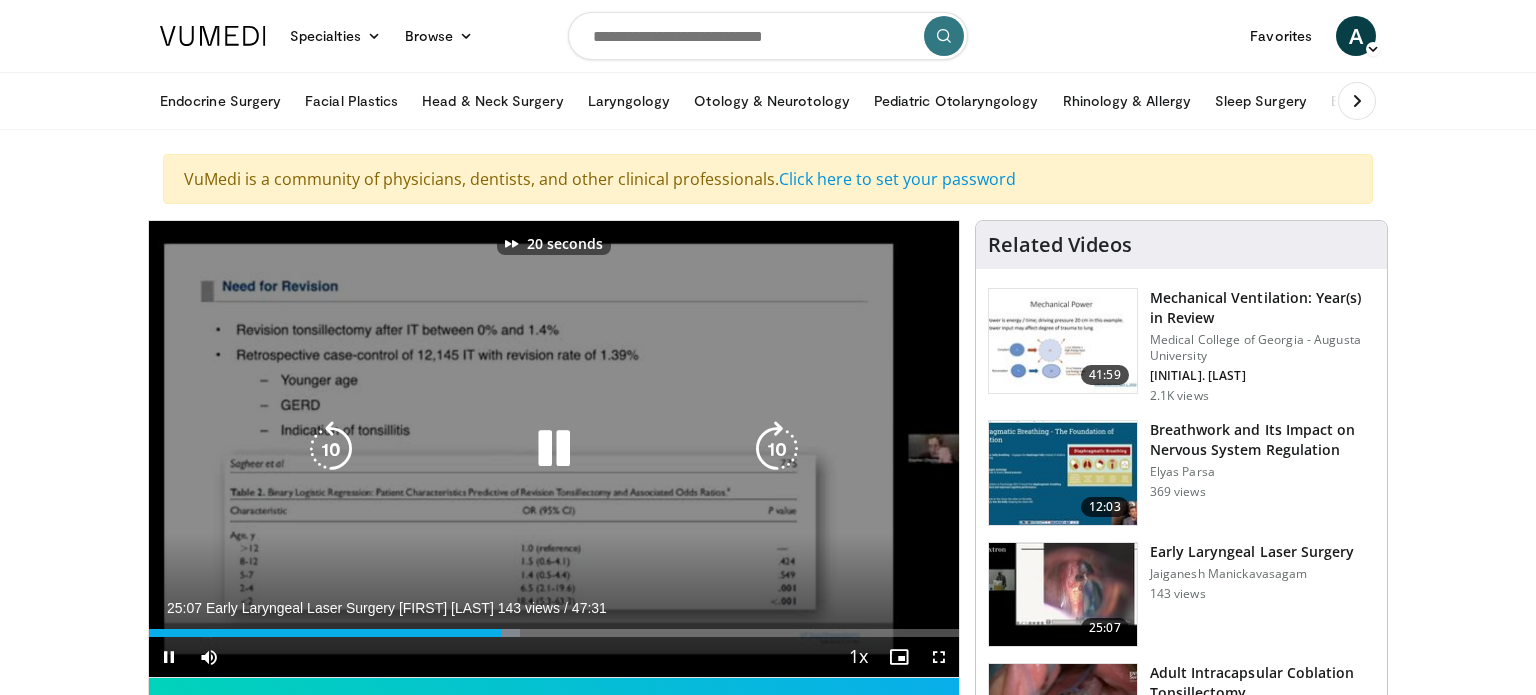 click at bounding box center (777, 449) 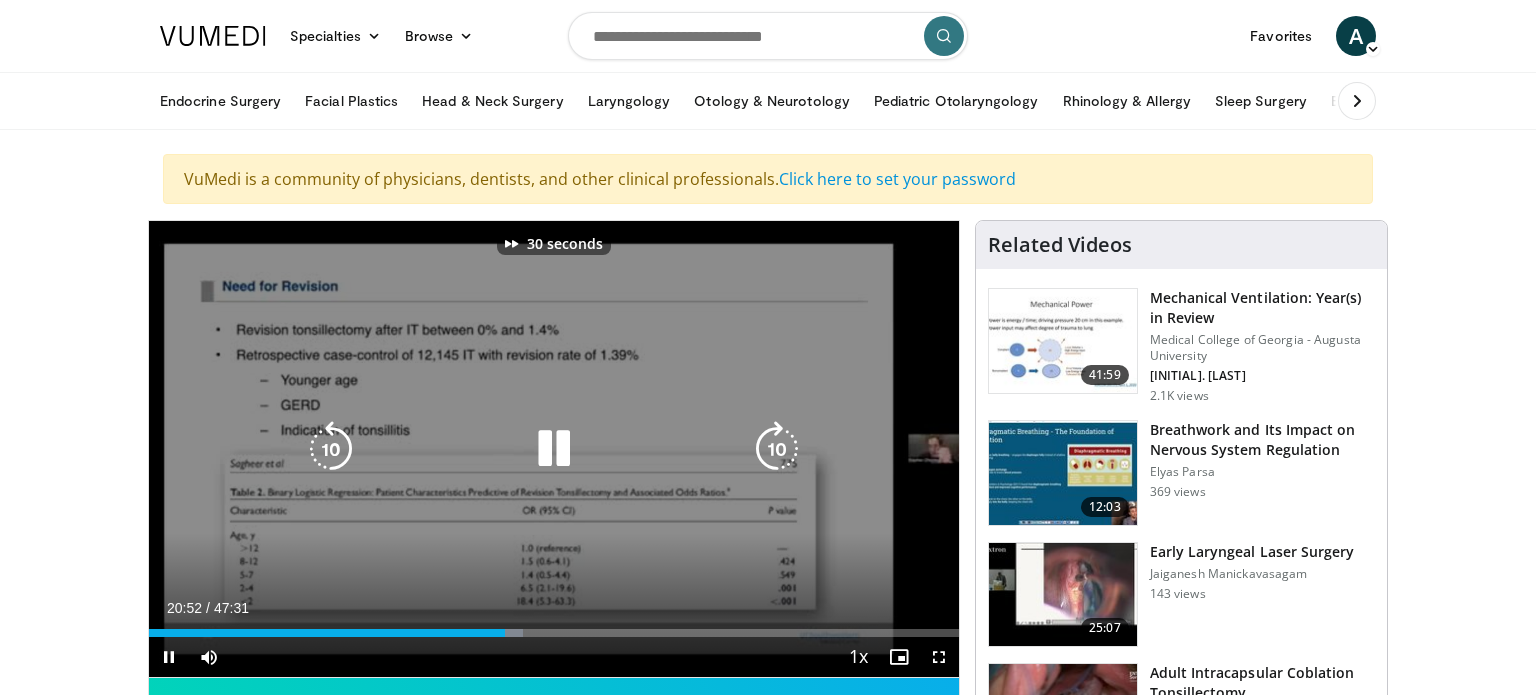 click at bounding box center (777, 449) 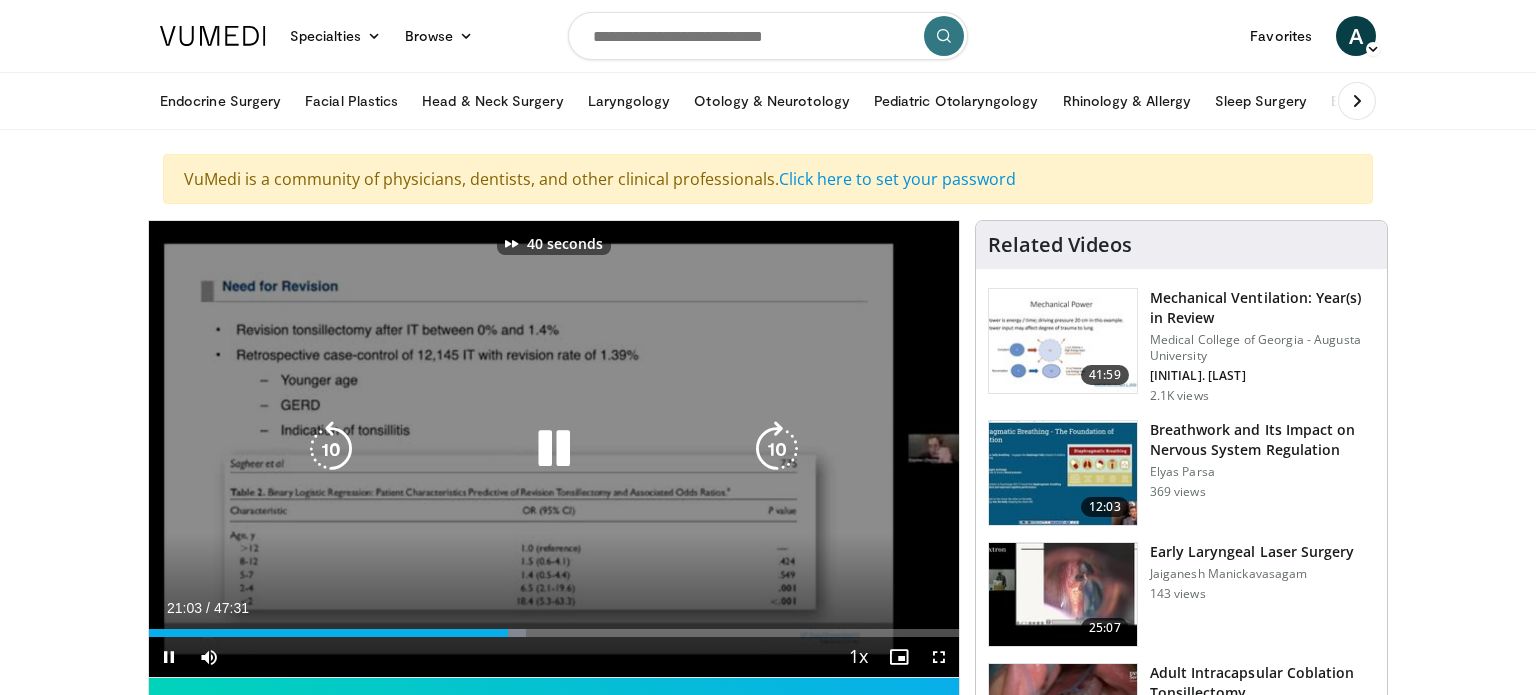 click at bounding box center (777, 449) 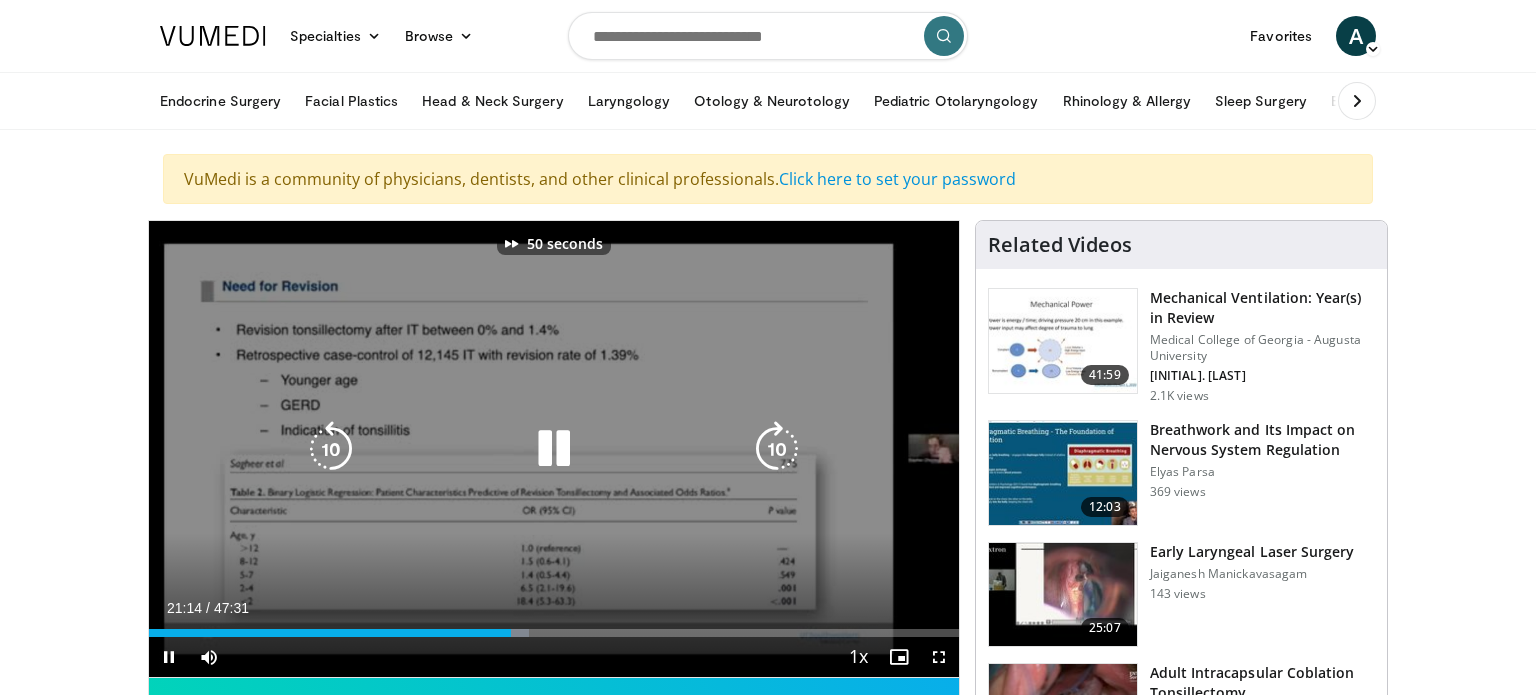 click at bounding box center [777, 449] 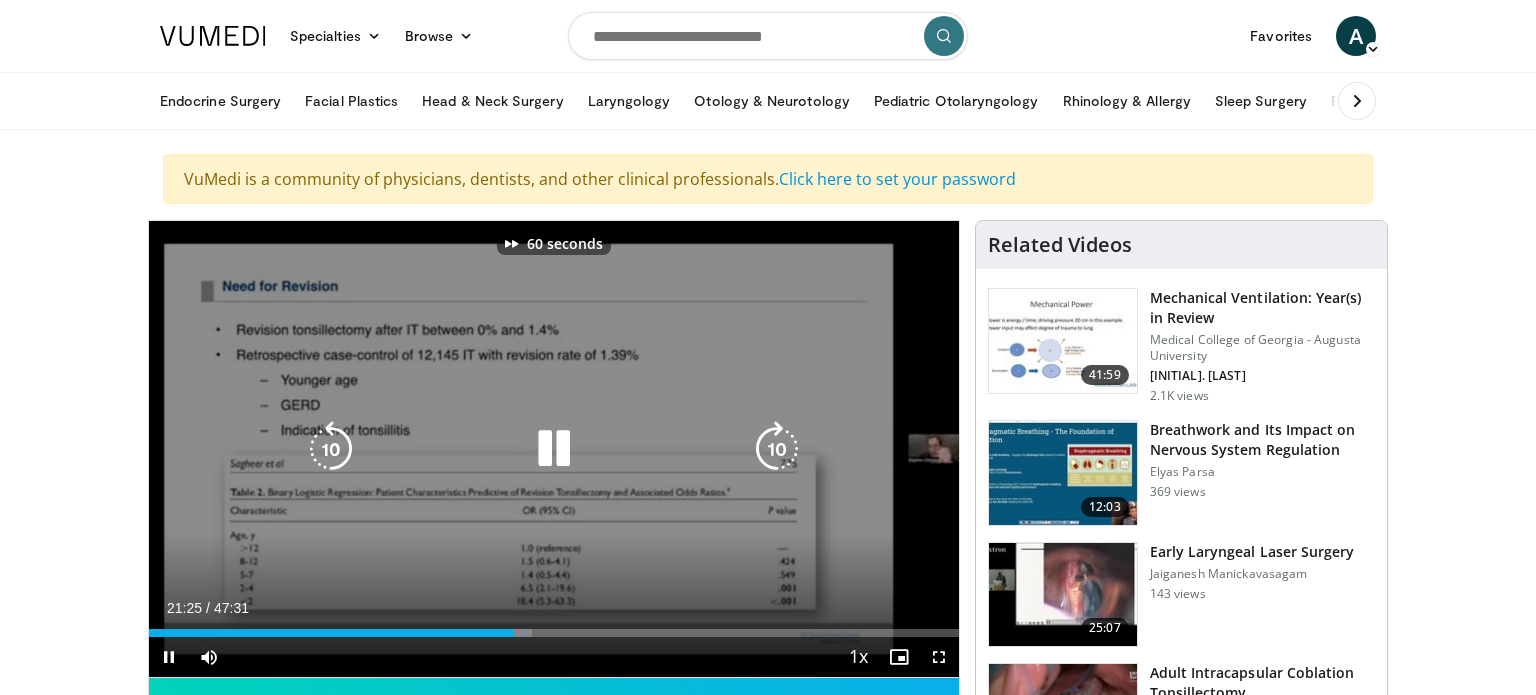 click at bounding box center [777, 449] 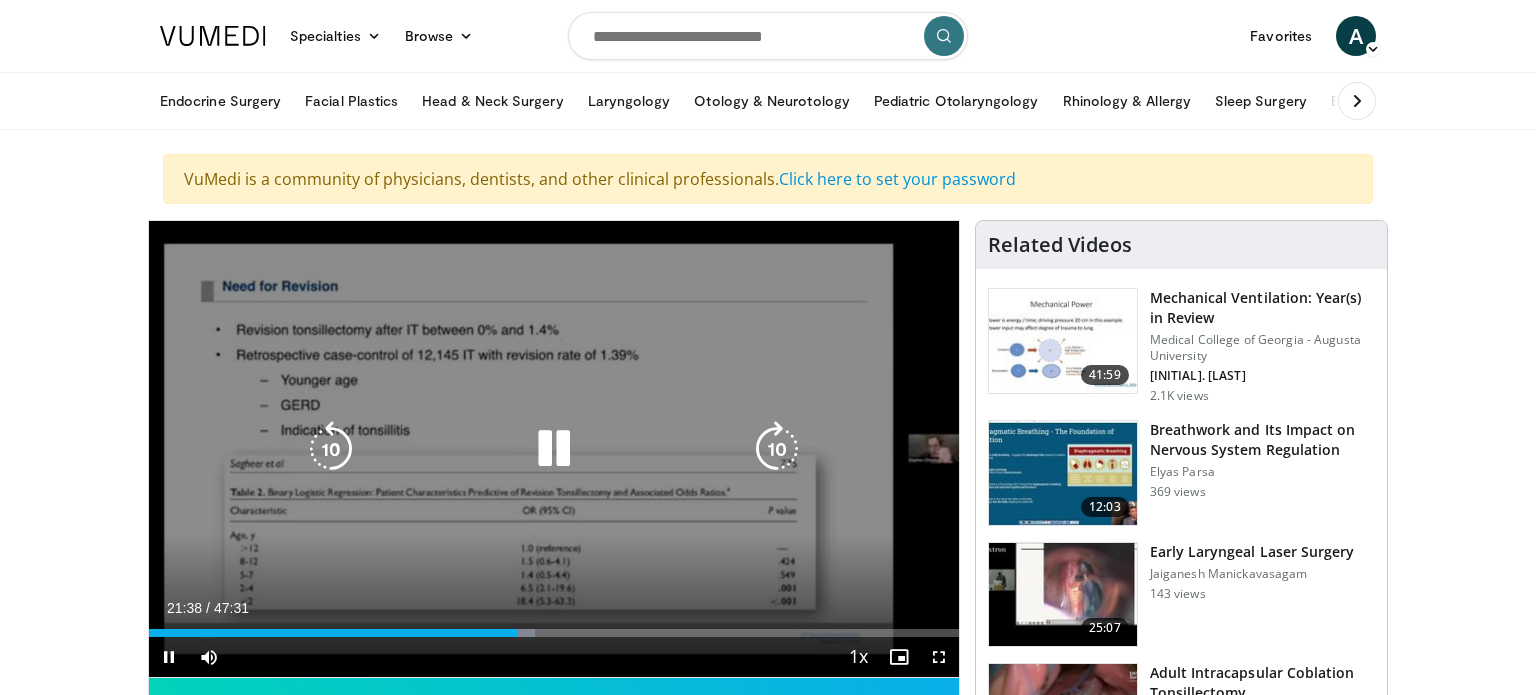 click at bounding box center (777, 449) 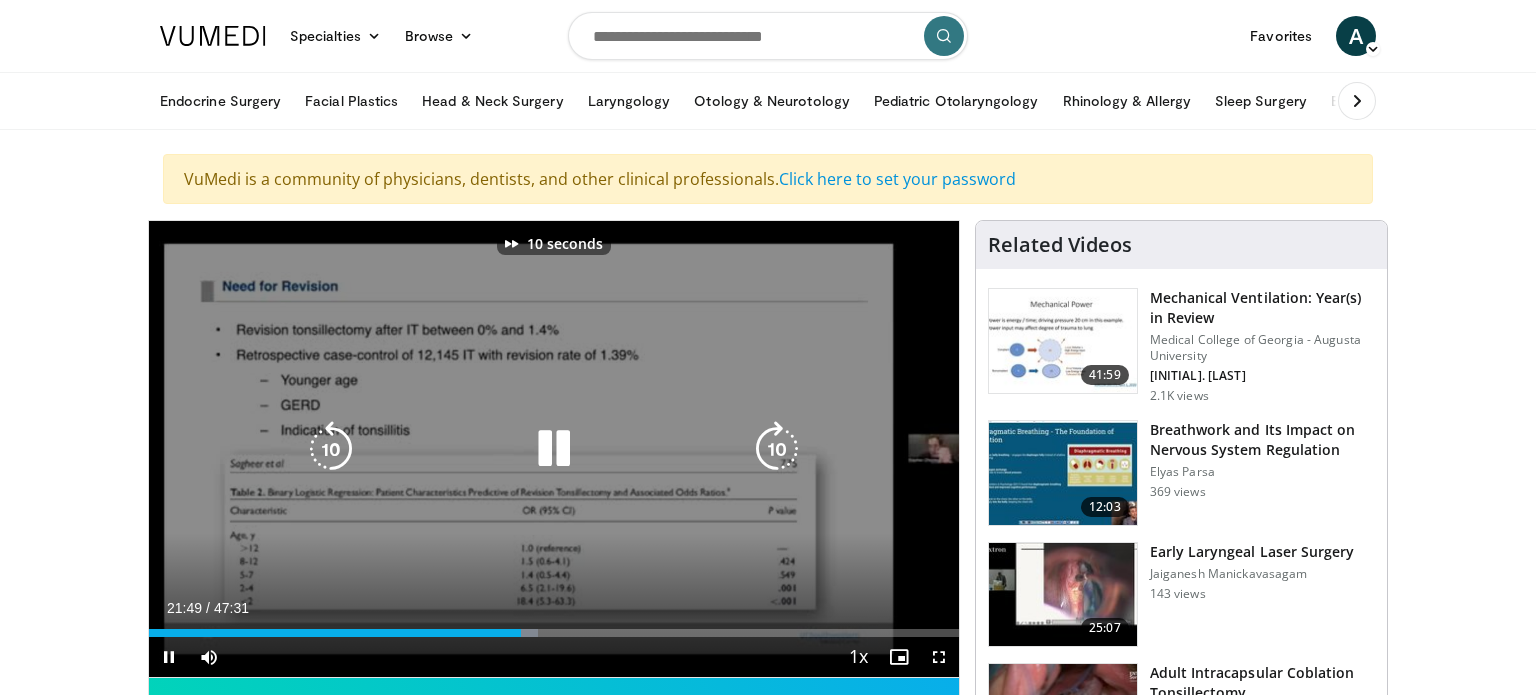 click at bounding box center (777, 449) 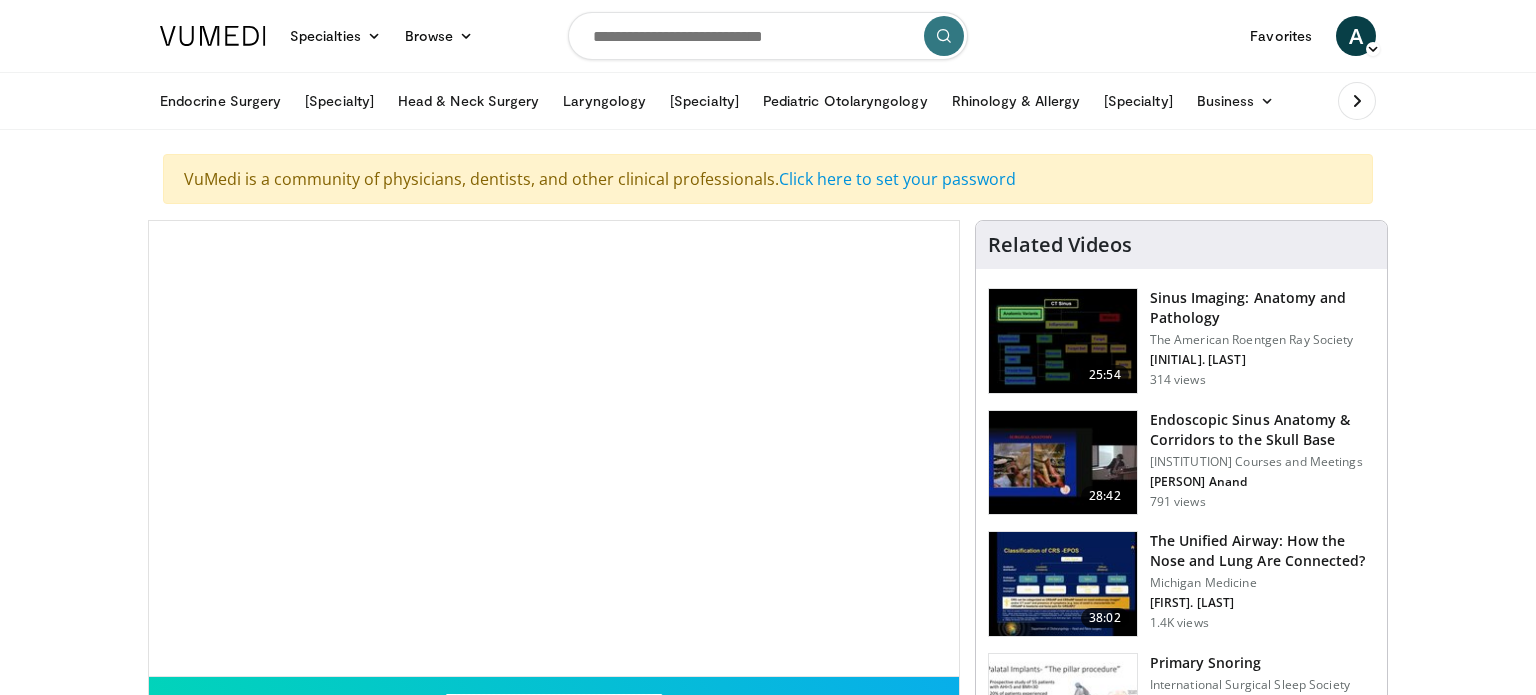 scroll, scrollTop: 0, scrollLeft: 0, axis: both 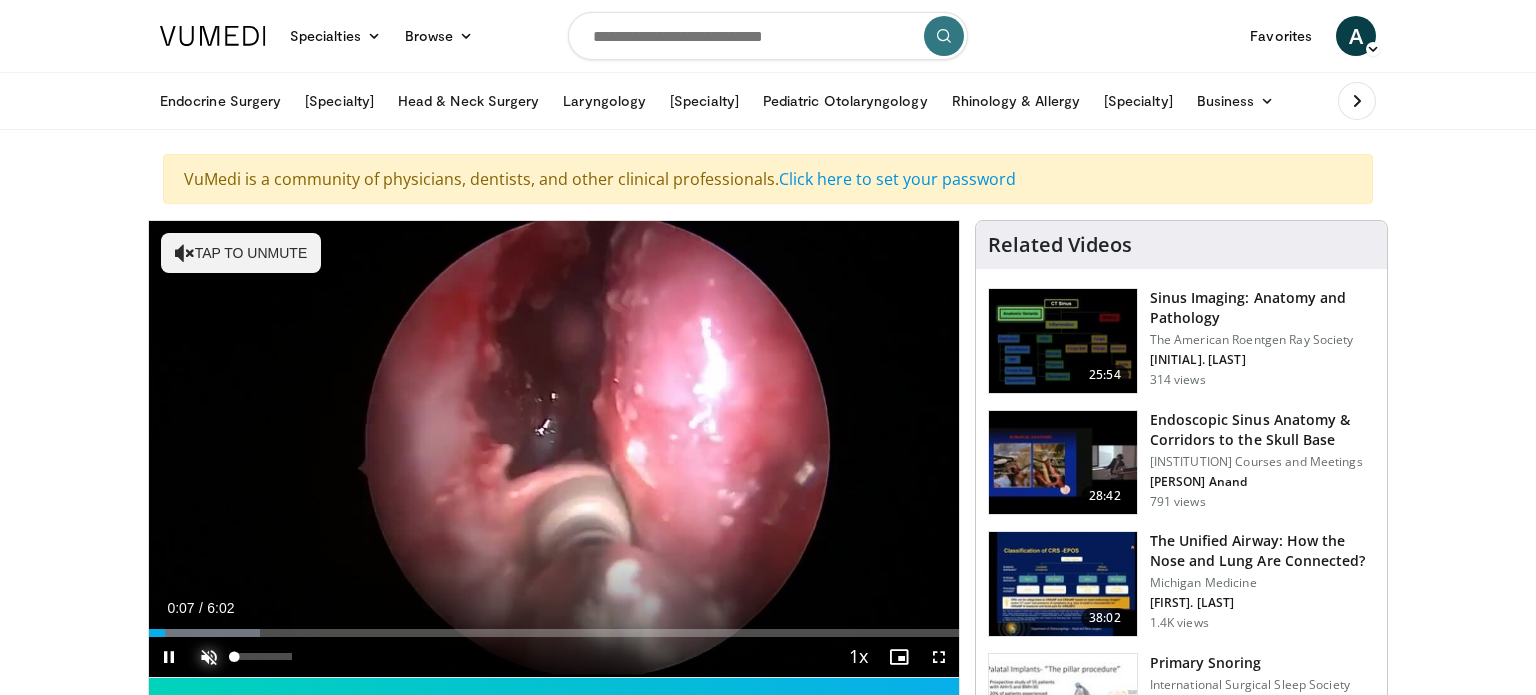 click at bounding box center (209, 657) 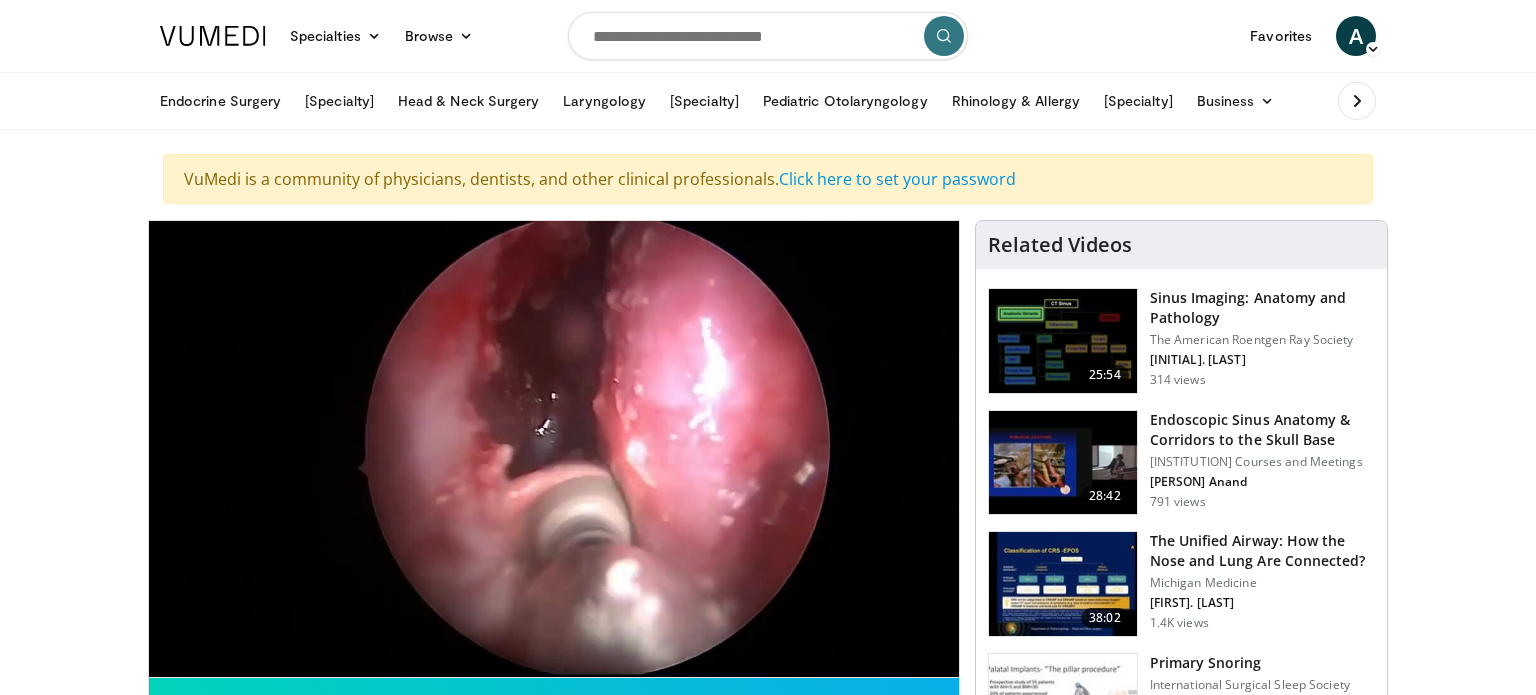 click on "Specialties
Adult & Family Medicine
Allergy, Asthma, Immunology
Anesthesiology
Cardiology
Dental
Dermatology
Endocrinology
Gastroenterology & Hepatology
General Surgery
Hematology & Oncology
Infectious Disease
Nephrology
Neurology
Neurosurgery
Obstetrics & Gynecology
Ophthalmology
Oral Maxillofacial
Orthopaedics
Otolaryngology
Pediatrics
Plastic Surgery
Podiatry
Psychiatry
Pulmonology
Radiation Oncology
Radiology
Rheumatology
Urology" at bounding box center (768, 1508) 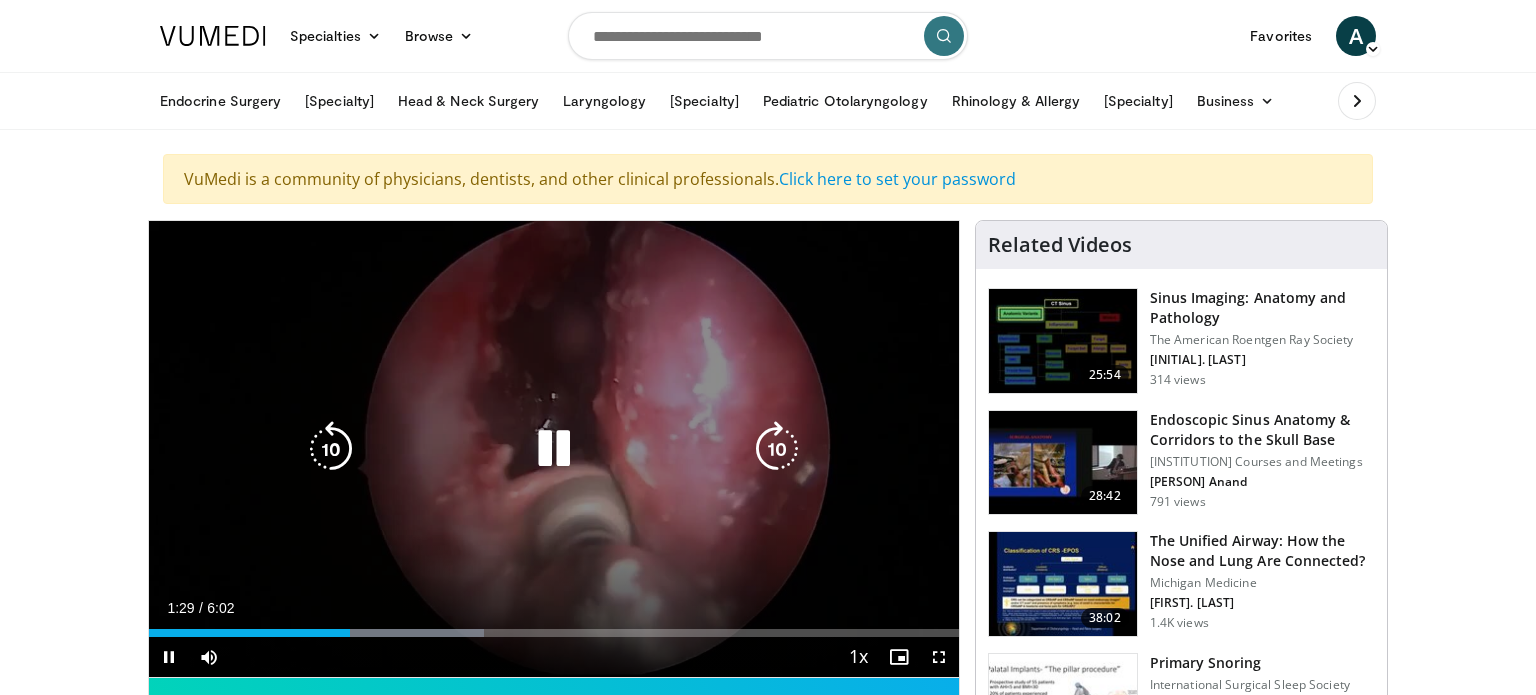 click at bounding box center [554, 449] 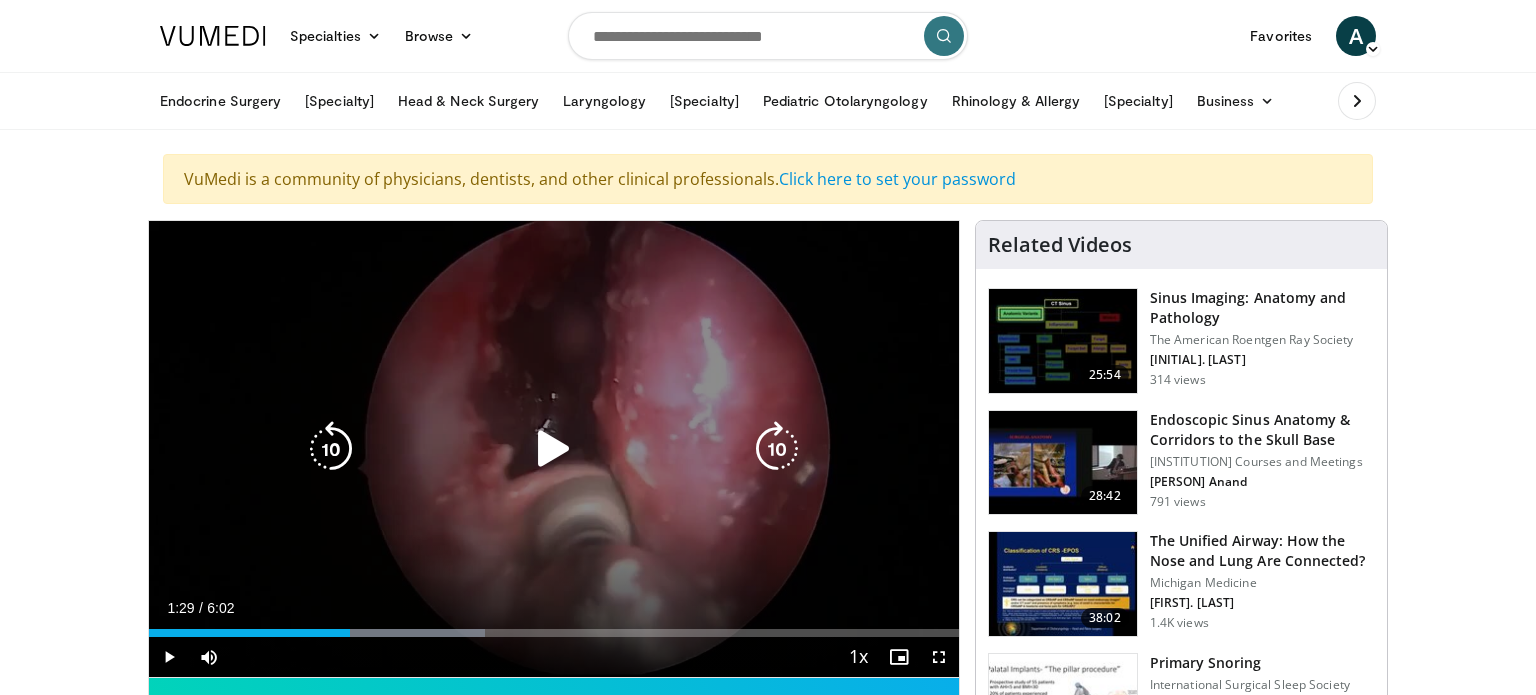 click at bounding box center [554, 449] 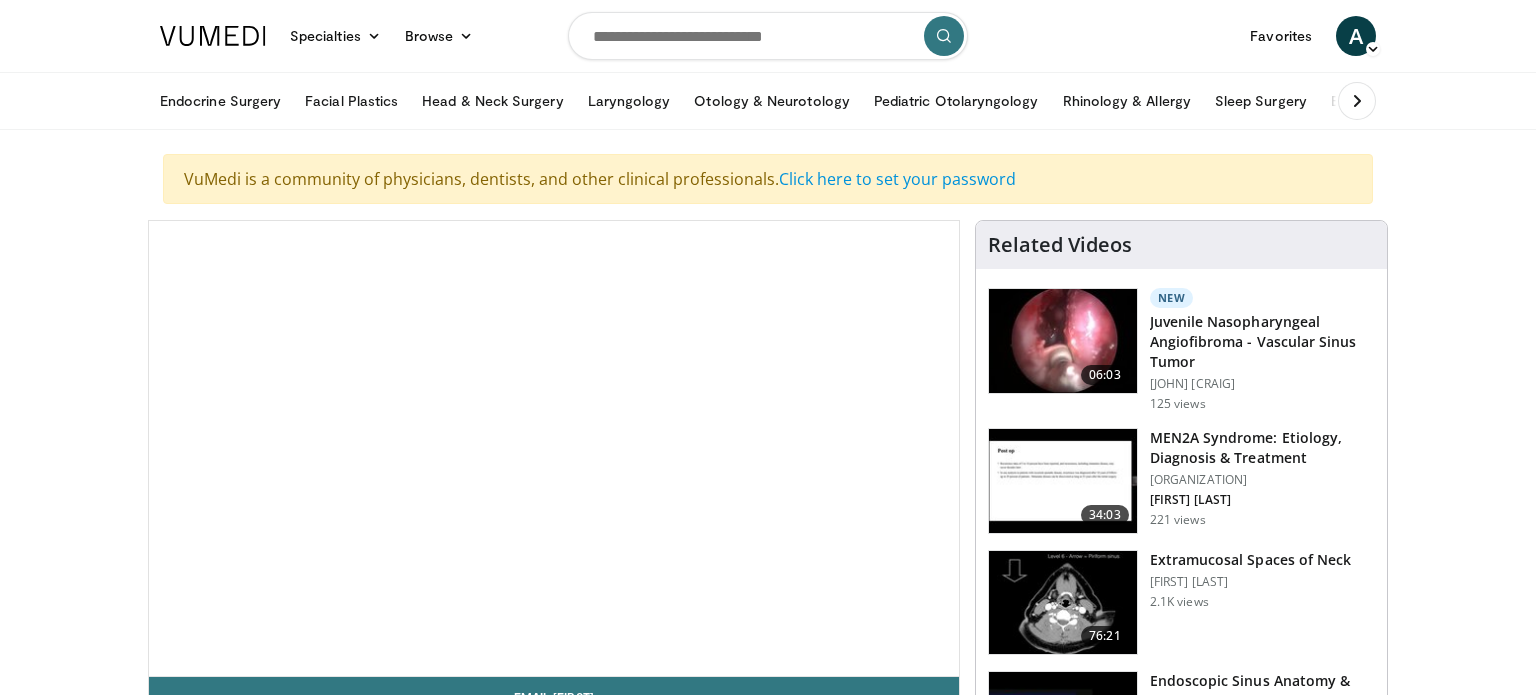 scroll, scrollTop: 0, scrollLeft: 0, axis: both 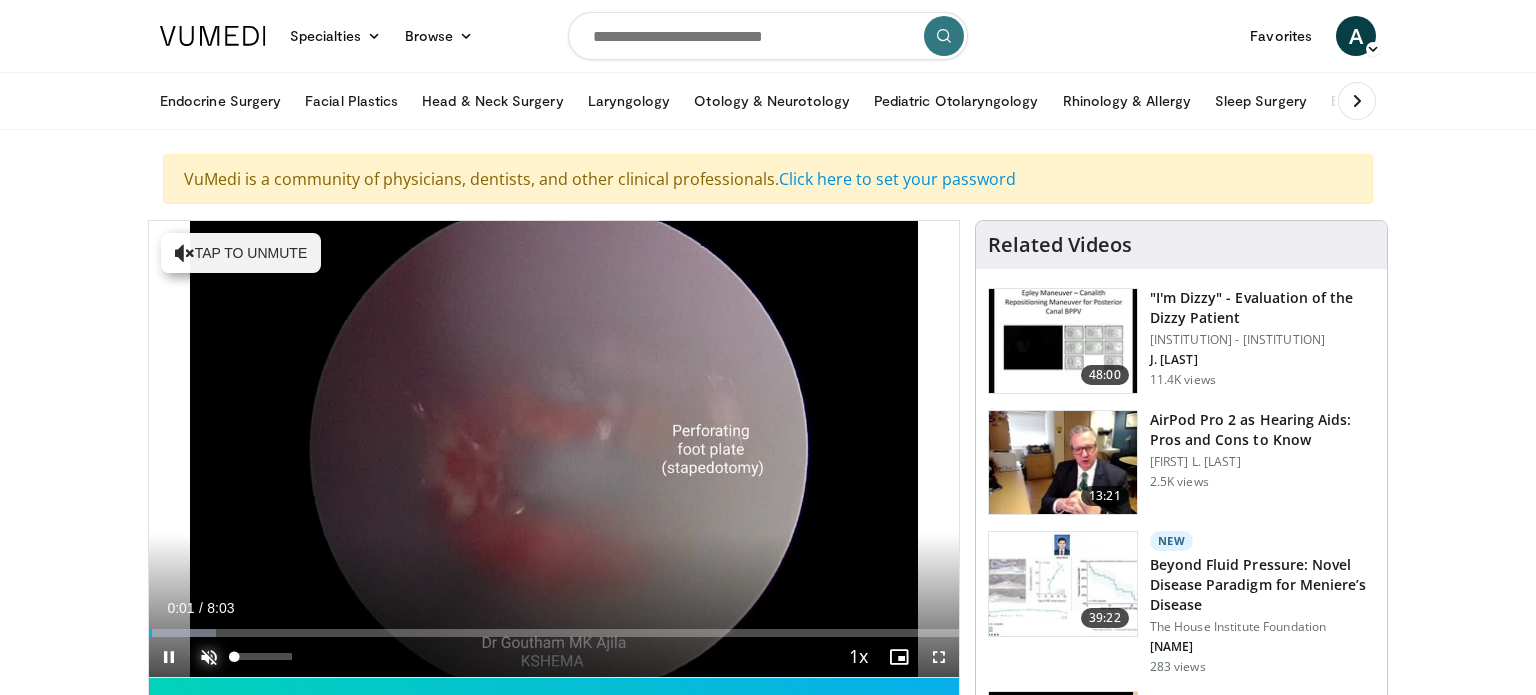 click at bounding box center [209, 657] 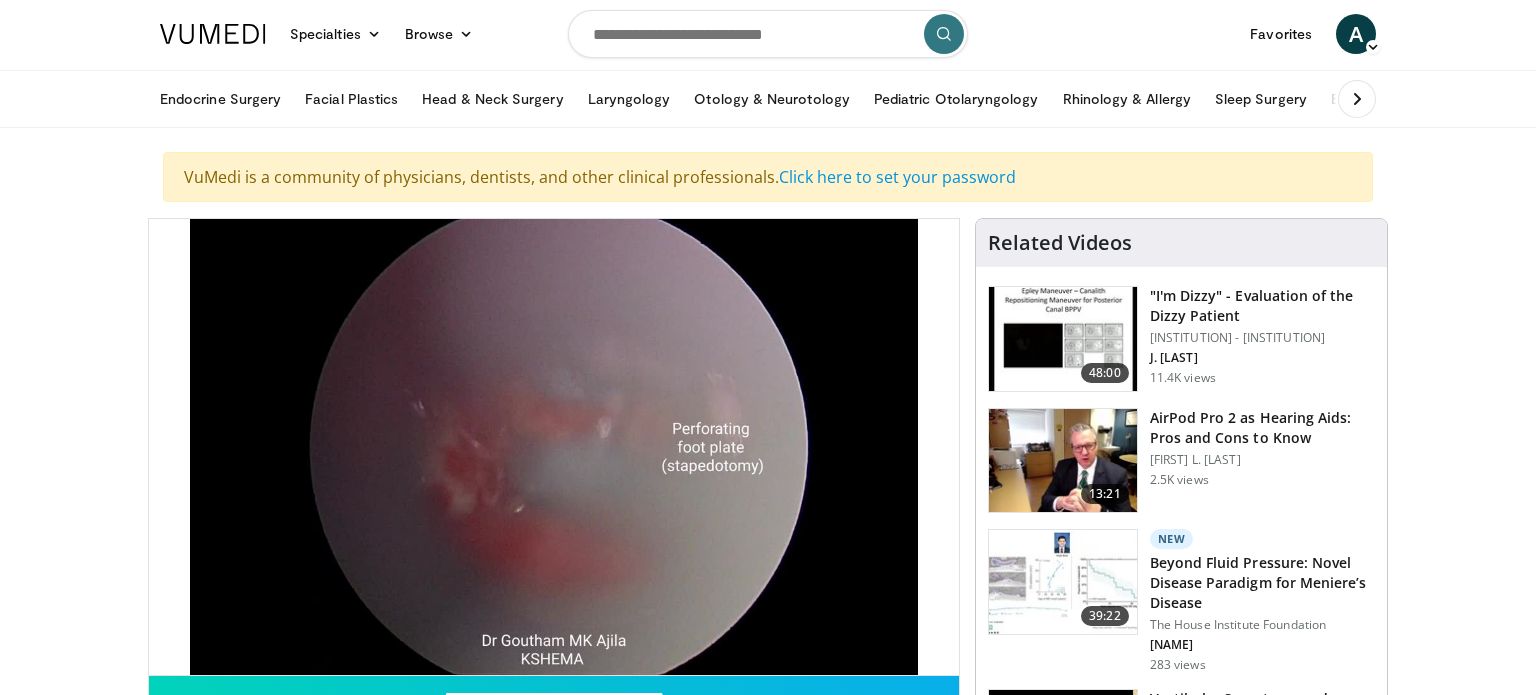scroll, scrollTop: 0, scrollLeft: 0, axis: both 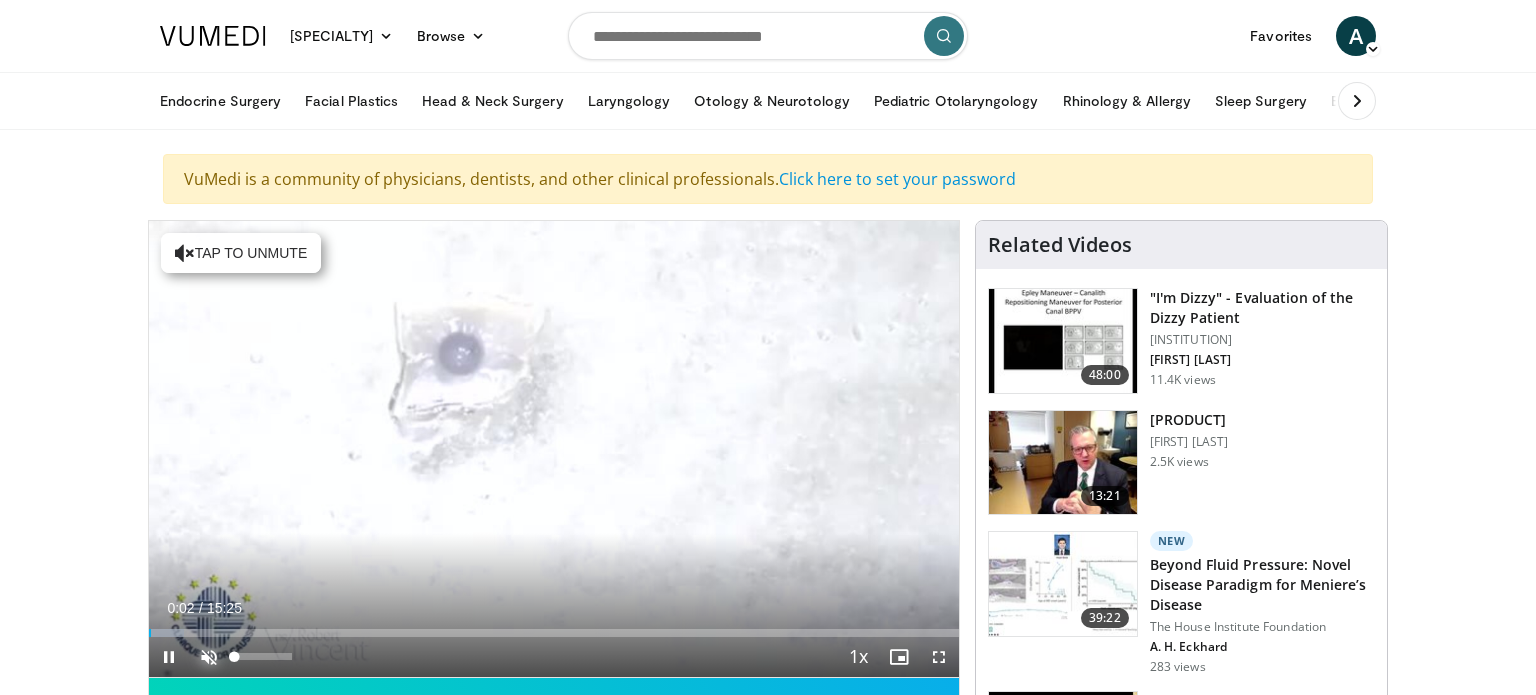 click at bounding box center [209, 657] 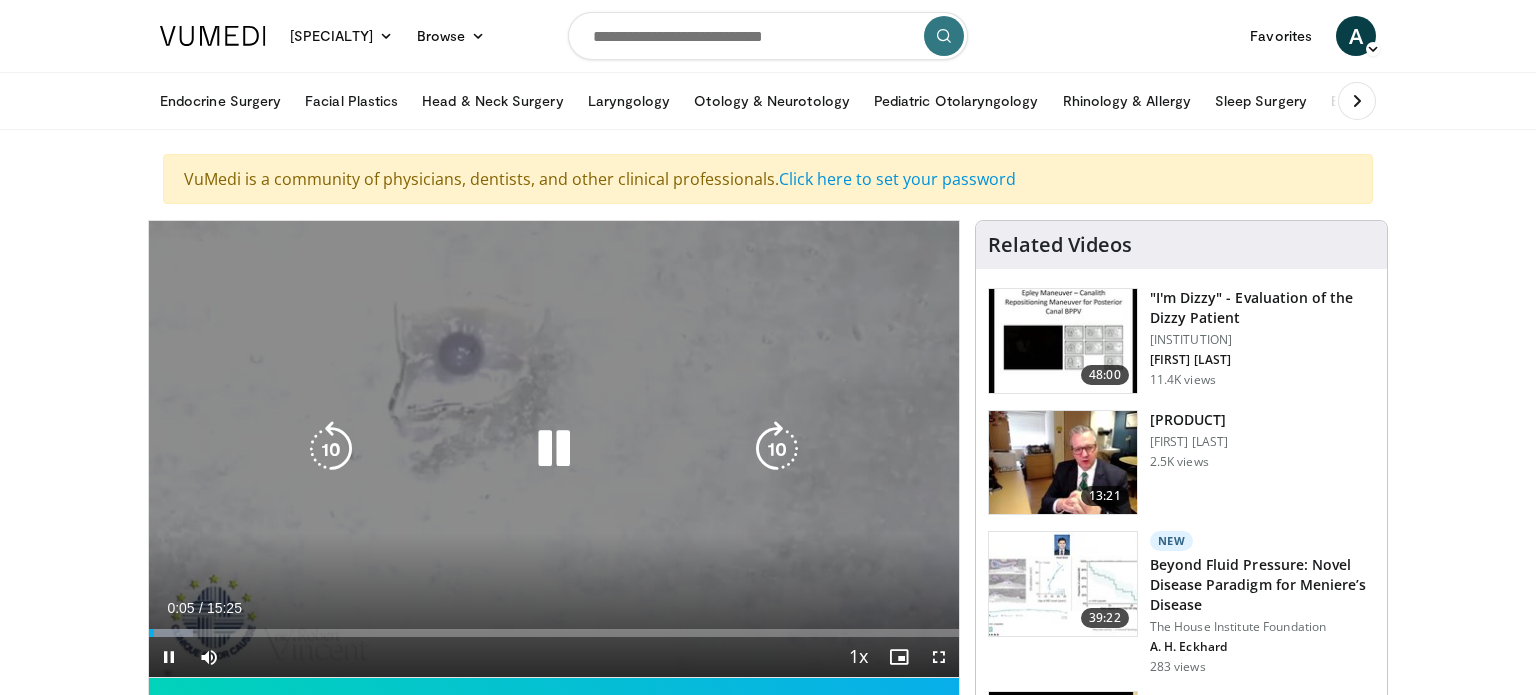 click at bounding box center [777, 449] 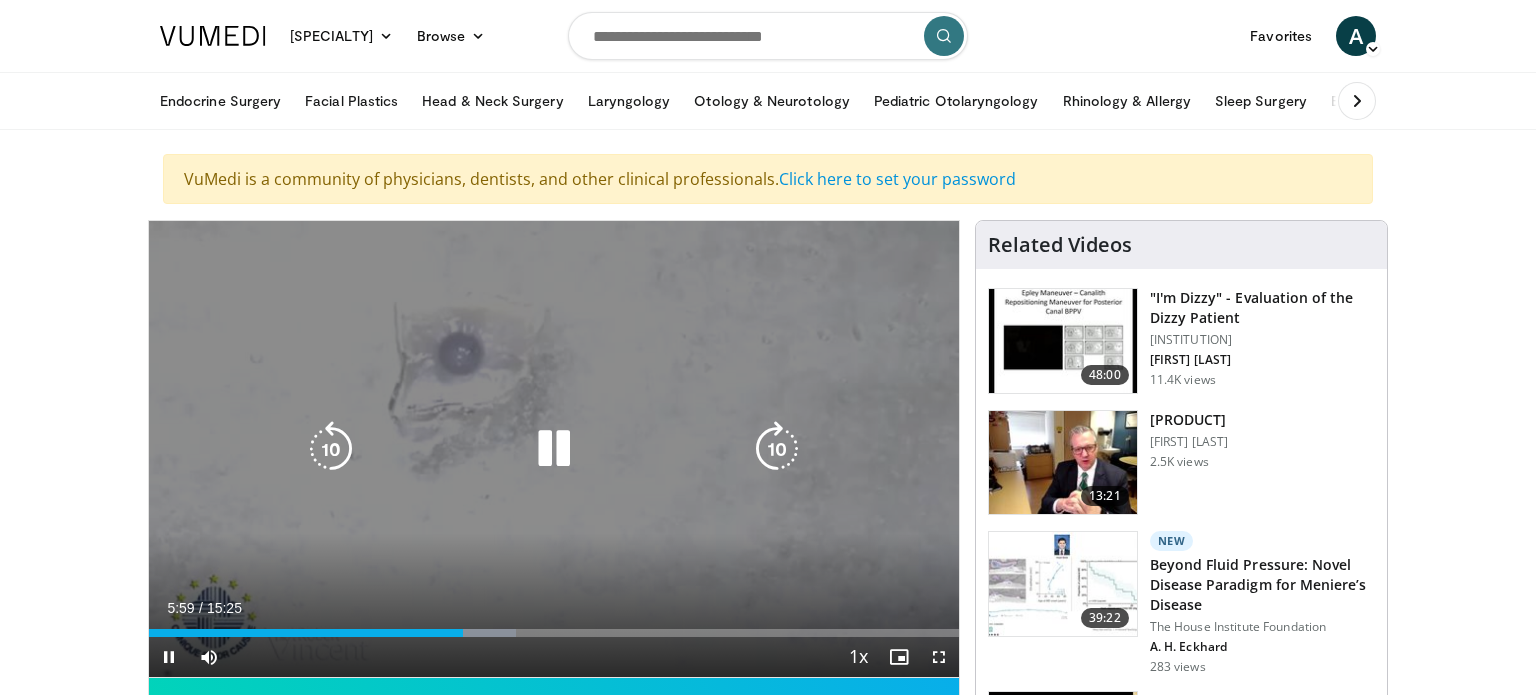 click at bounding box center [777, 449] 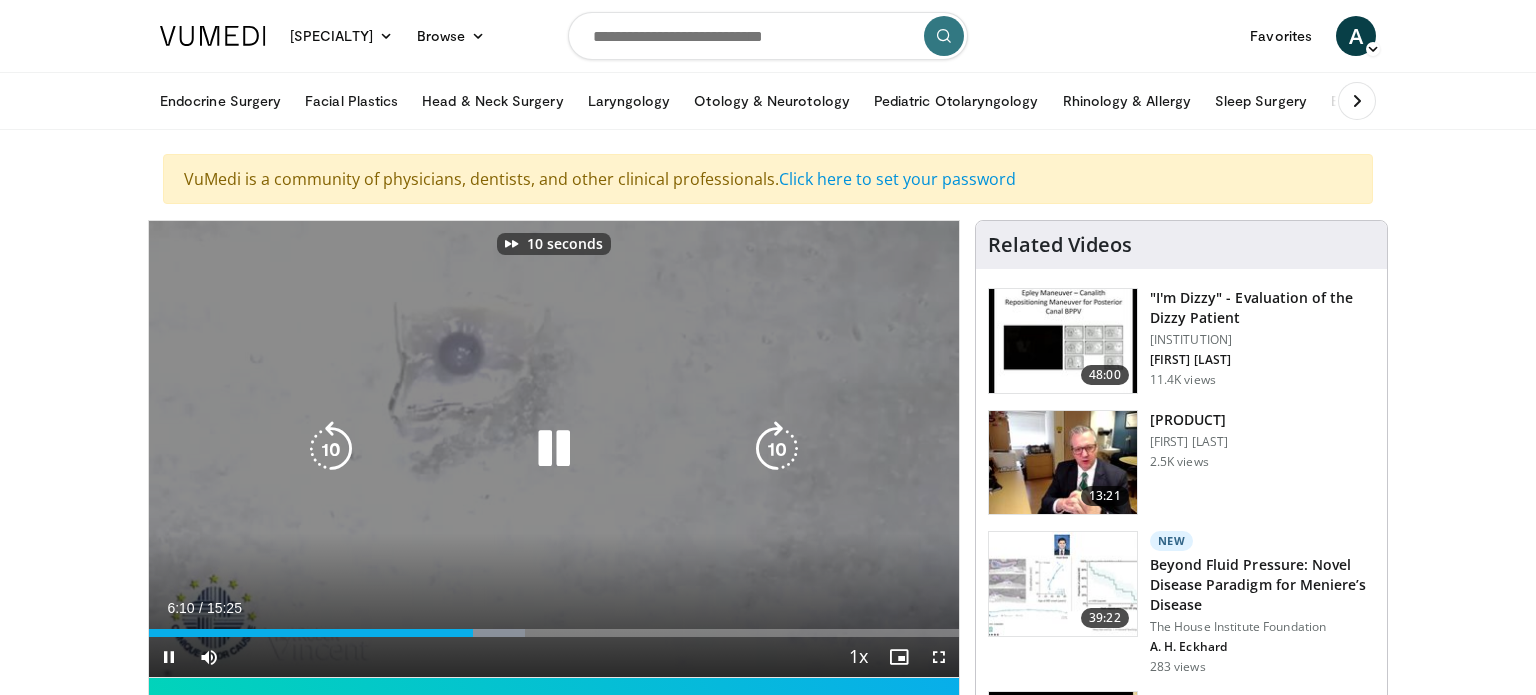 click at bounding box center [777, 449] 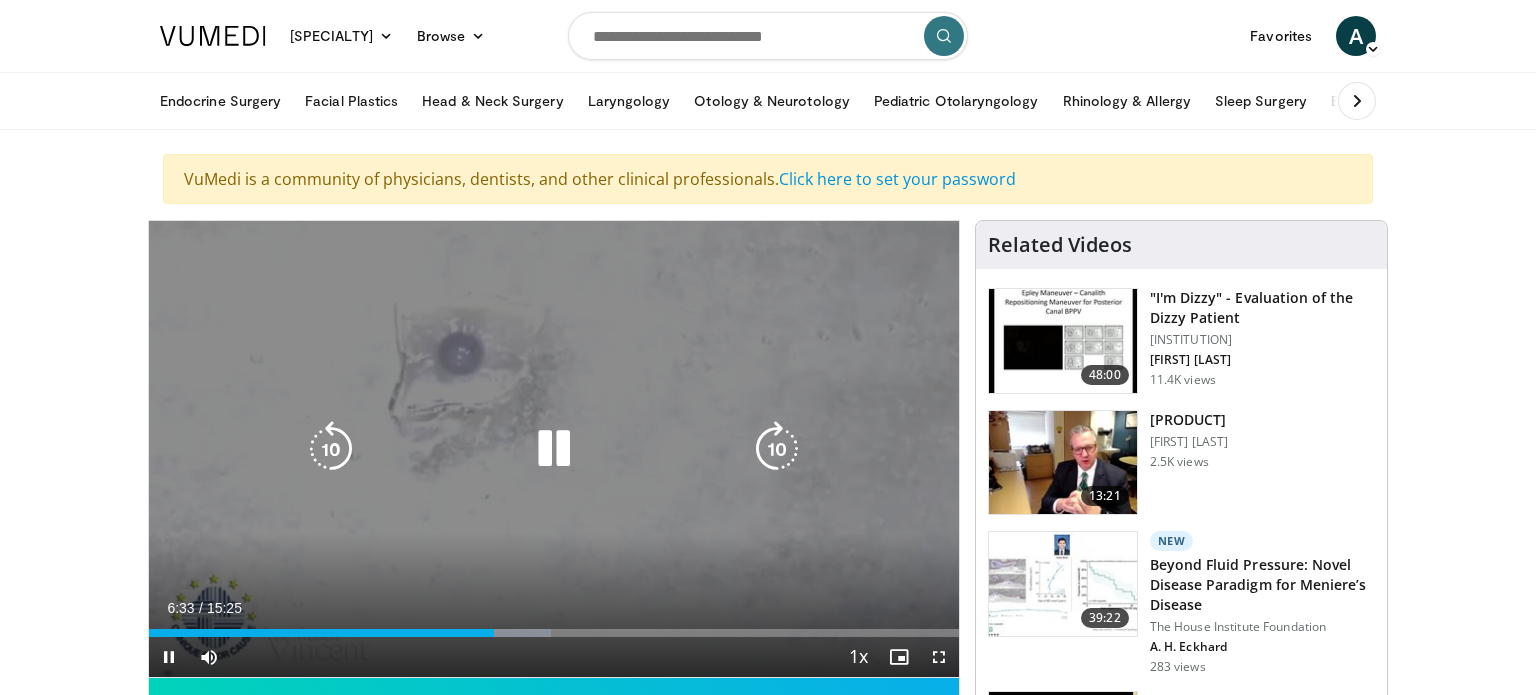 click at bounding box center (777, 449) 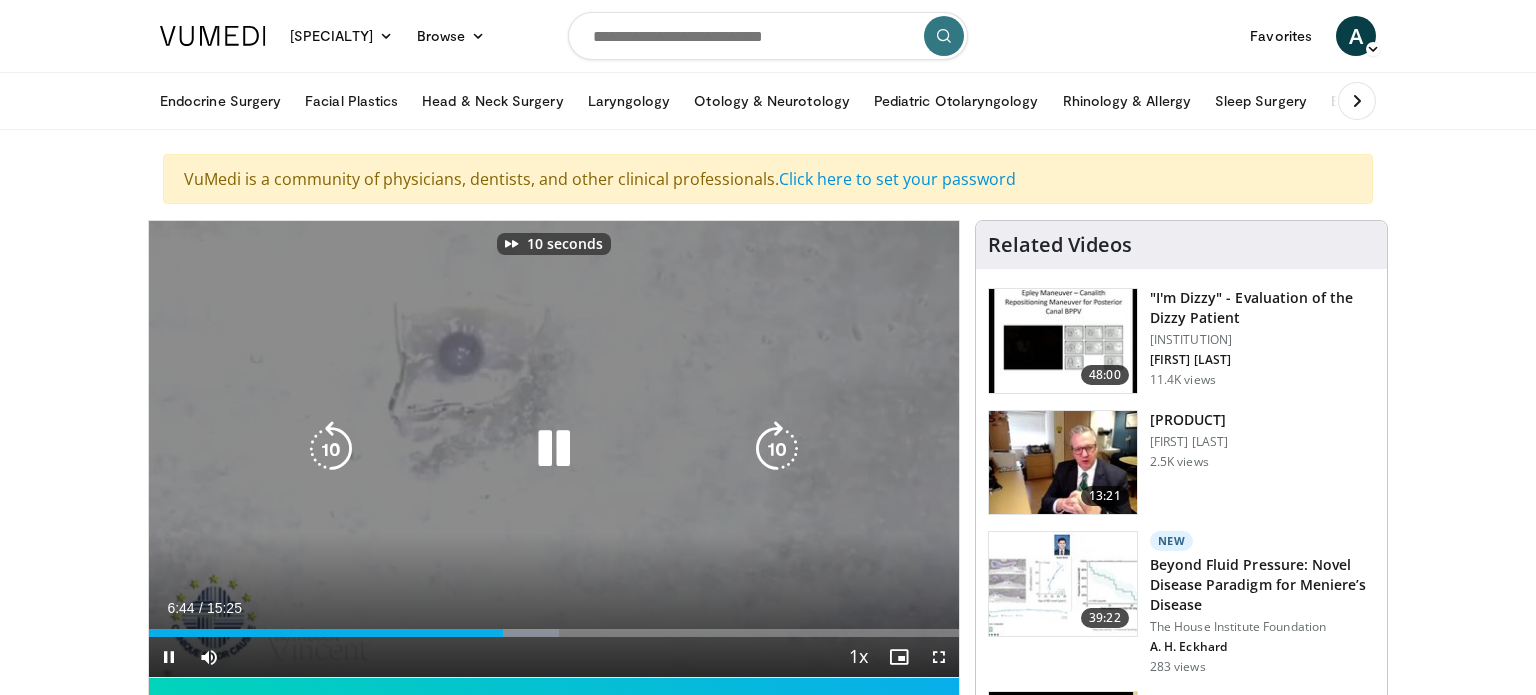 click at bounding box center (777, 449) 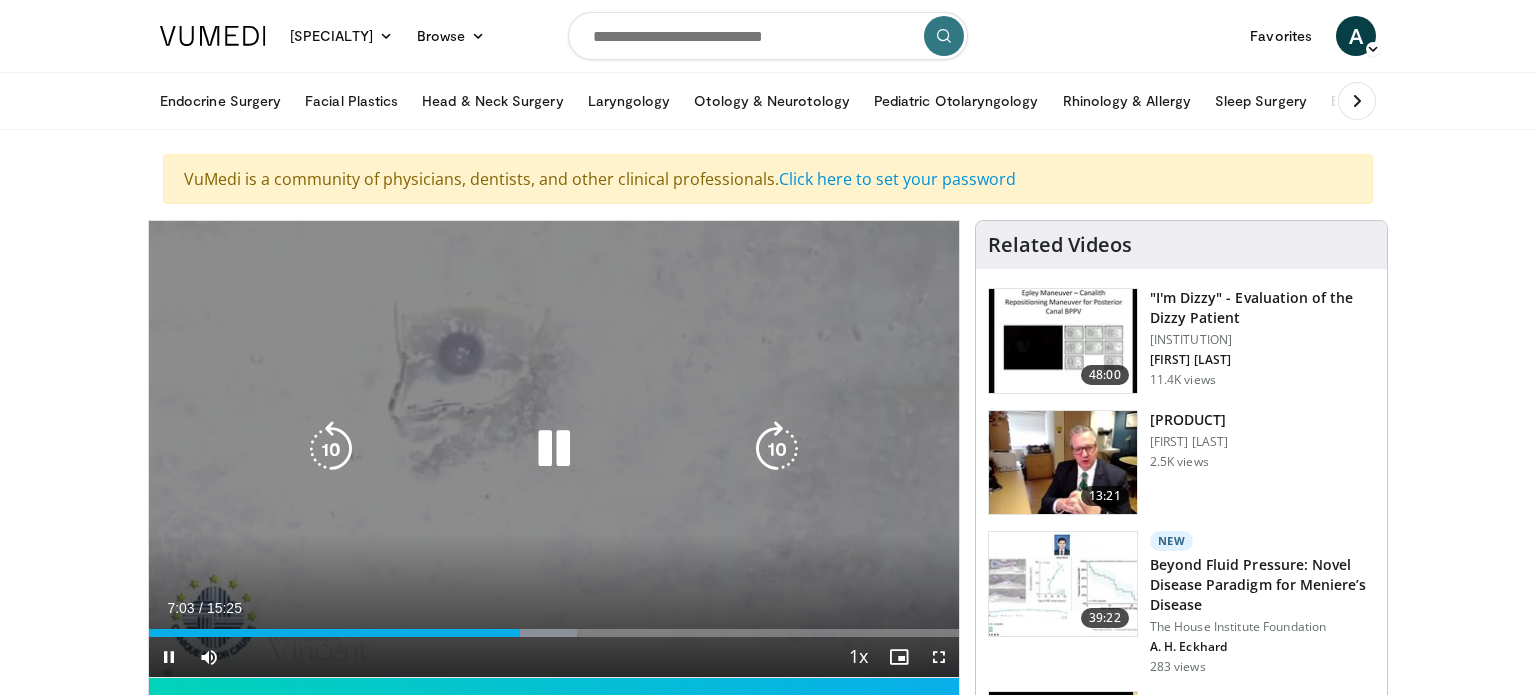 click at bounding box center [777, 449] 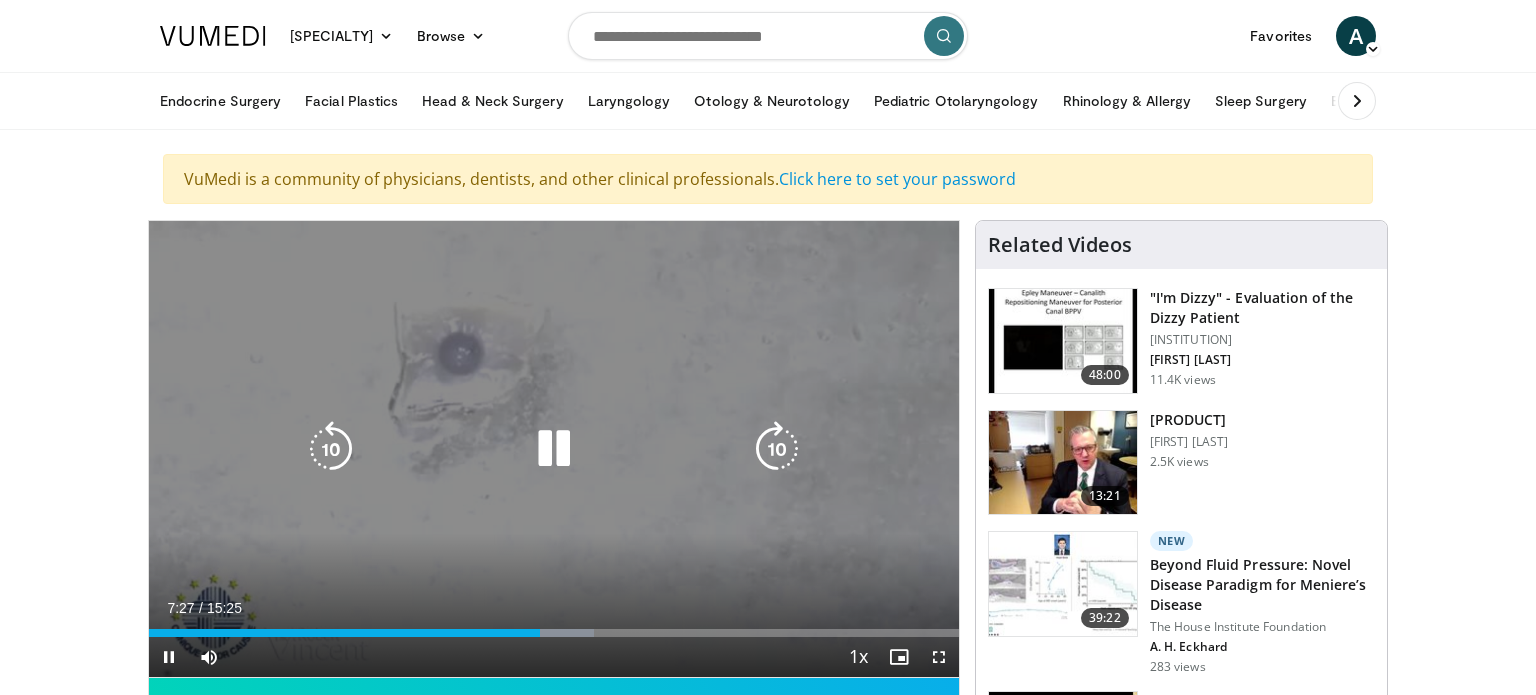 click at bounding box center [777, 449] 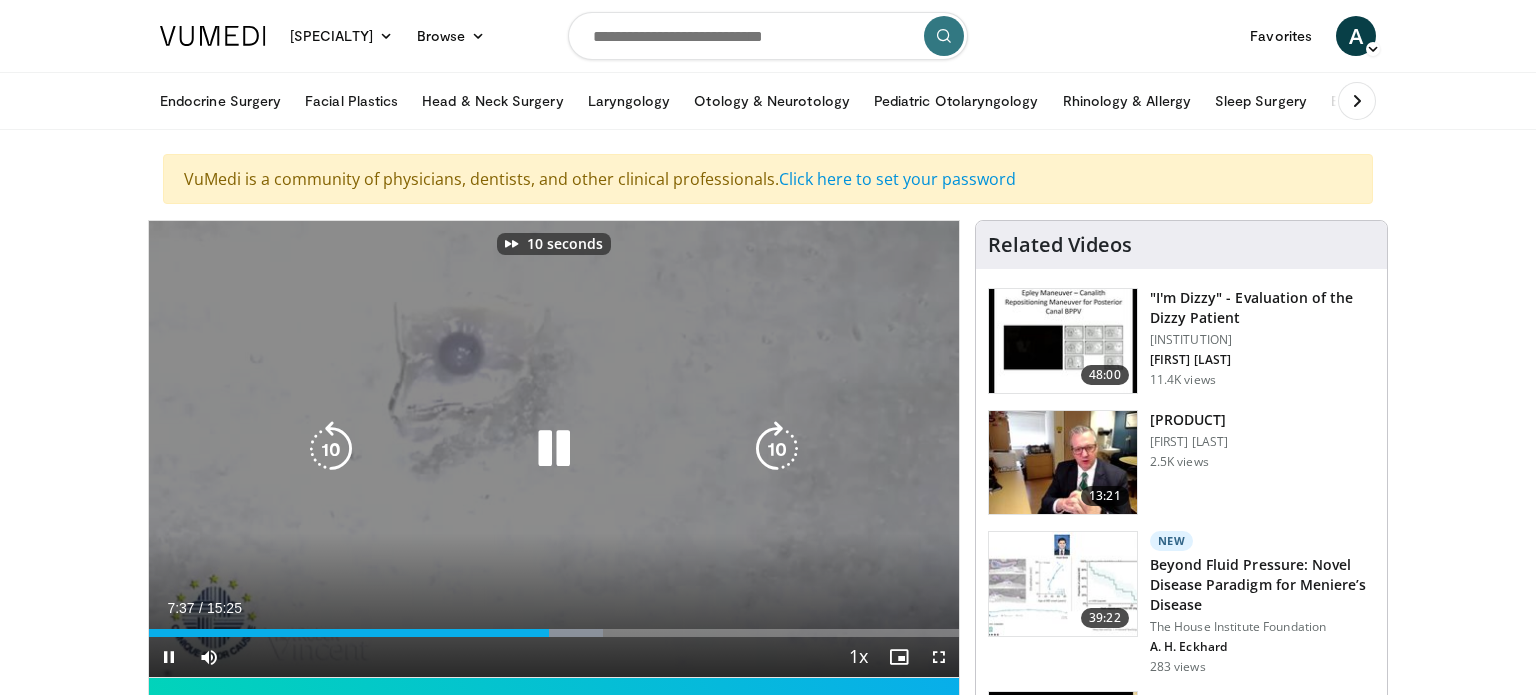 click at bounding box center [777, 449] 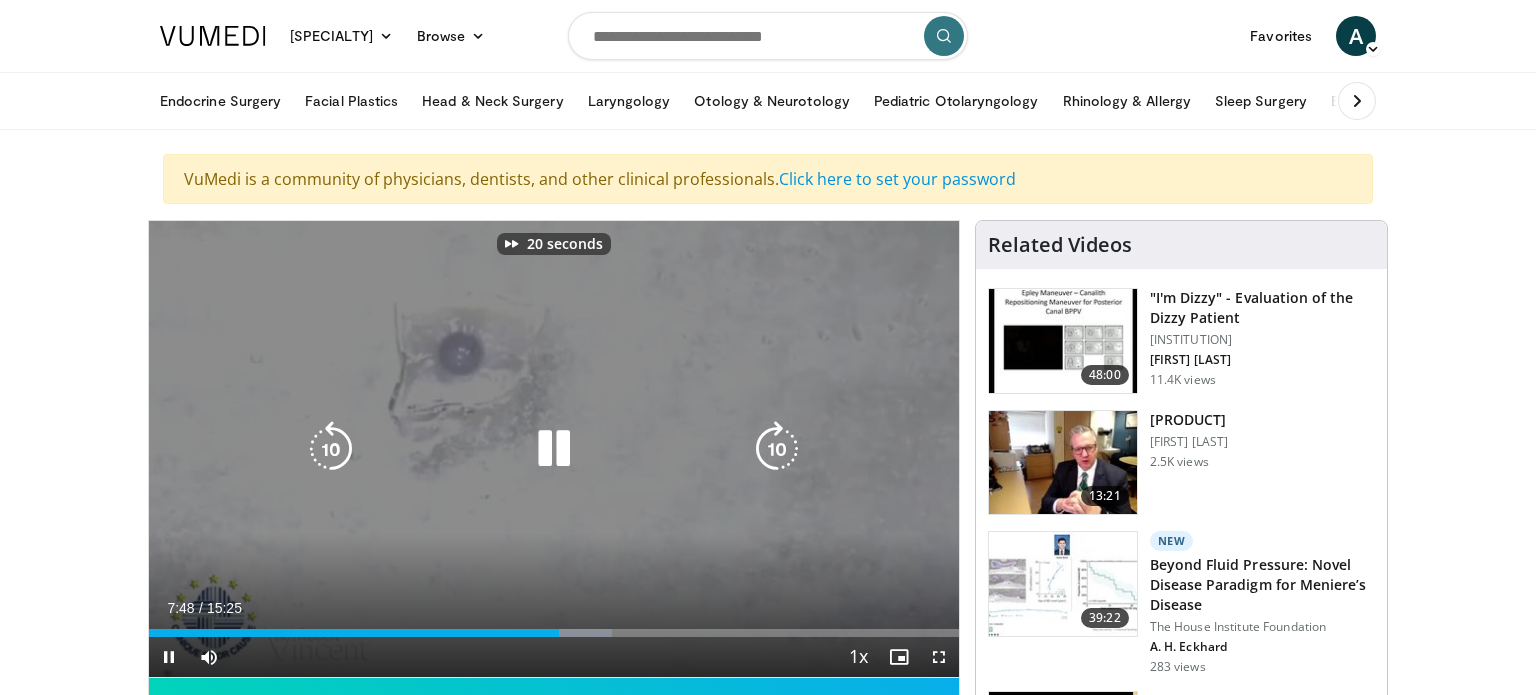 click at bounding box center [777, 449] 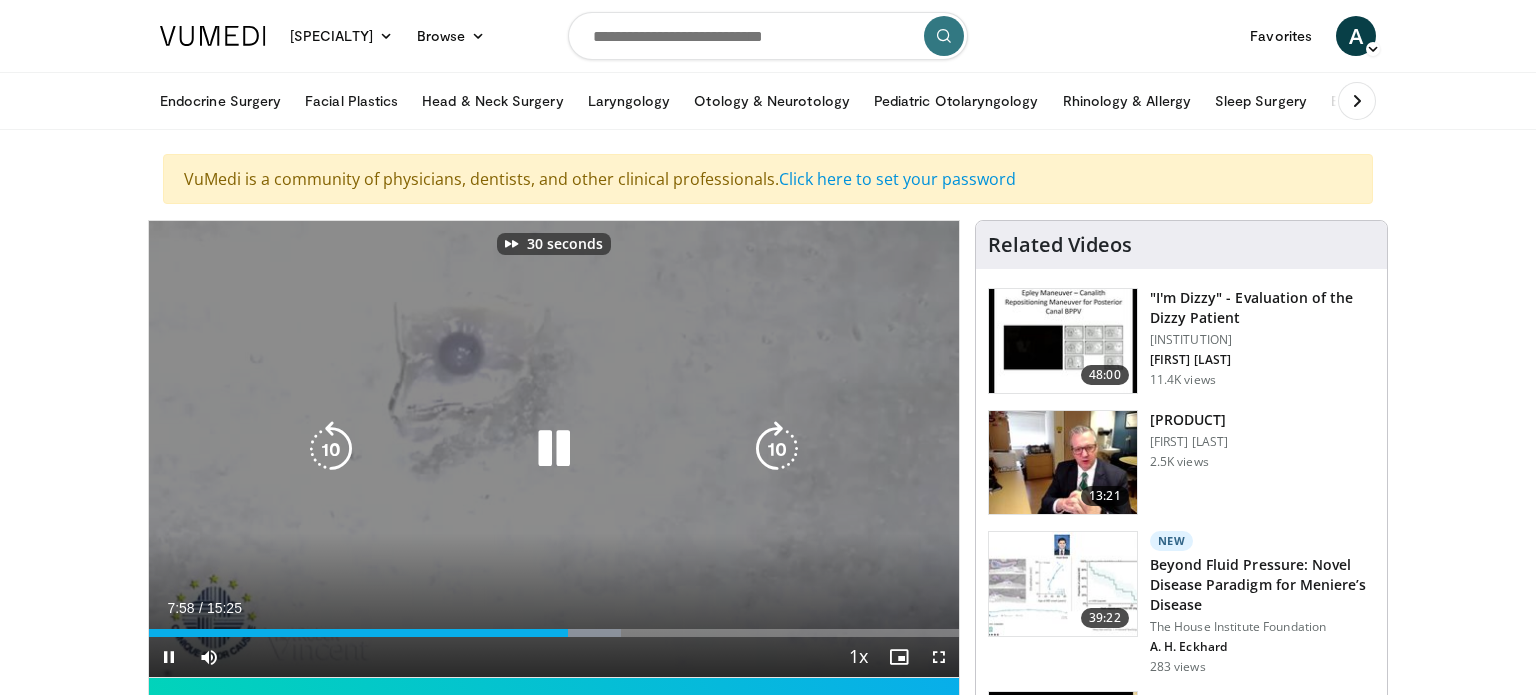 click at bounding box center [777, 449] 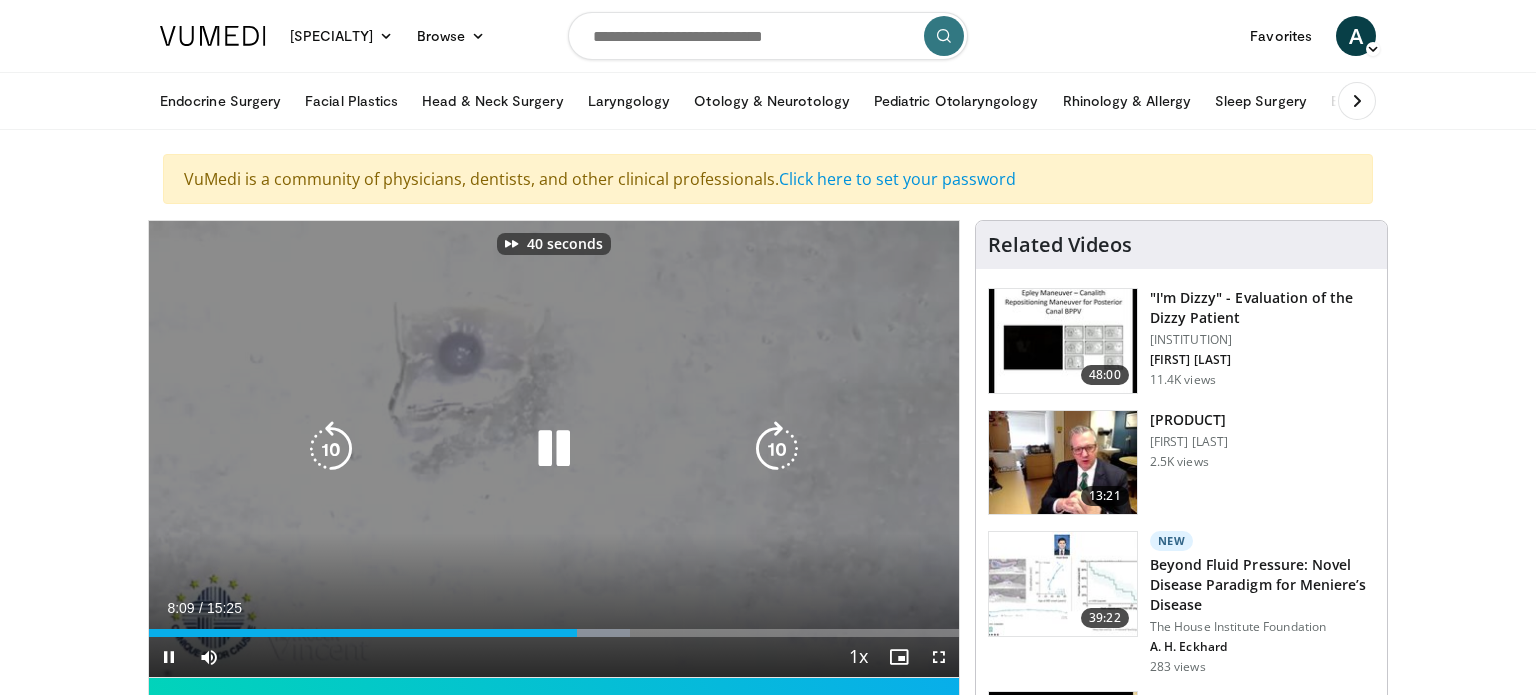 click at bounding box center [777, 449] 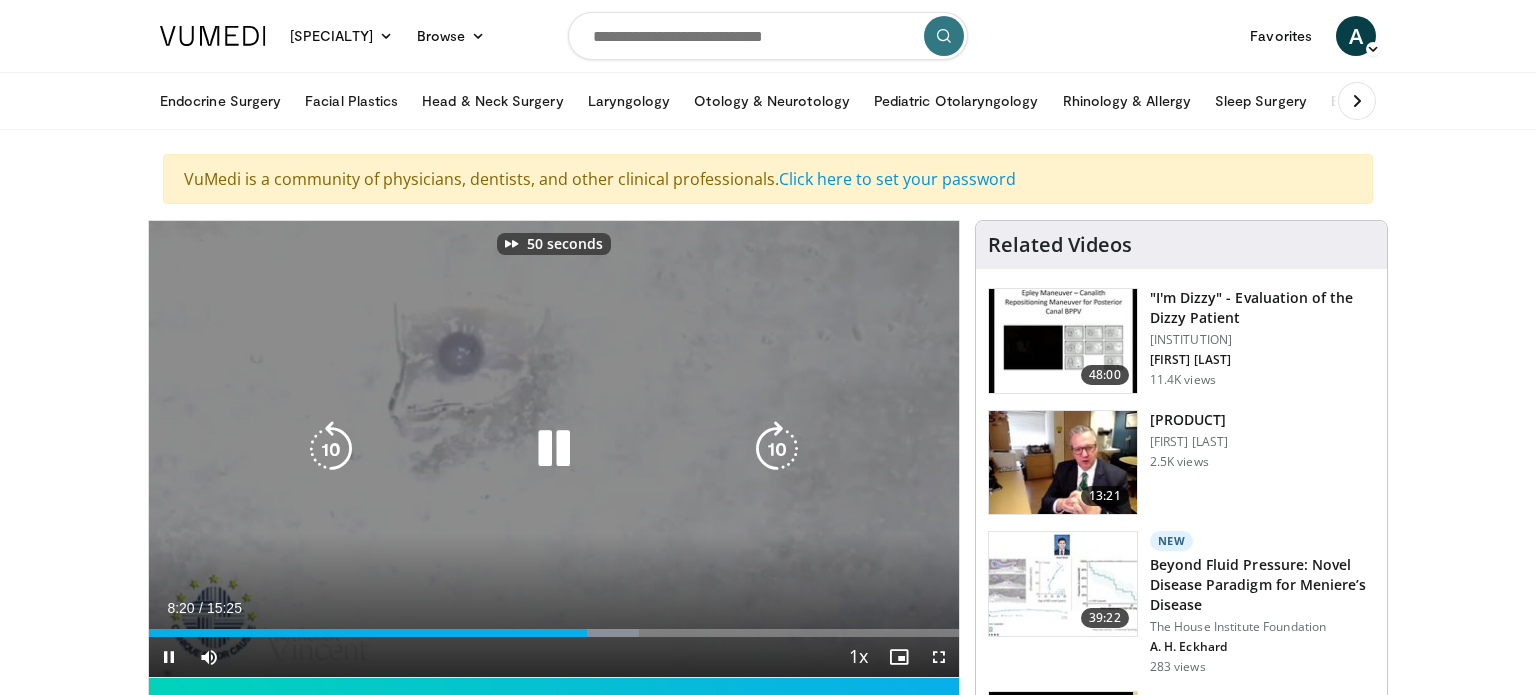 click at bounding box center [777, 449] 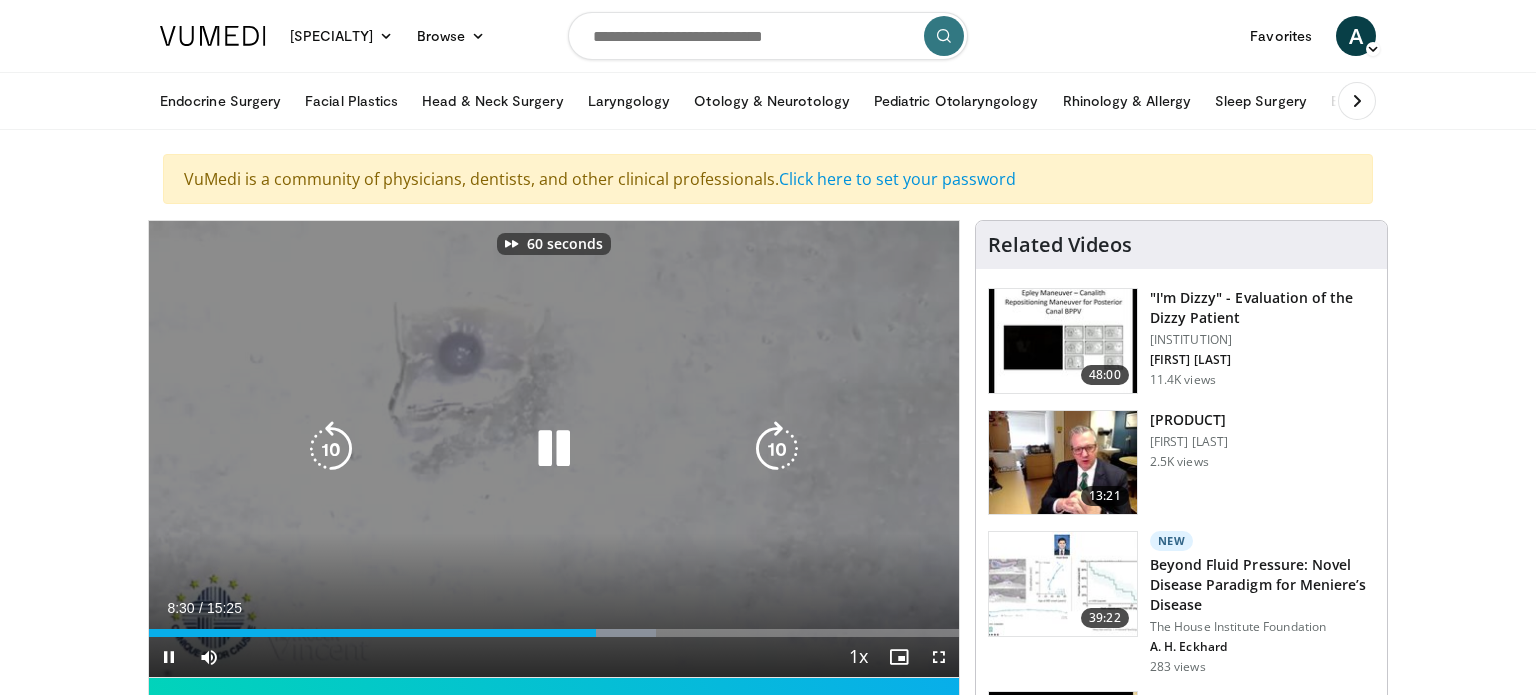 click at bounding box center [777, 449] 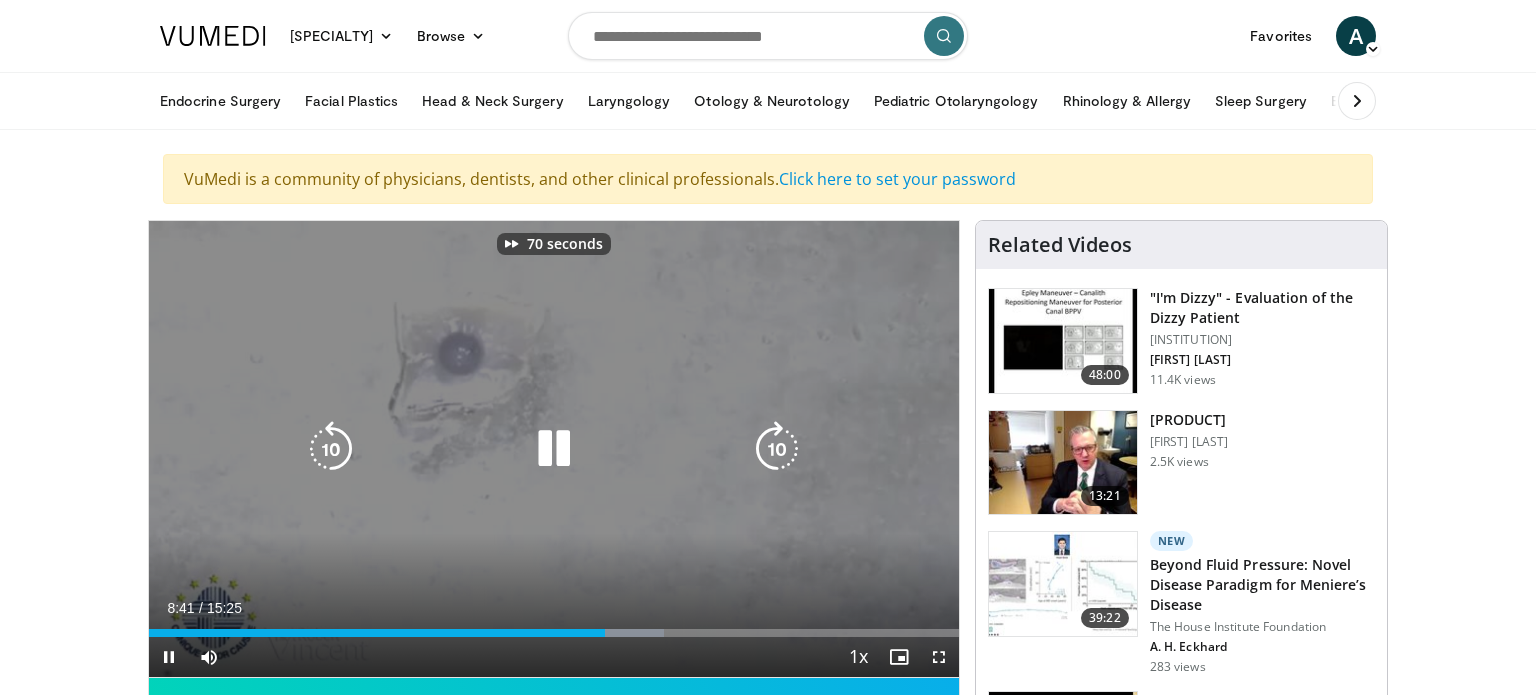 click at bounding box center [777, 449] 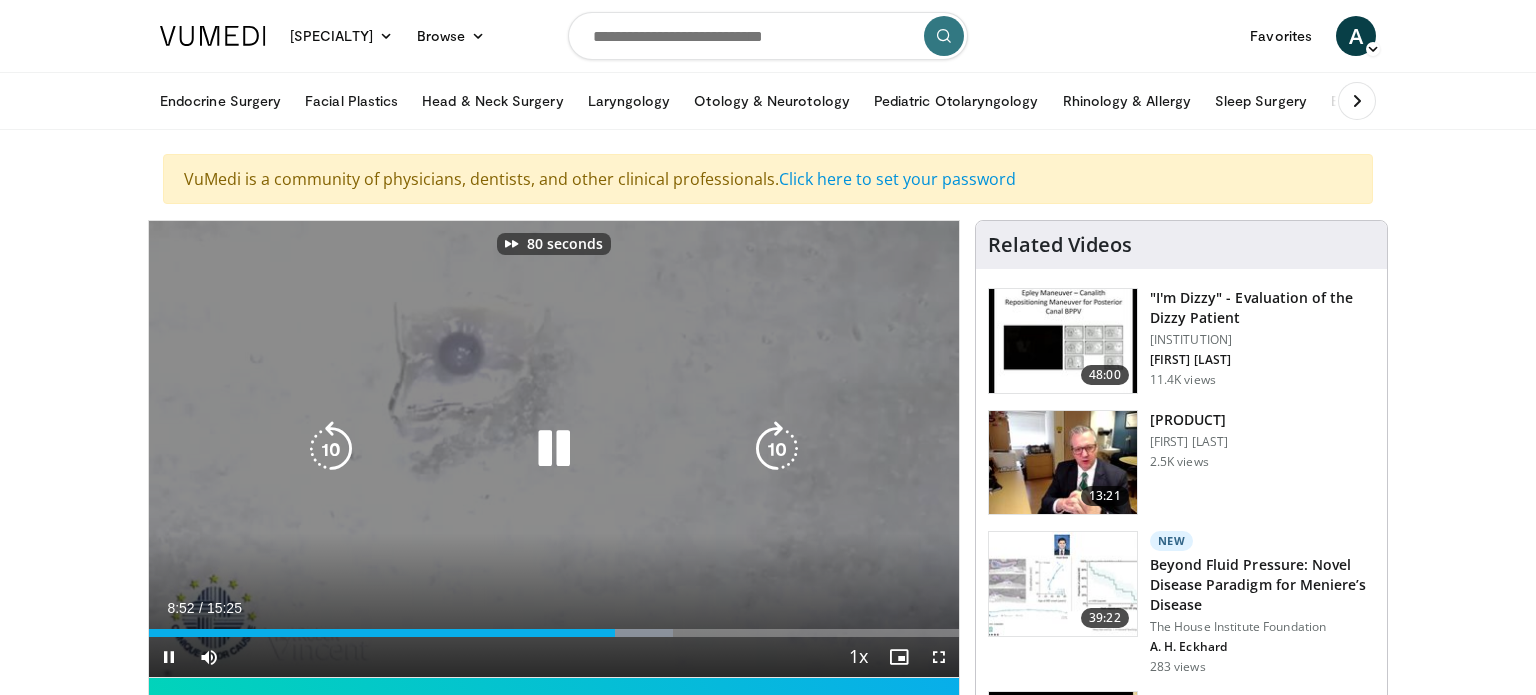 click at bounding box center (777, 449) 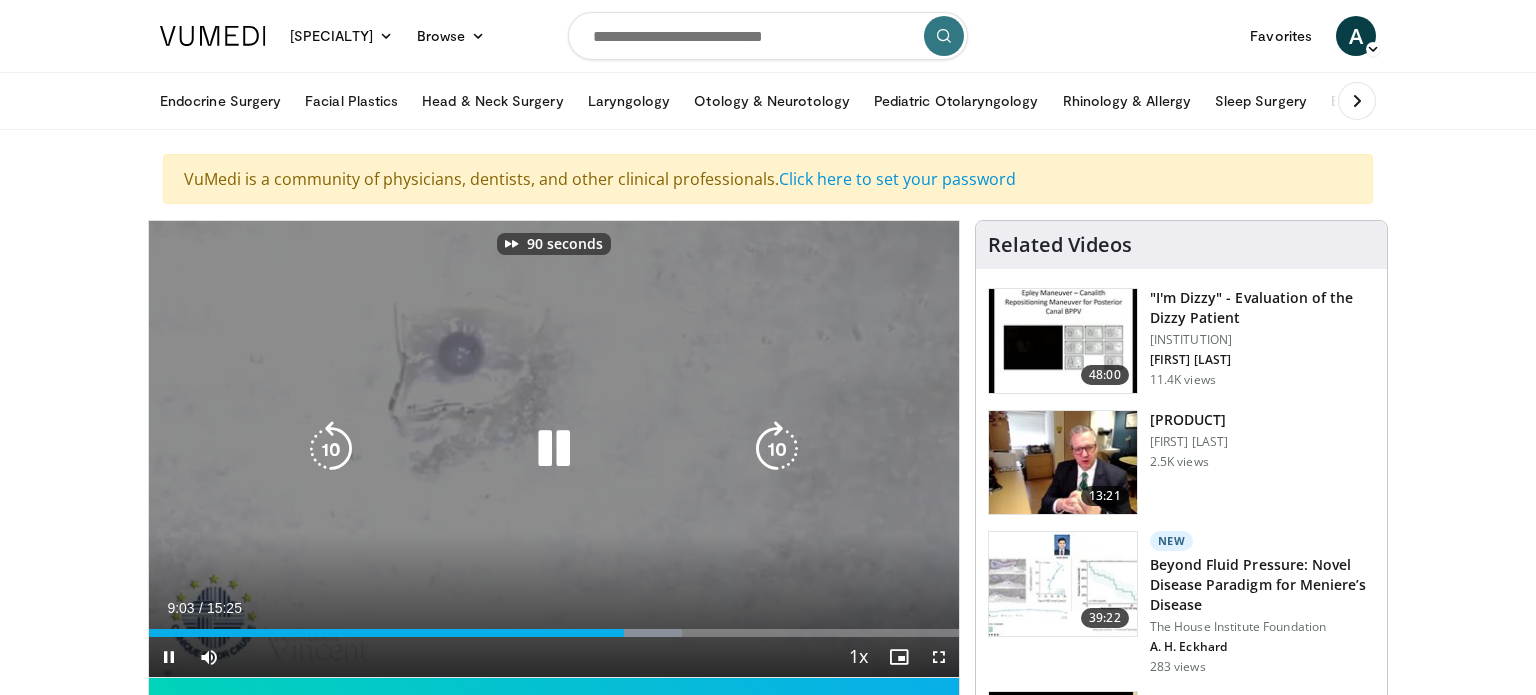 click at bounding box center (777, 449) 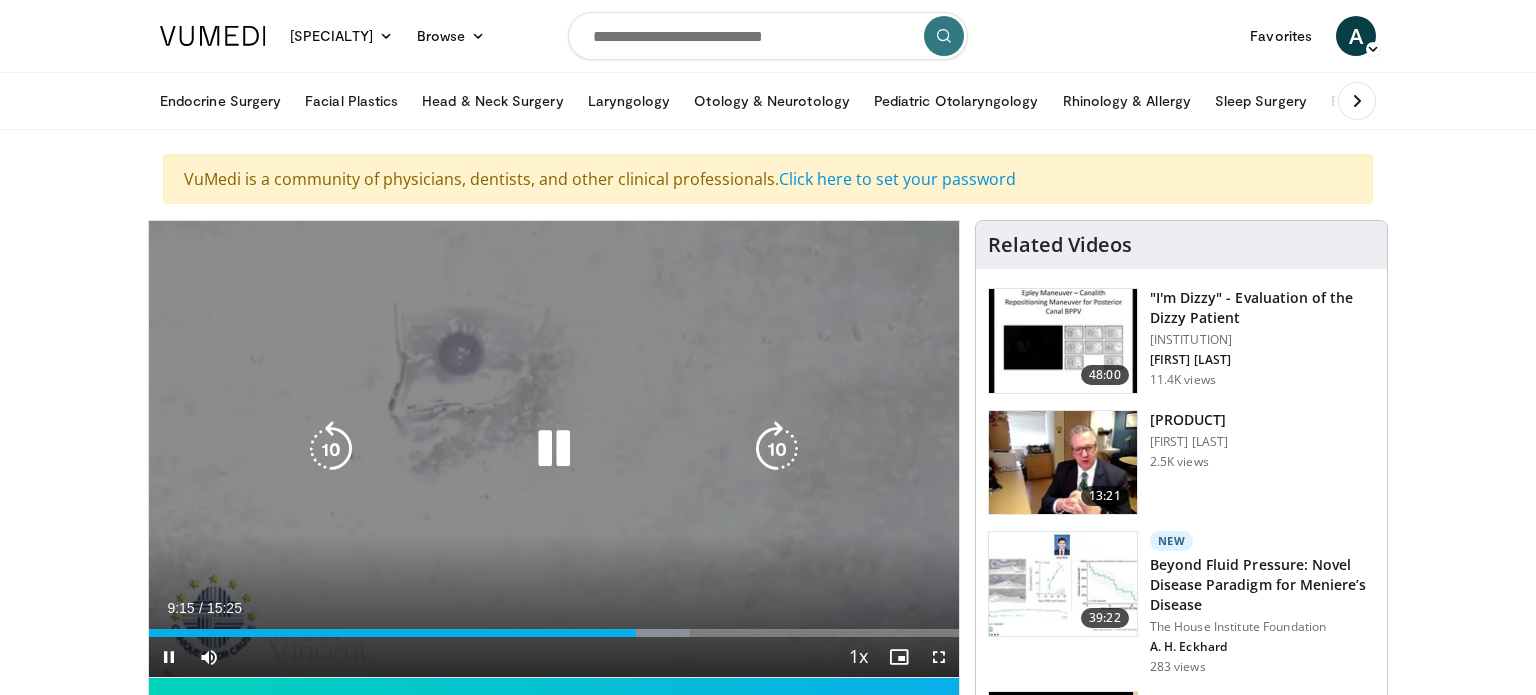 click at bounding box center [777, 449] 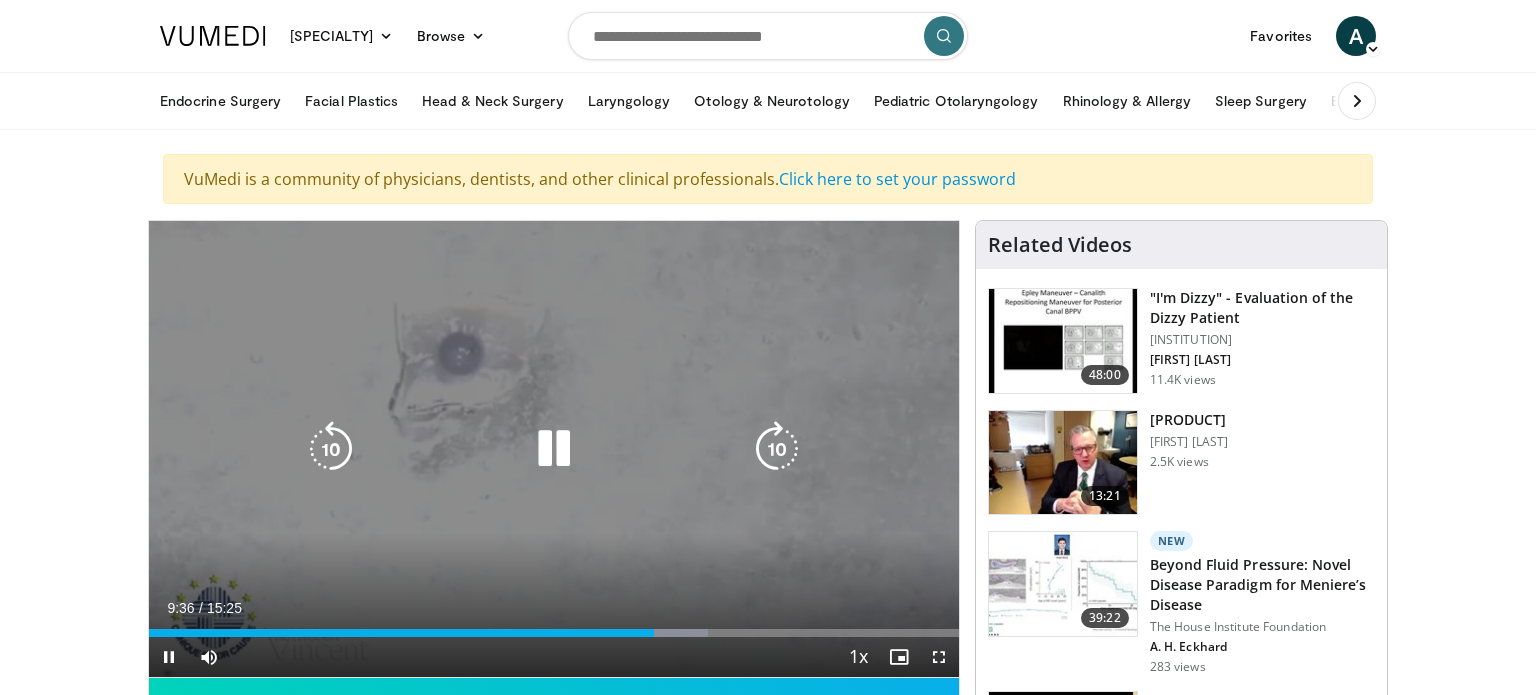 click at bounding box center (777, 449) 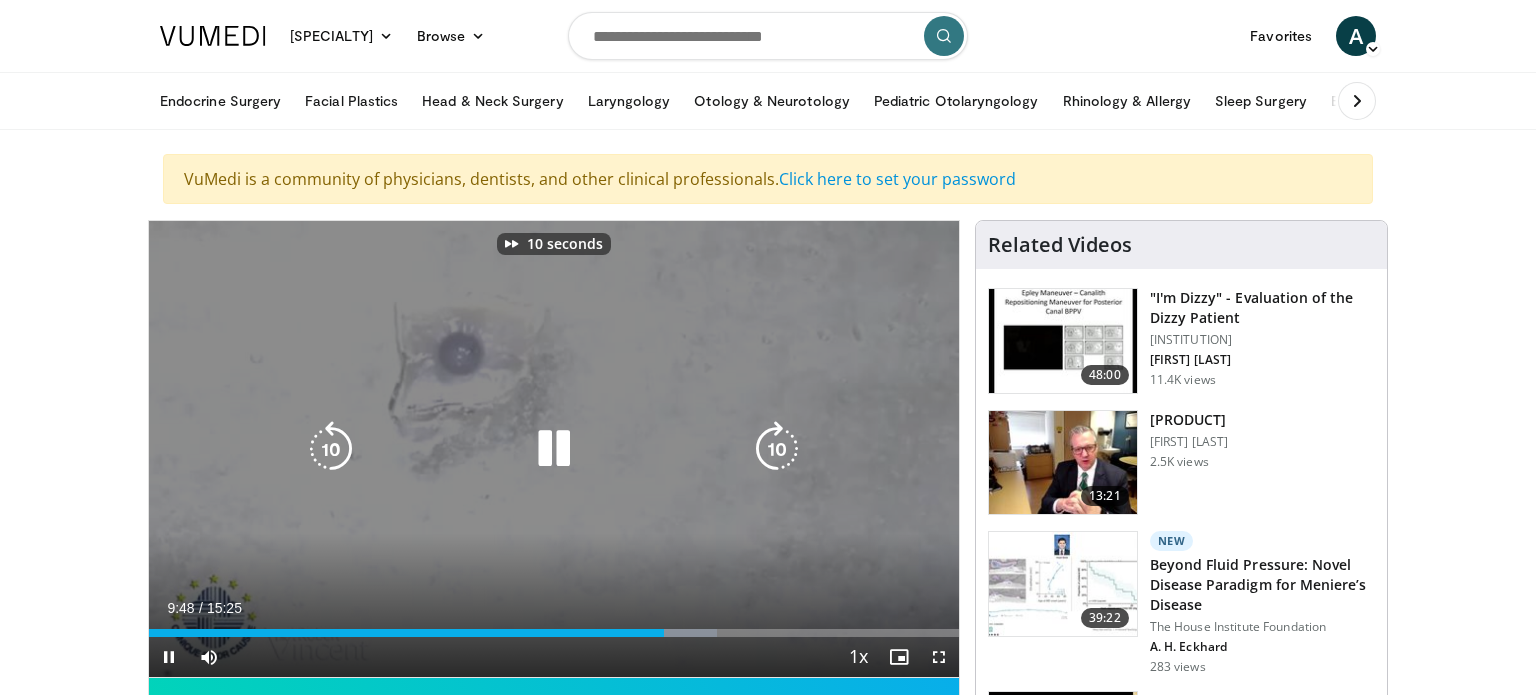 click at bounding box center (777, 449) 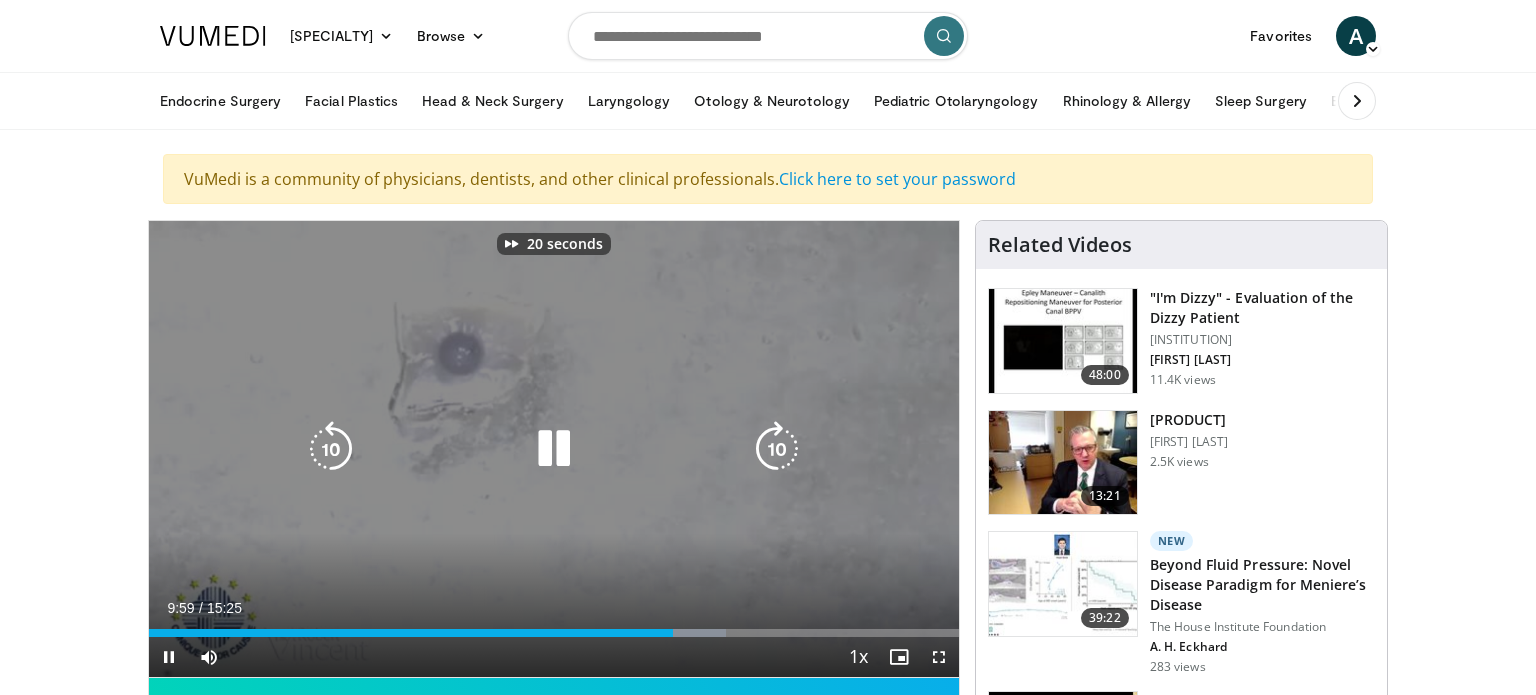 click at bounding box center [777, 449] 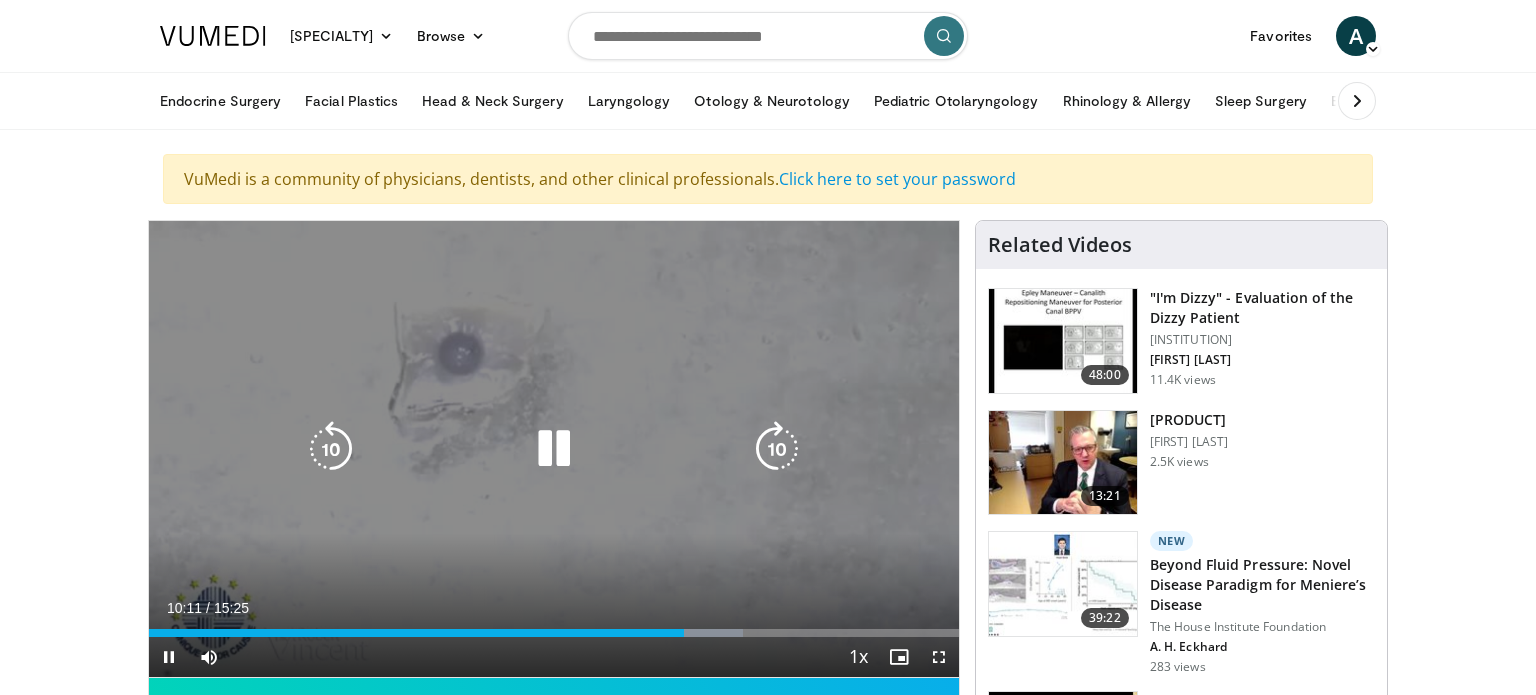 click at bounding box center [777, 449] 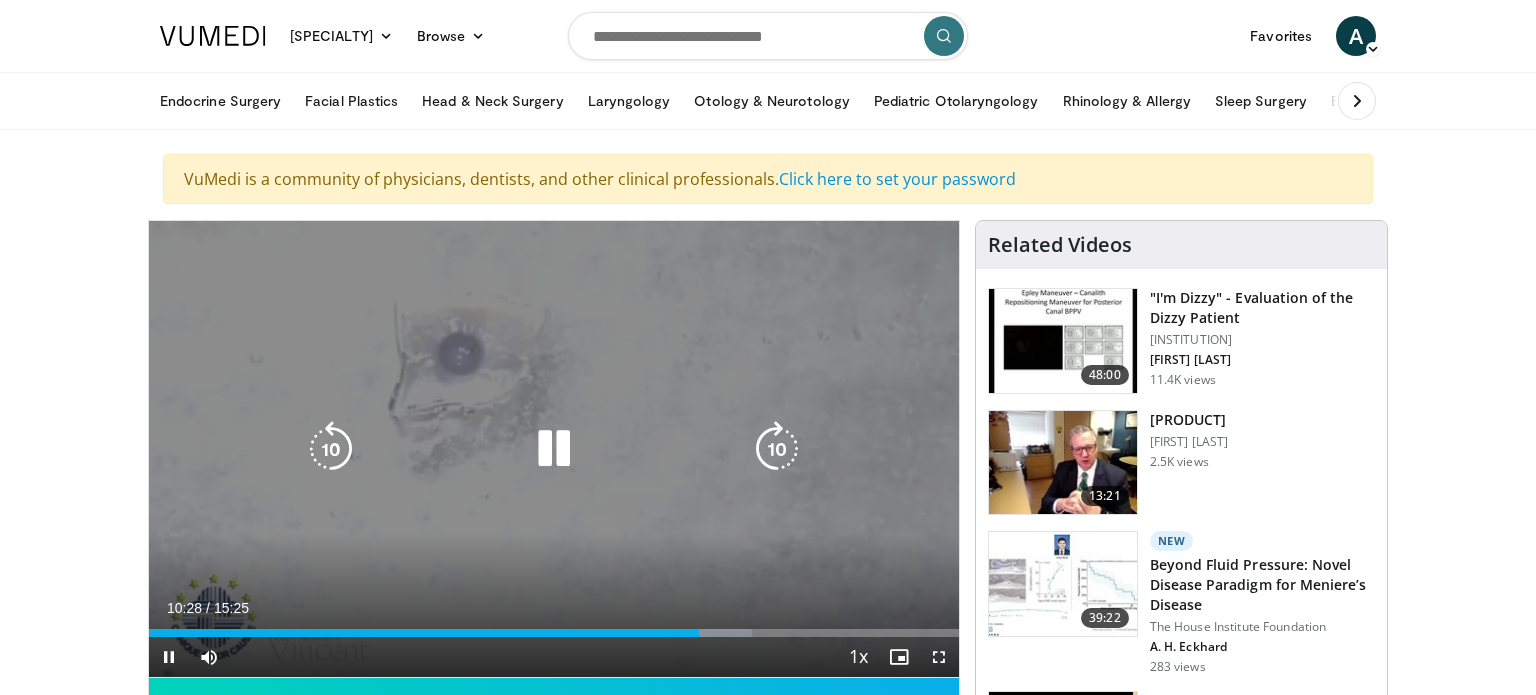 click at bounding box center (777, 449) 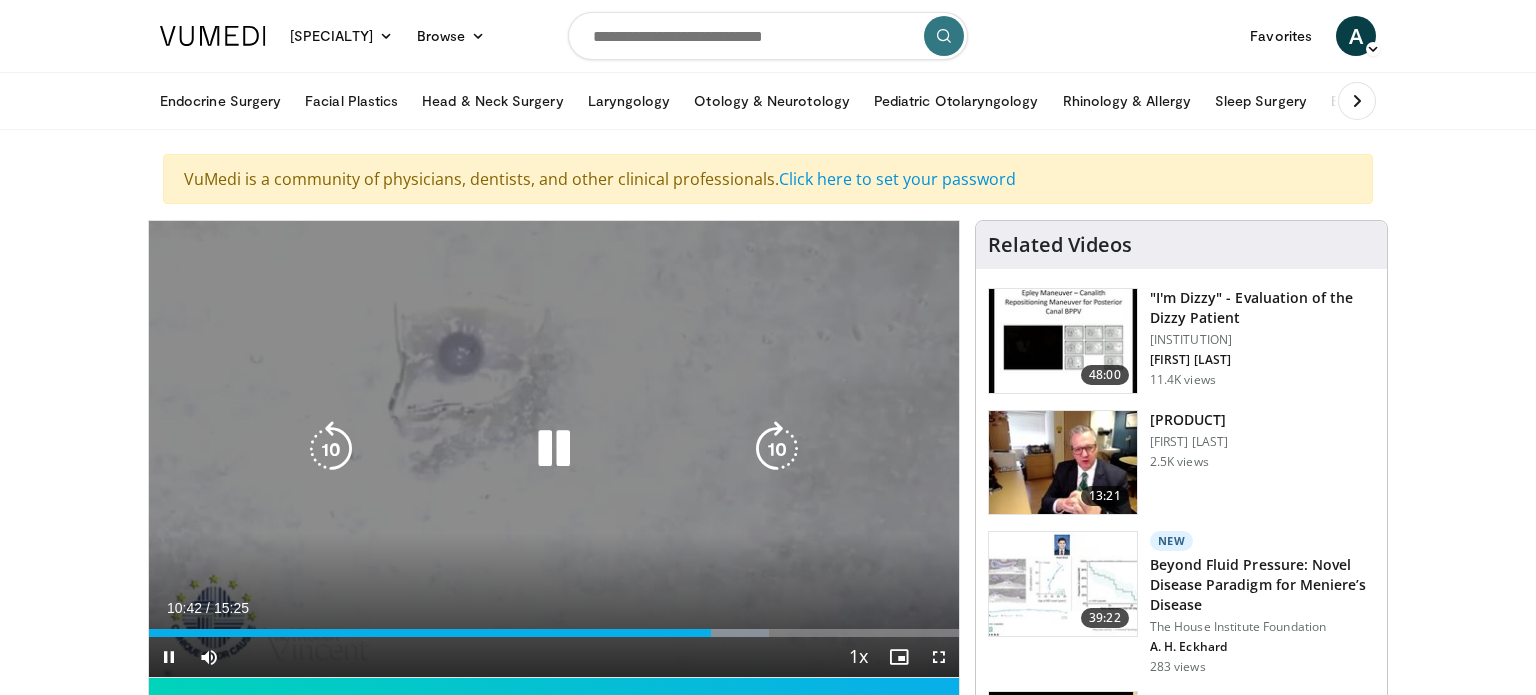 click at bounding box center (777, 449) 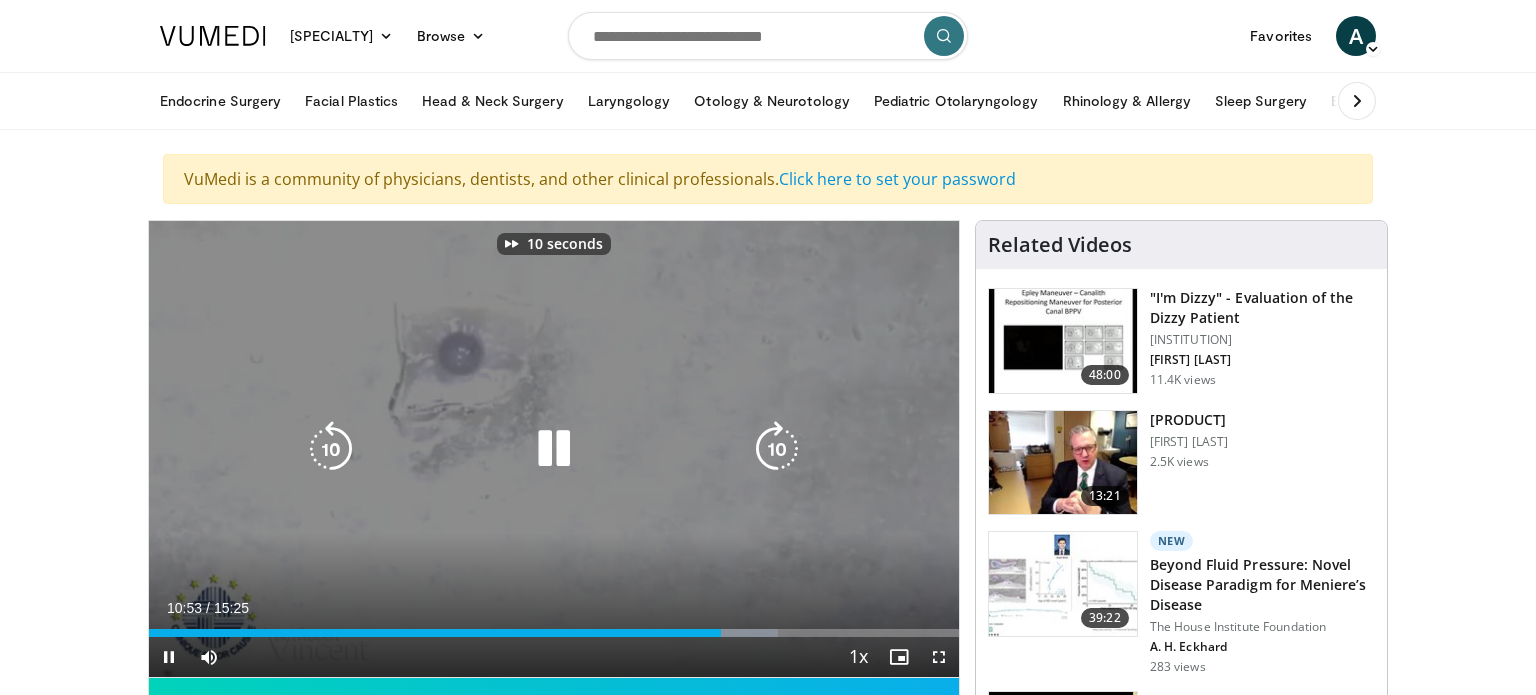click at bounding box center [777, 449] 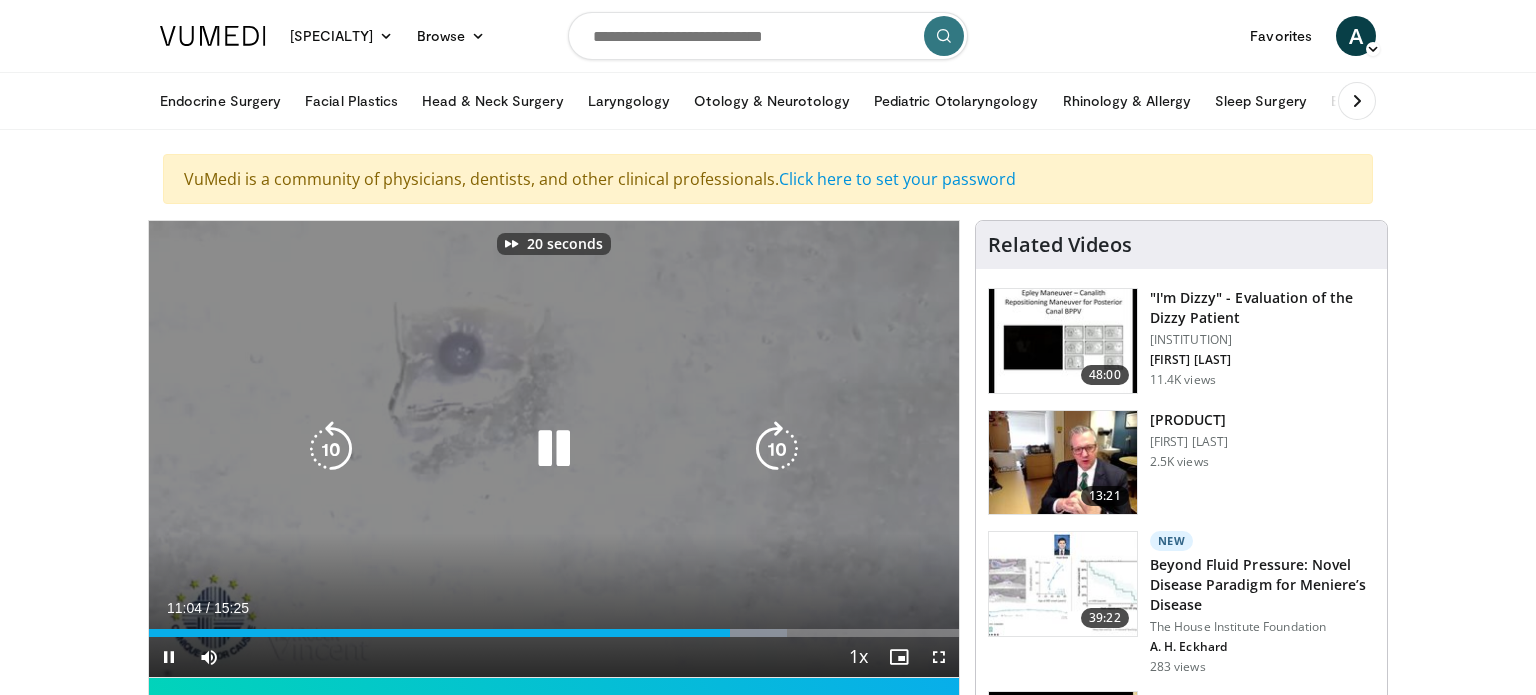 click at bounding box center (777, 449) 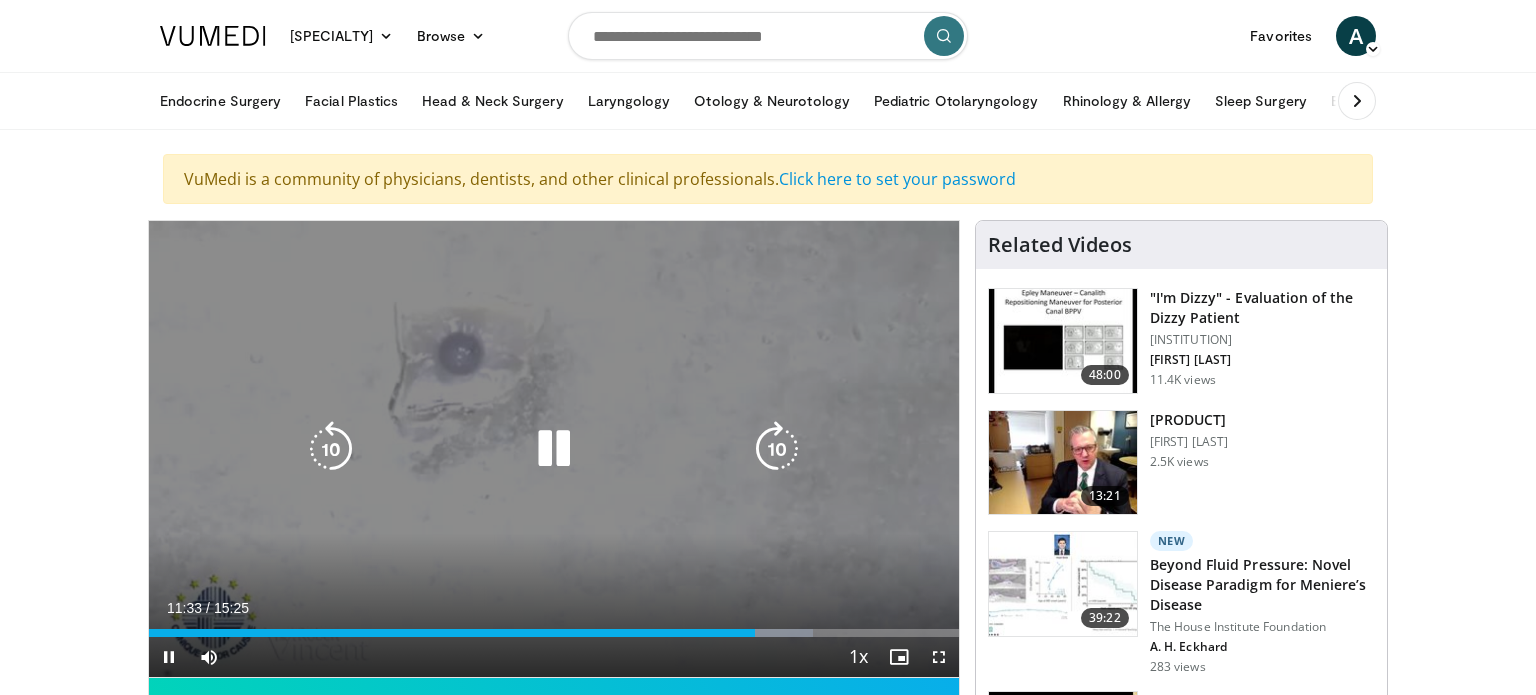 click at bounding box center (777, 449) 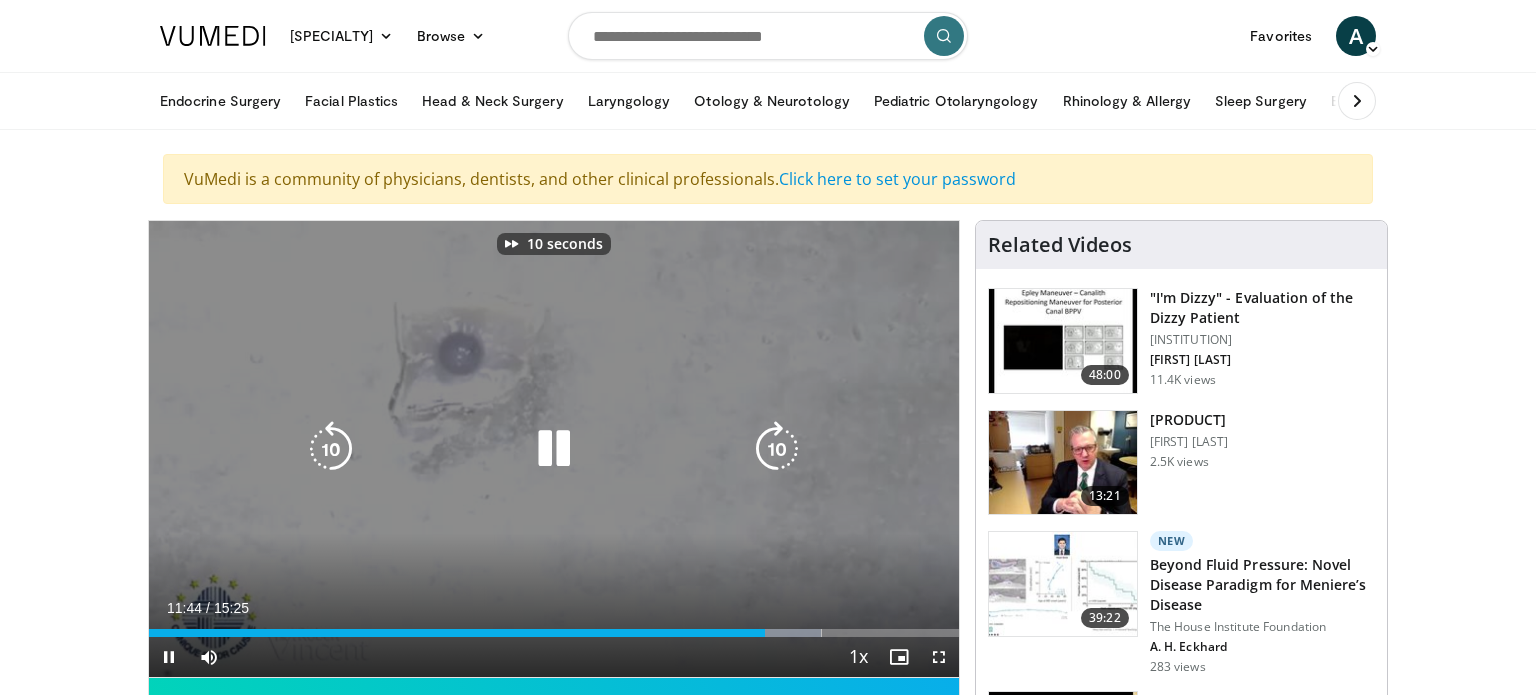 click at bounding box center [777, 449] 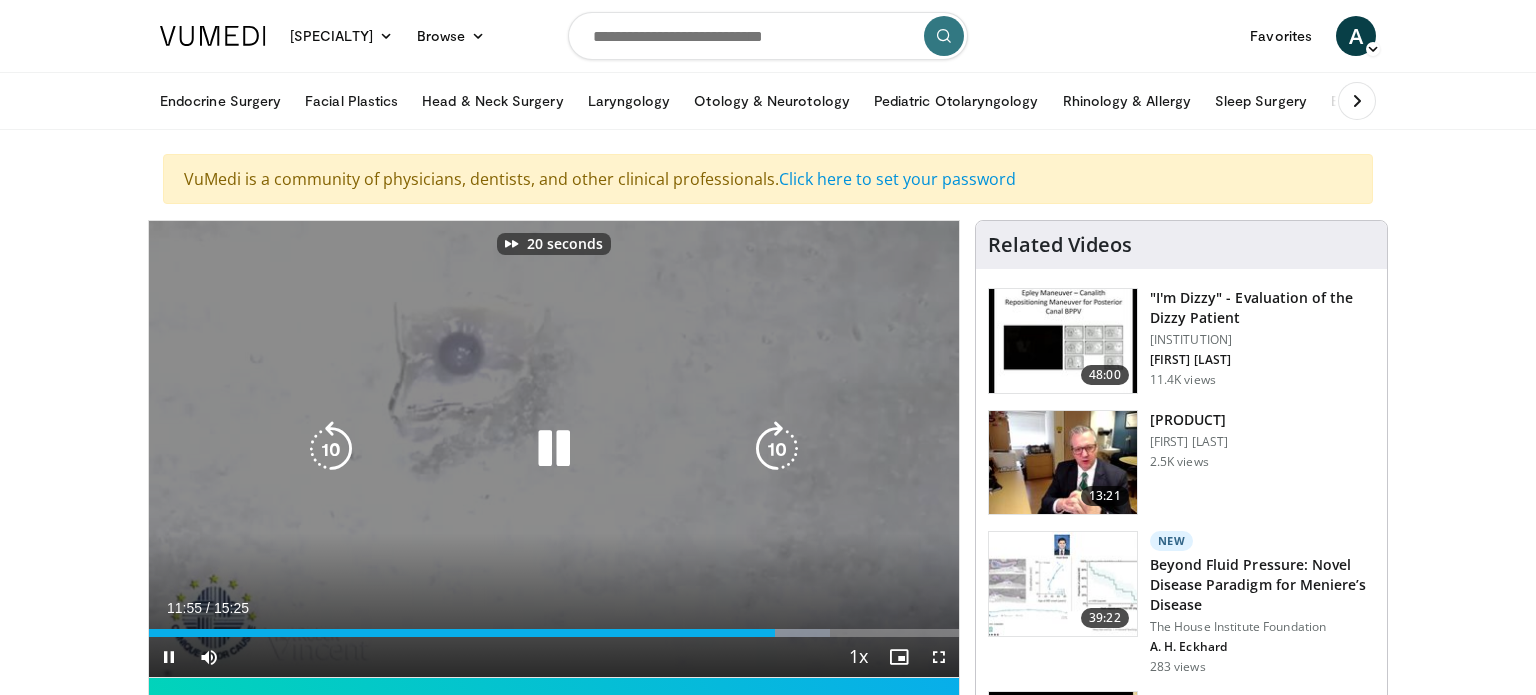 click at bounding box center (777, 449) 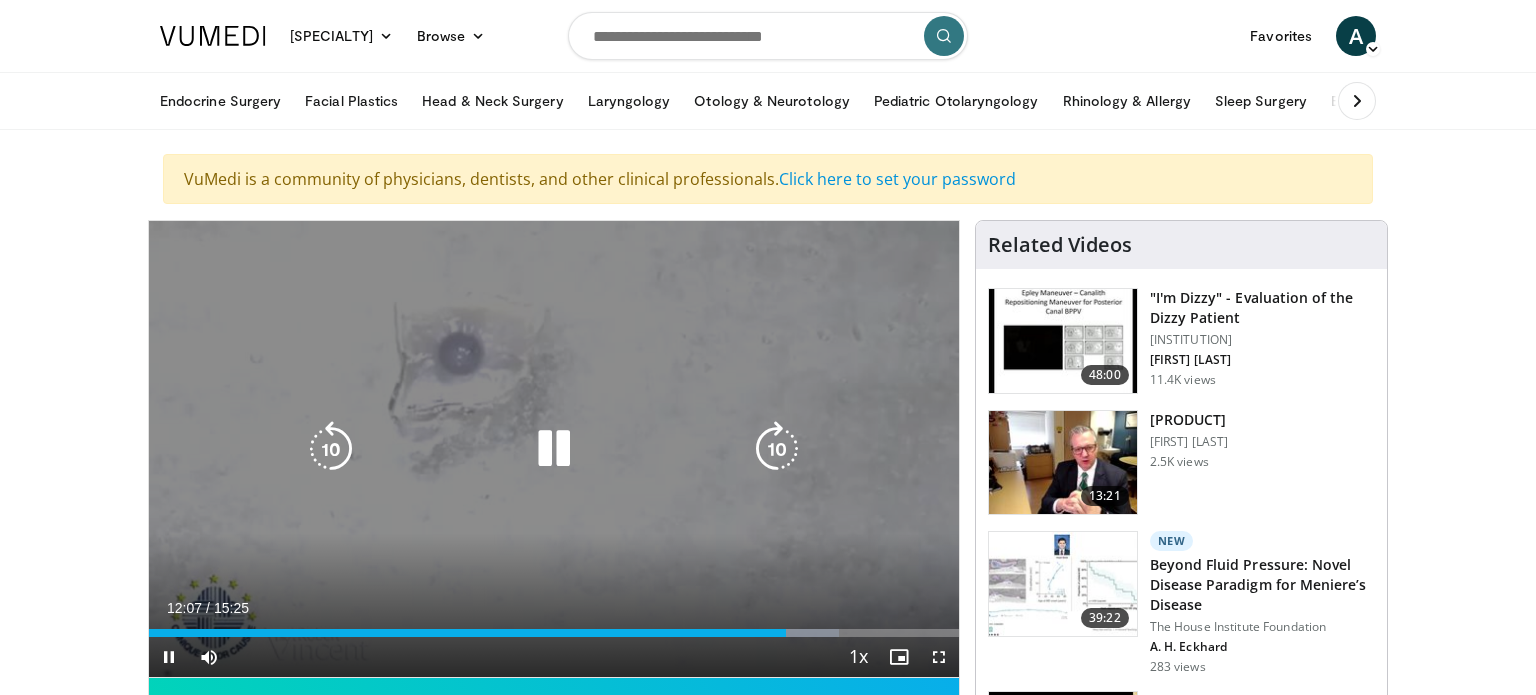 click at bounding box center [777, 449] 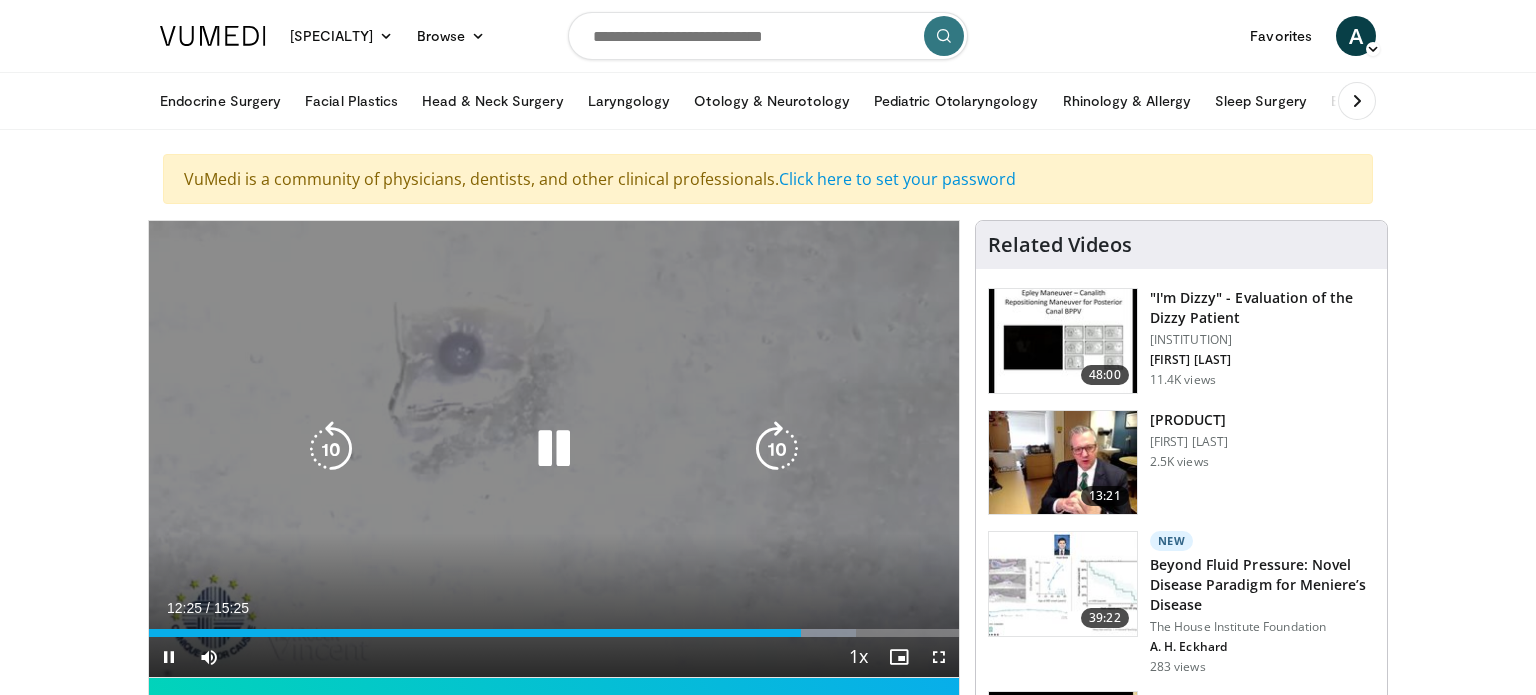 click at bounding box center (777, 449) 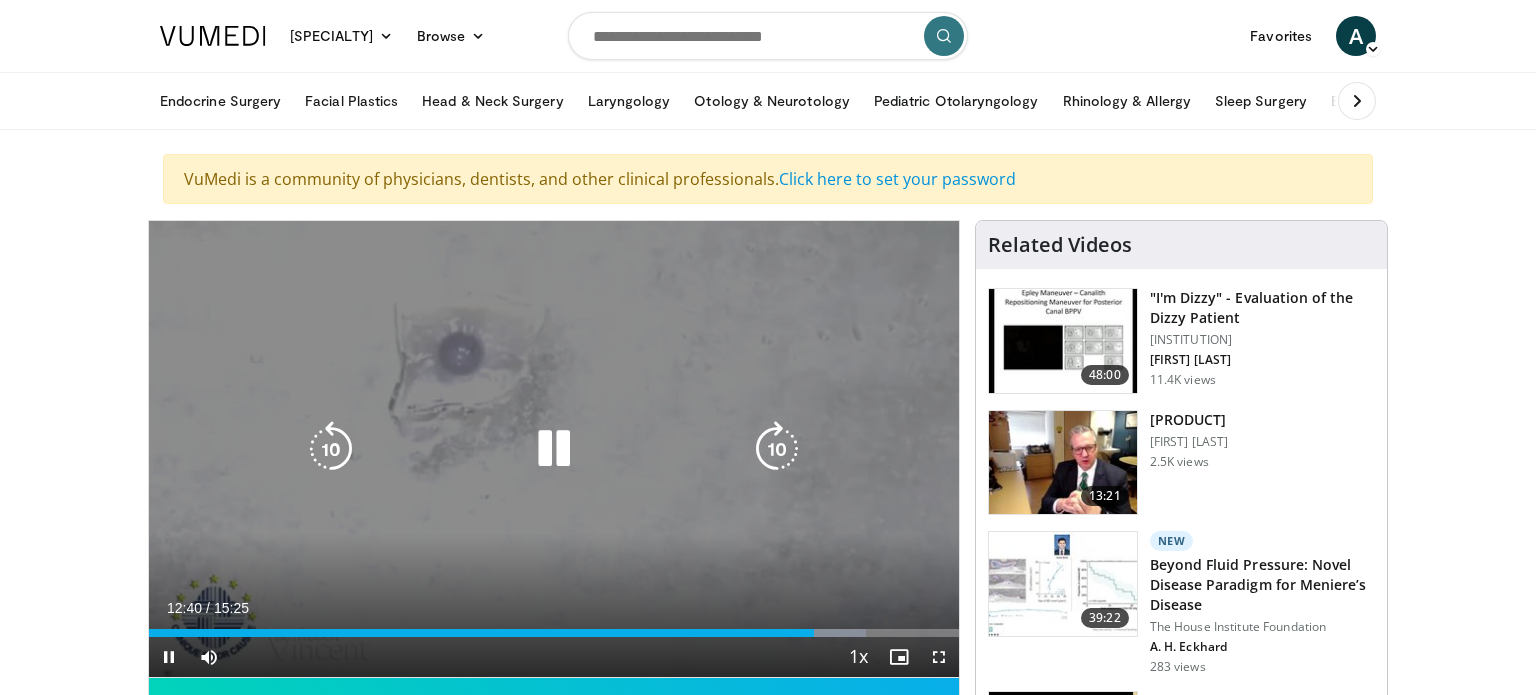 click at bounding box center [777, 449] 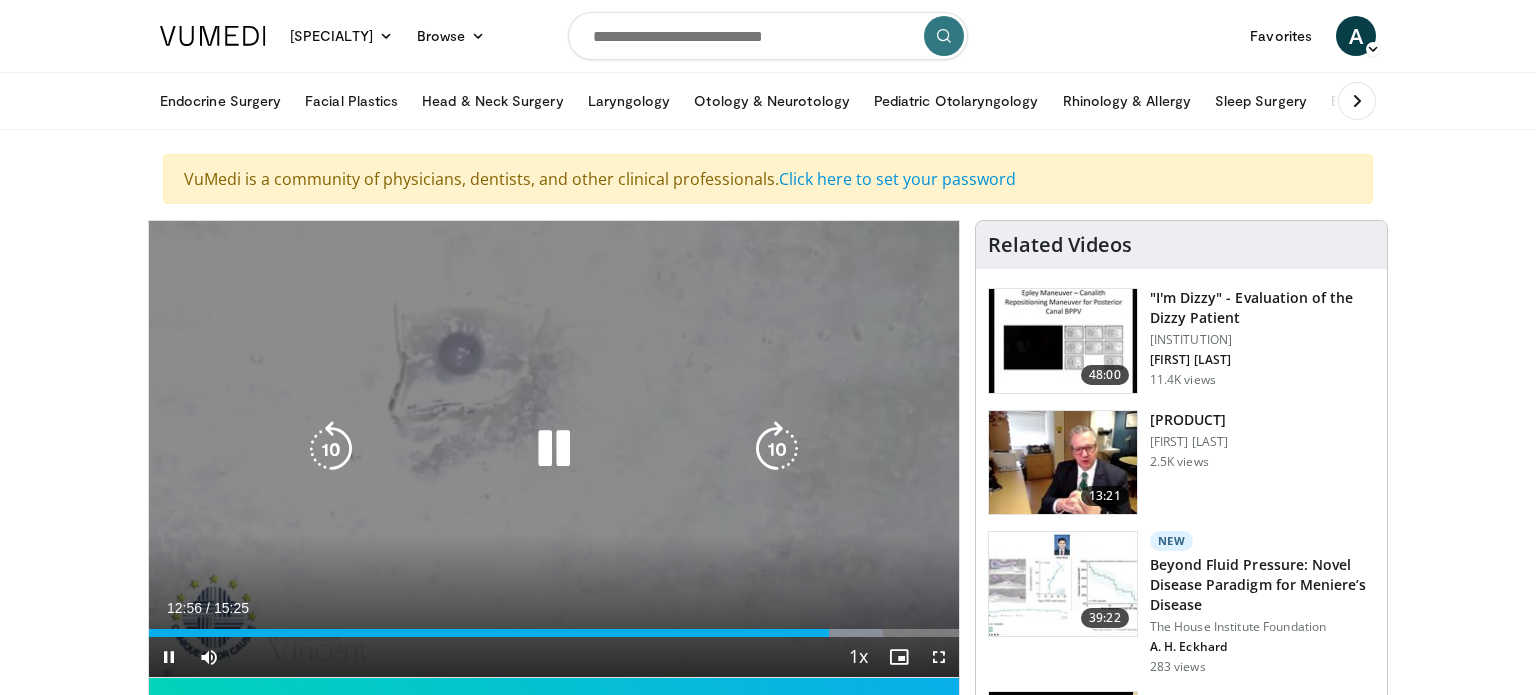 click at bounding box center (777, 449) 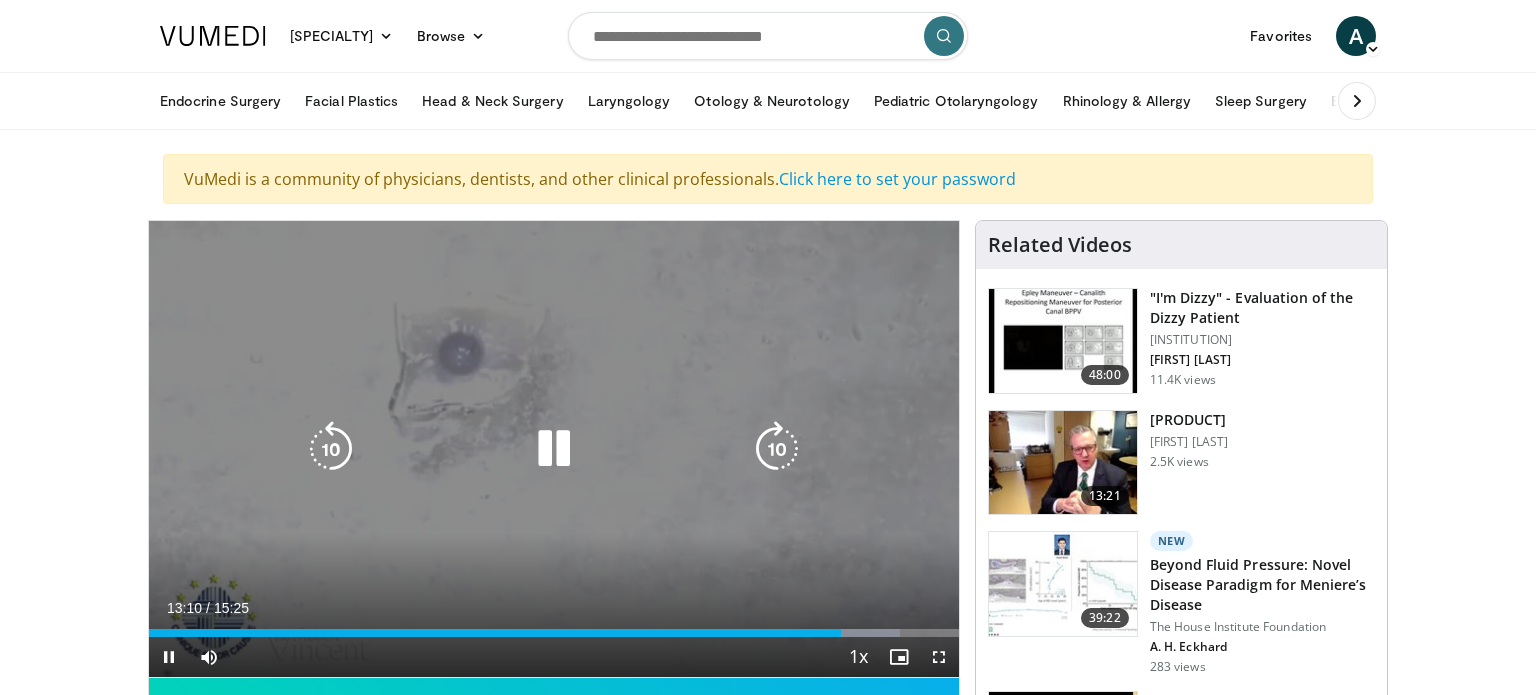 click at bounding box center [777, 449] 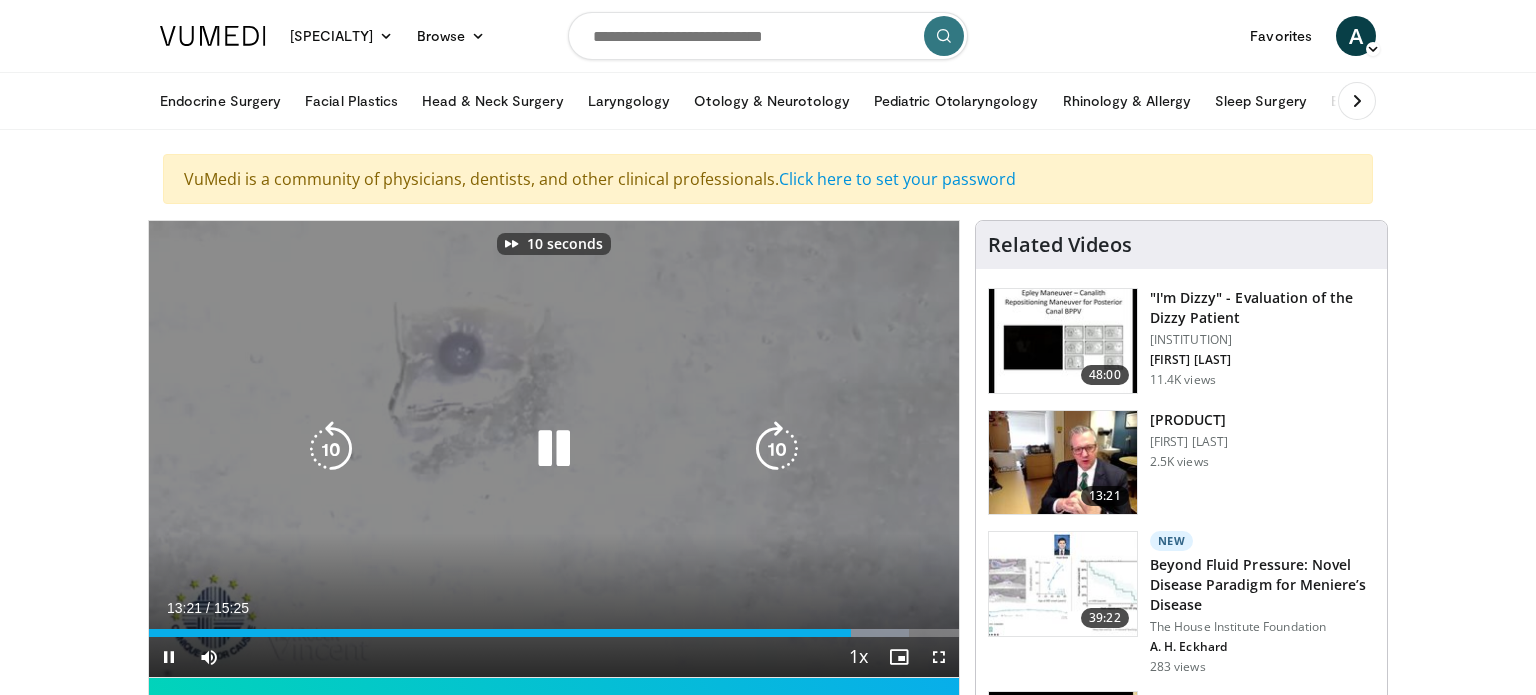 click at bounding box center (777, 449) 